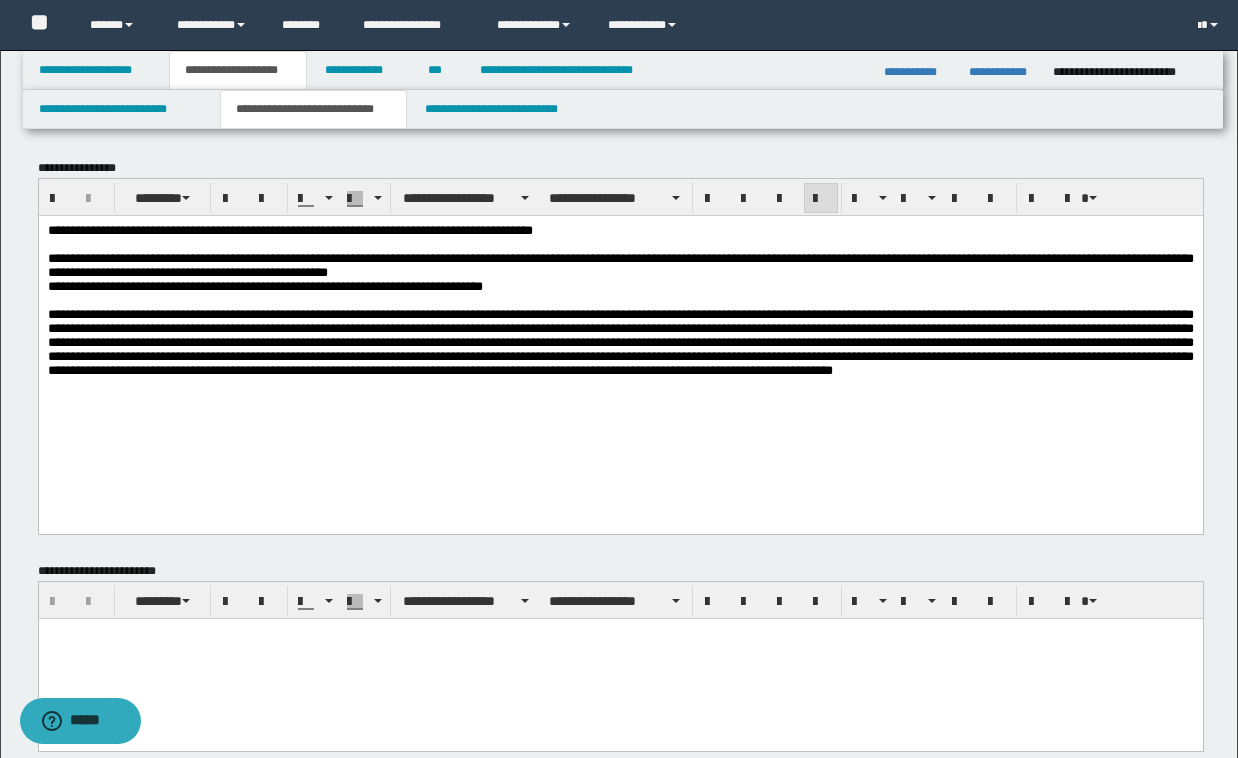 scroll, scrollTop: 0, scrollLeft: 0, axis: both 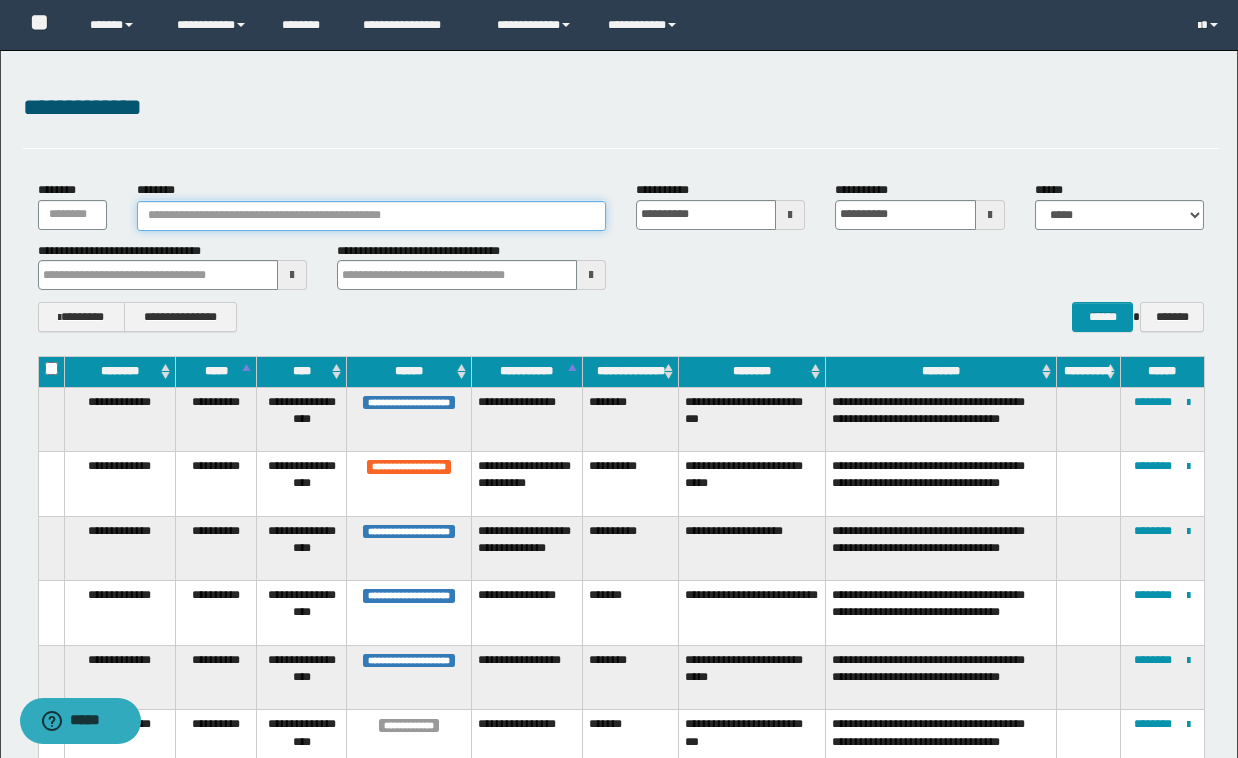 click on "********" at bounding box center (371, 216) 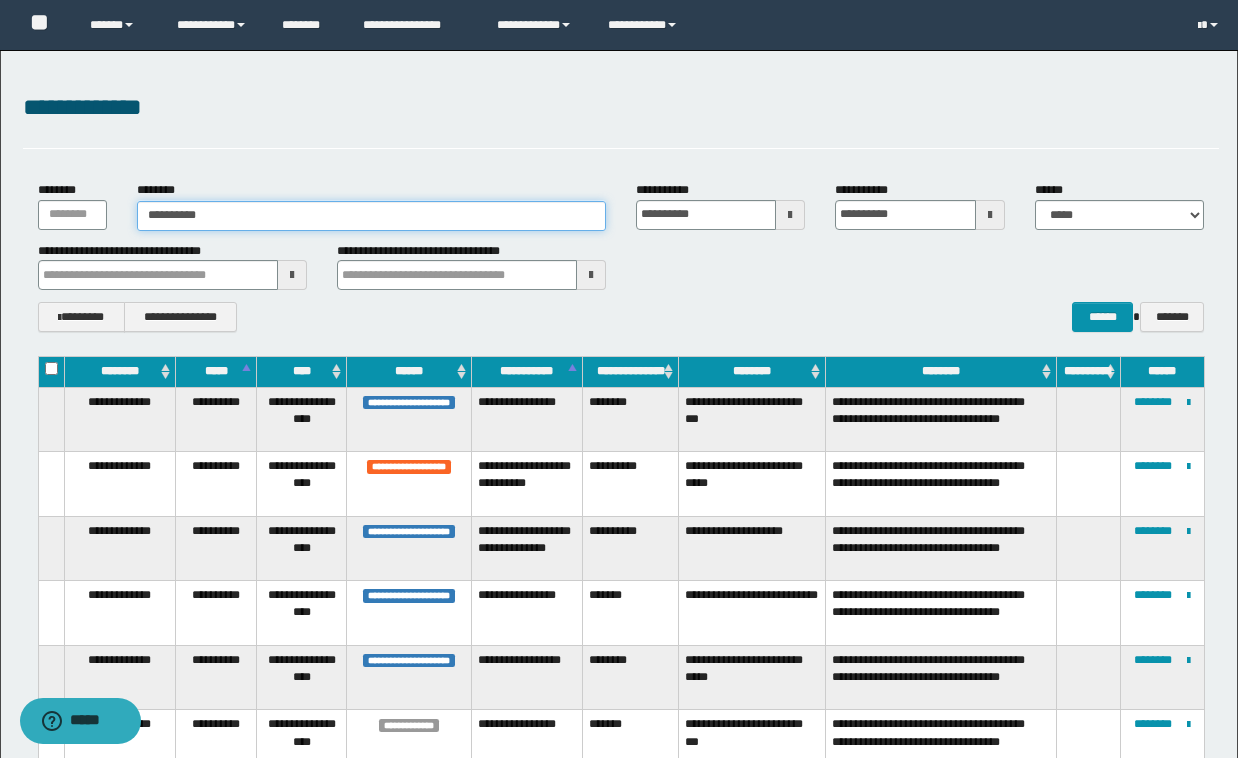 type on "**********" 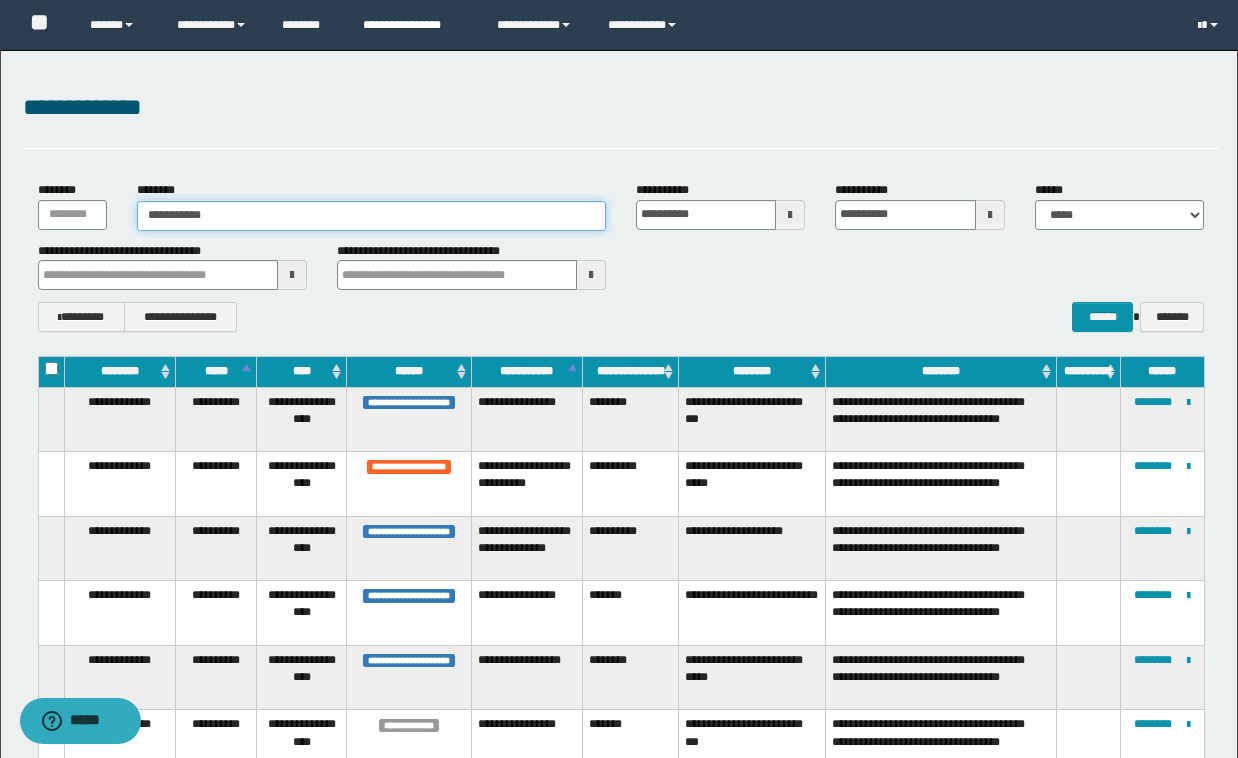 type on "**********" 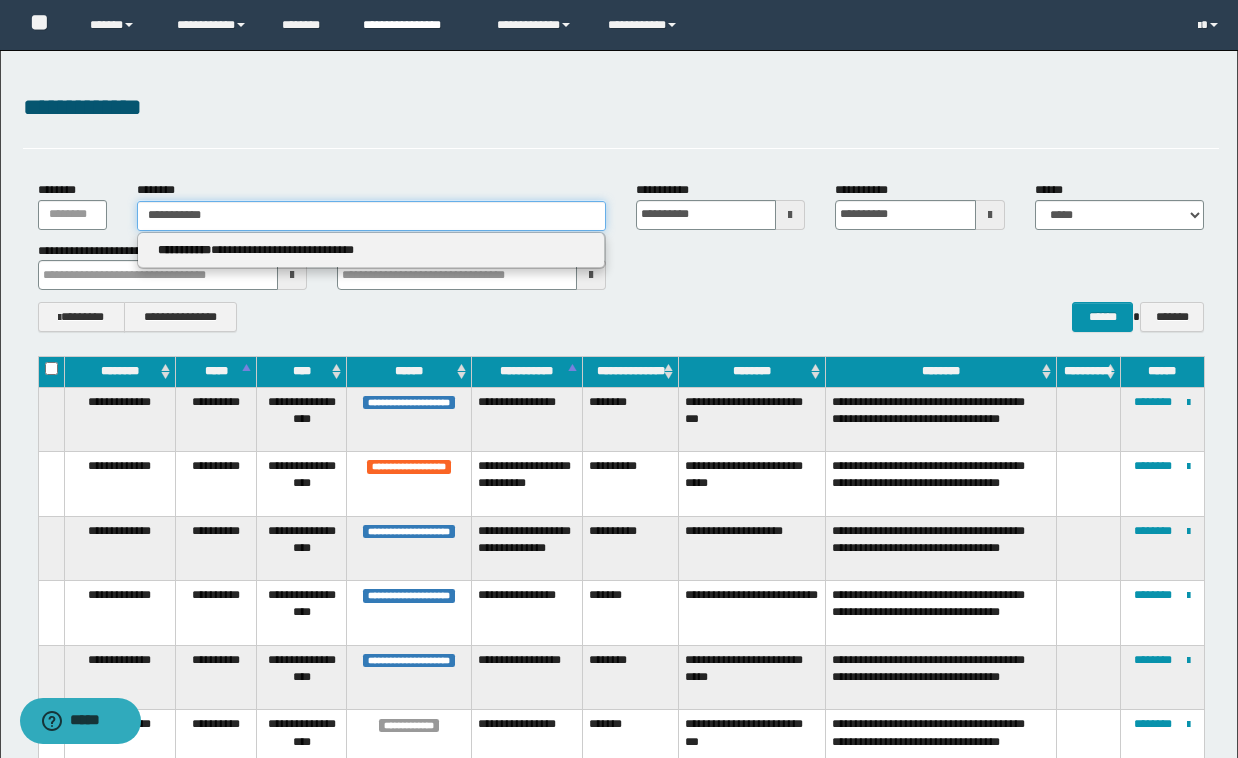 type on "**********" 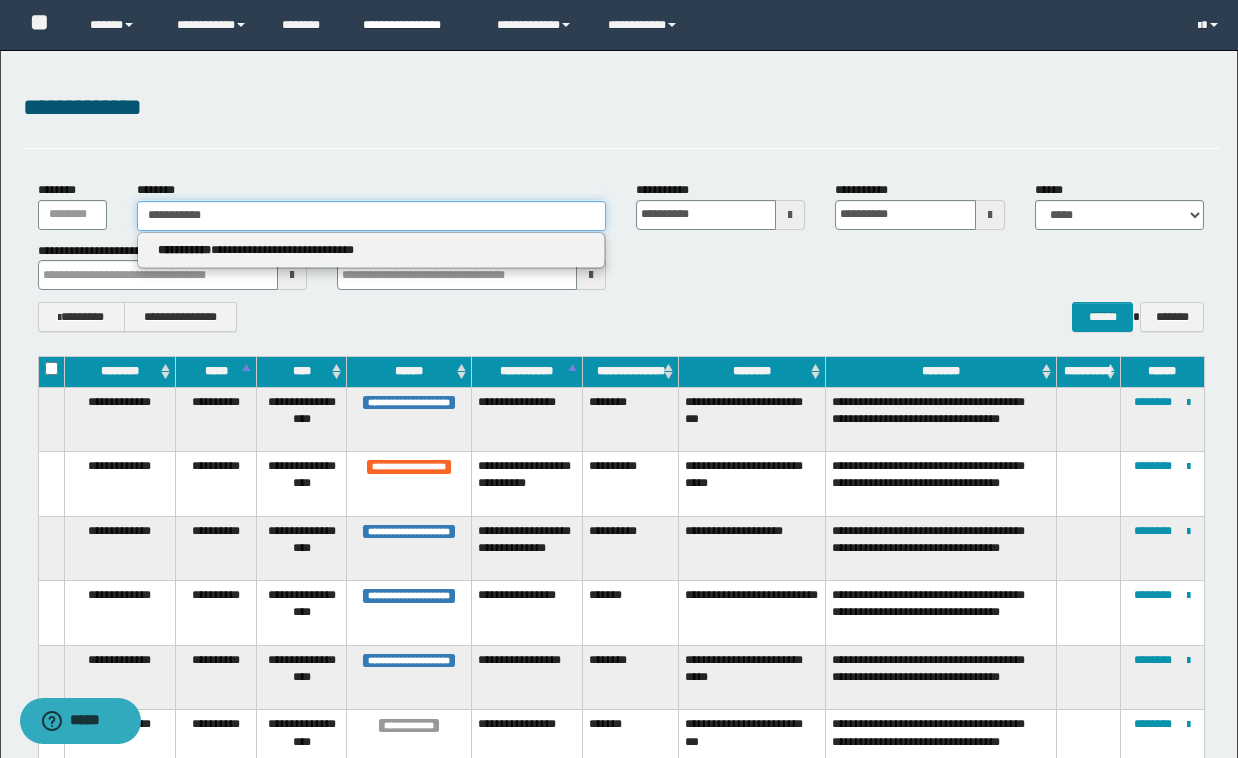 type on "**********" 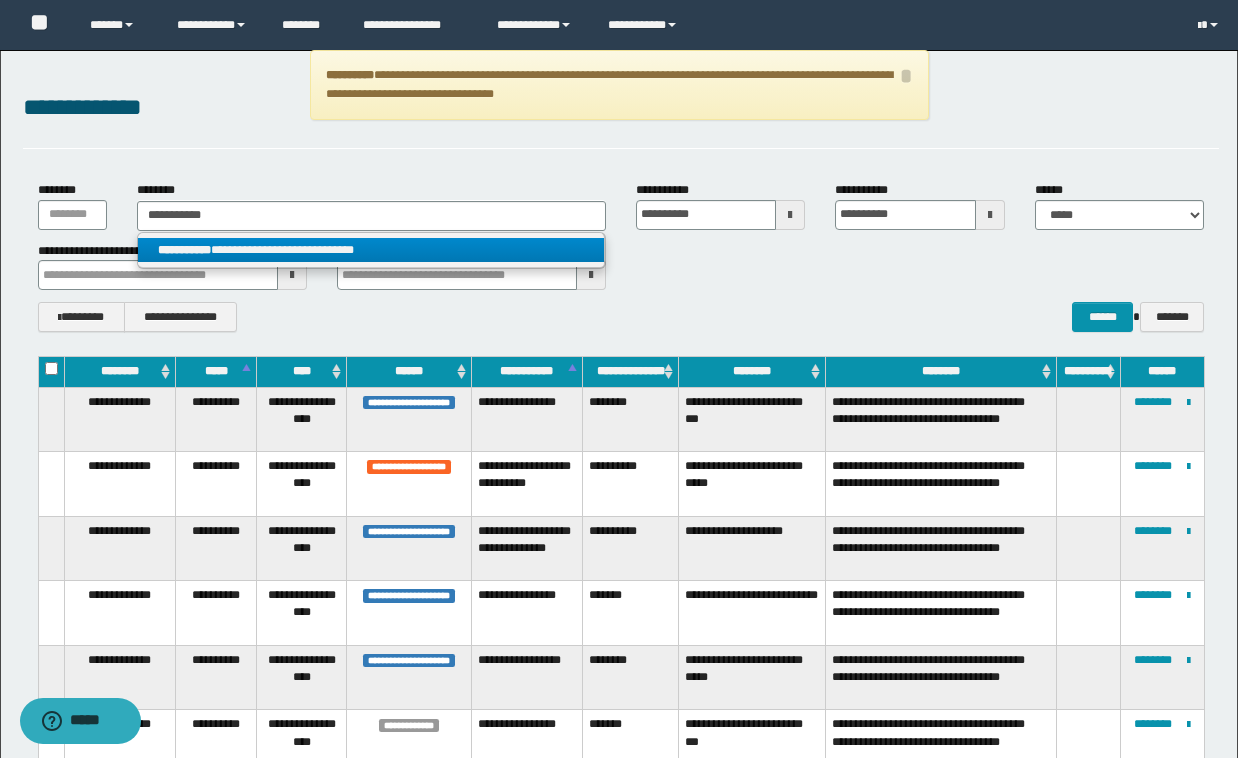 click on "**********" at bounding box center (371, 250) 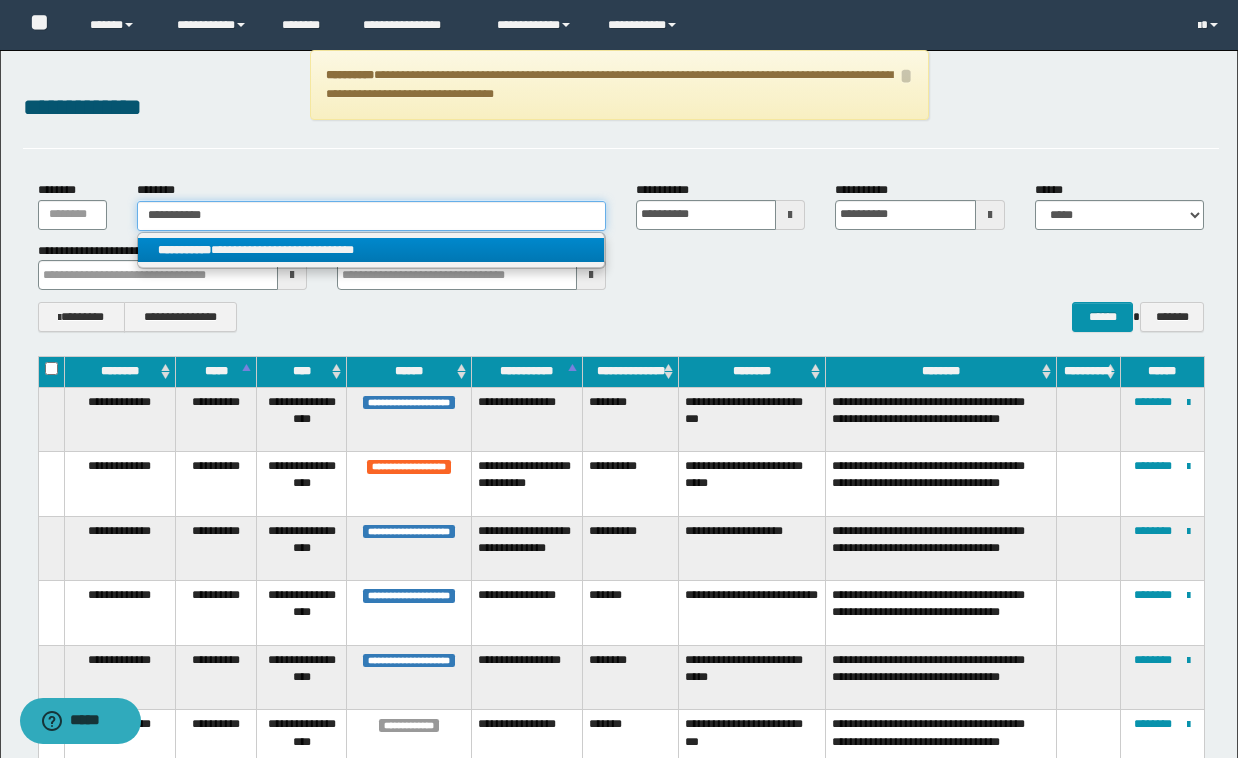 type 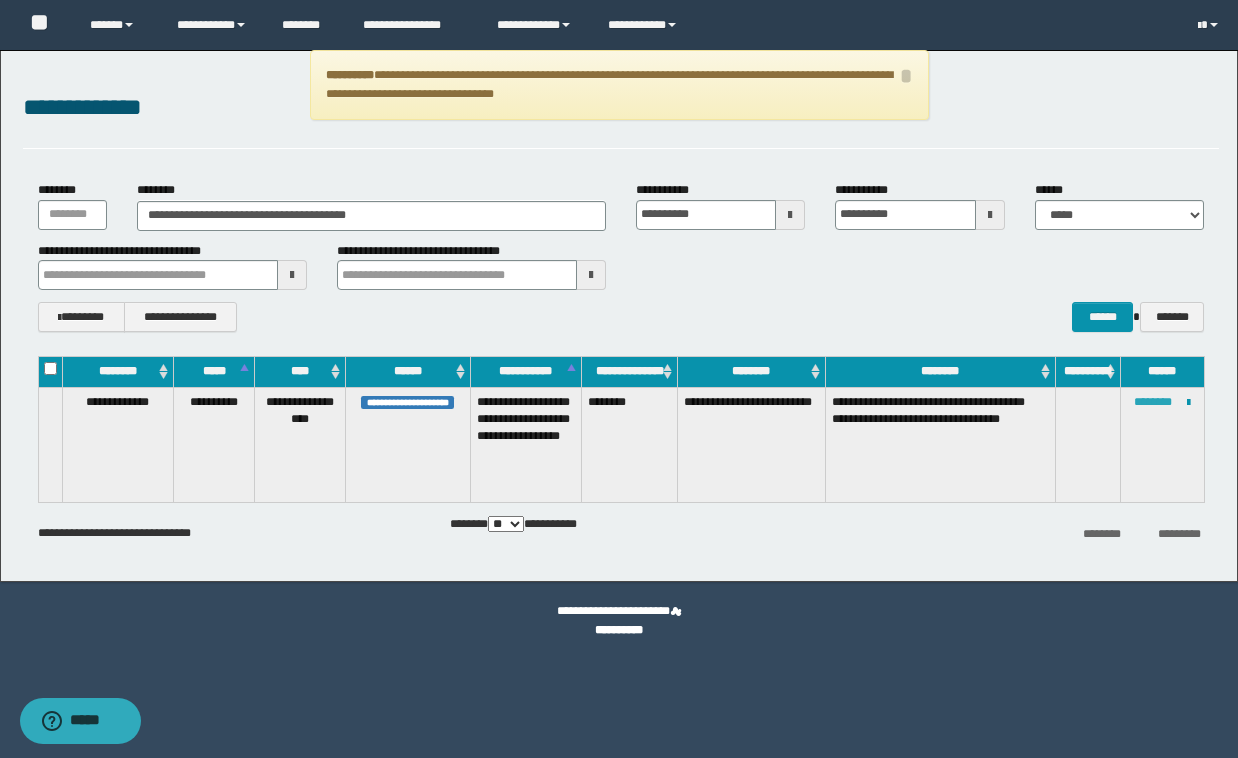 click on "********" at bounding box center [1153, 402] 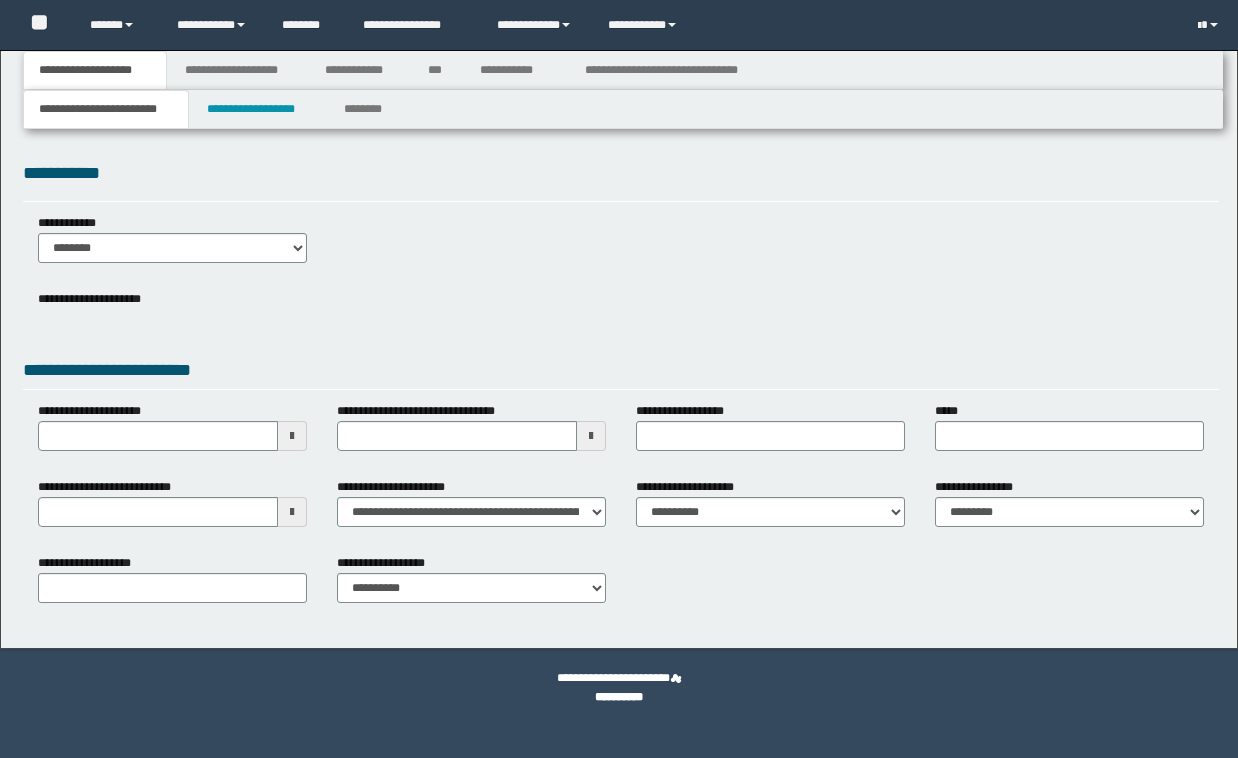 scroll, scrollTop: 0, scrollLeft: 0, axis: both 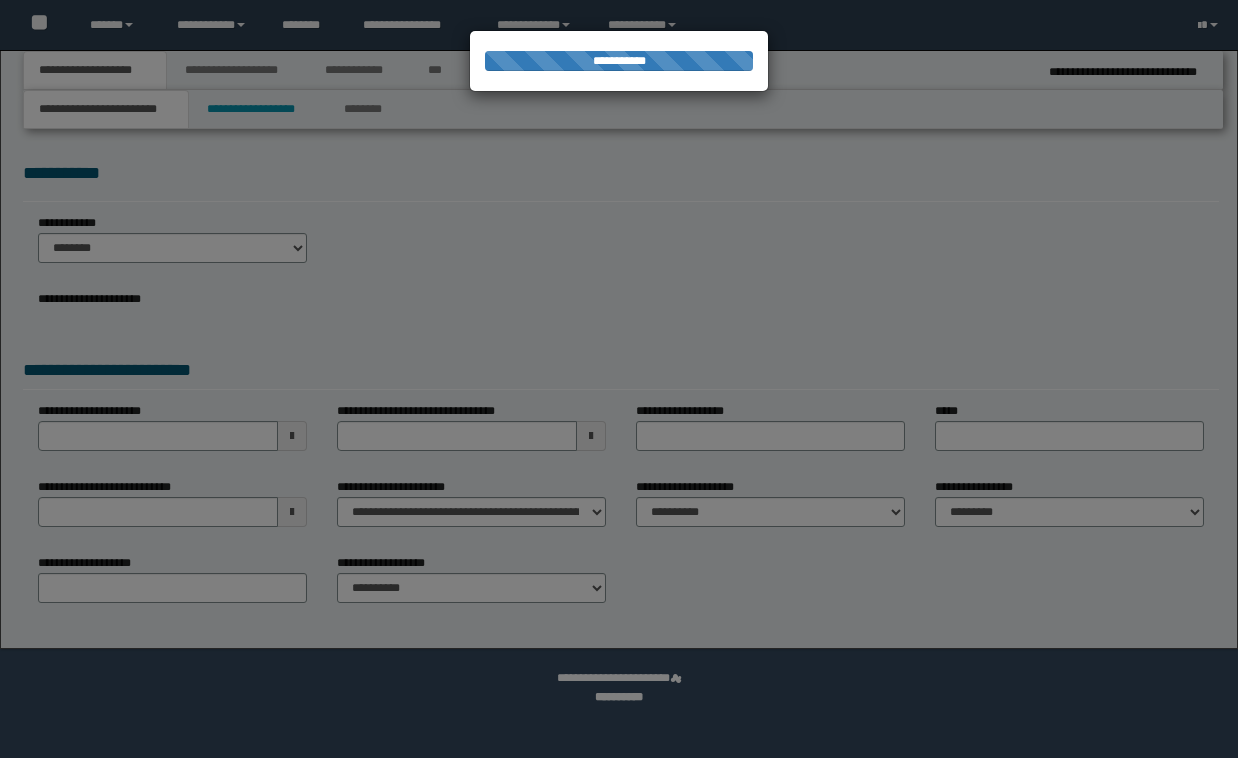 select on "*" 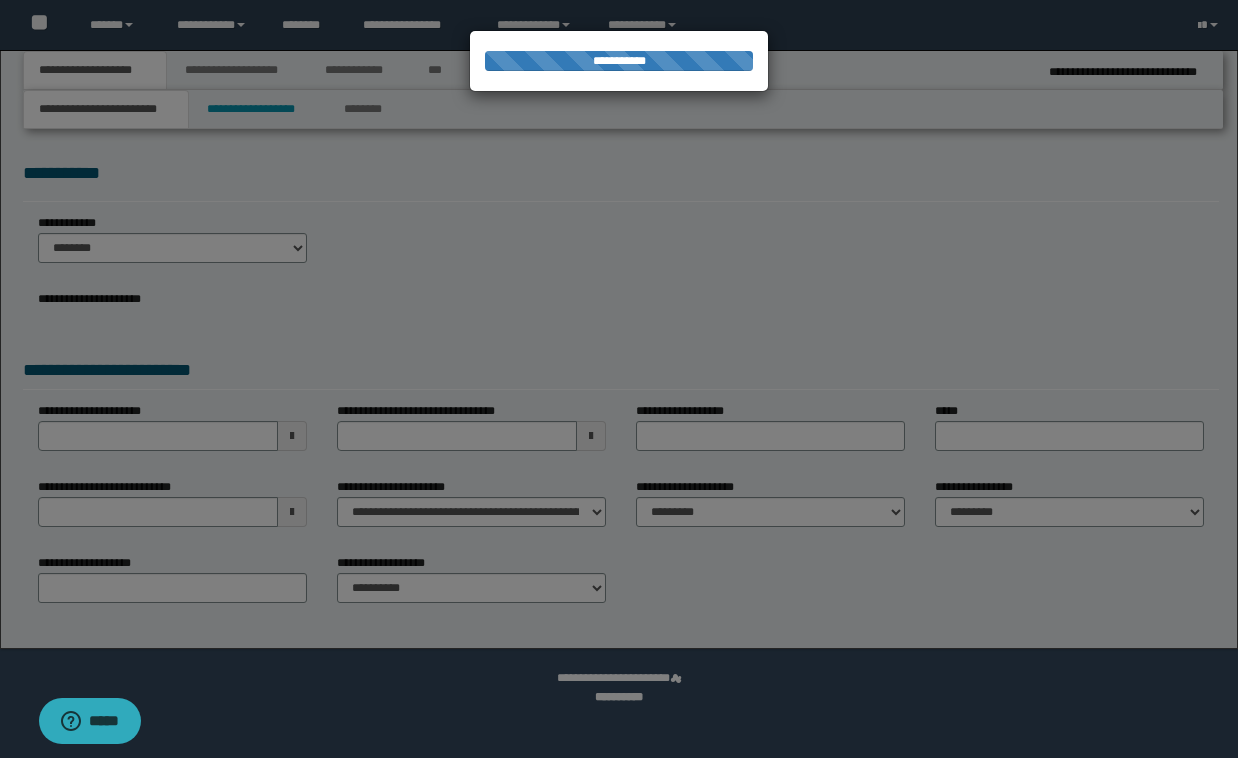 scroll, scrollTop: 0, scrollLeft: 0, axis: both 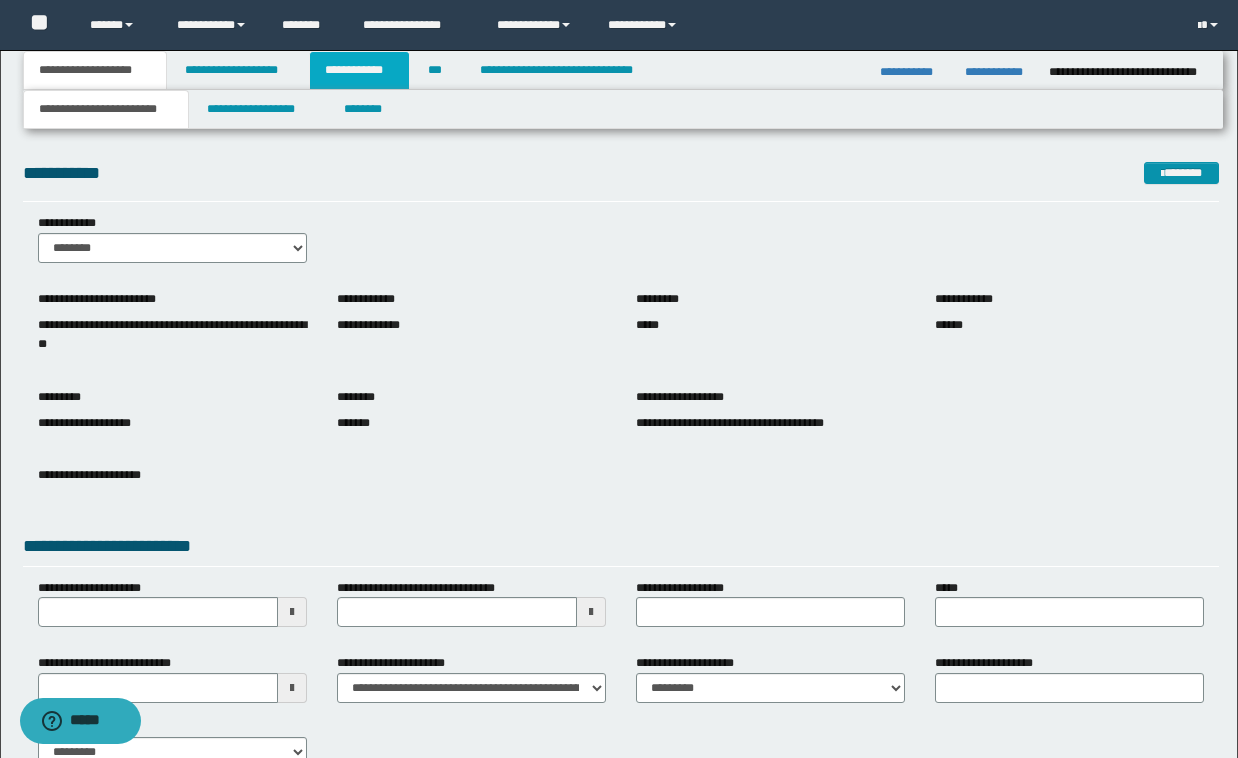 click on "**********" at bounding box center (359, 70) 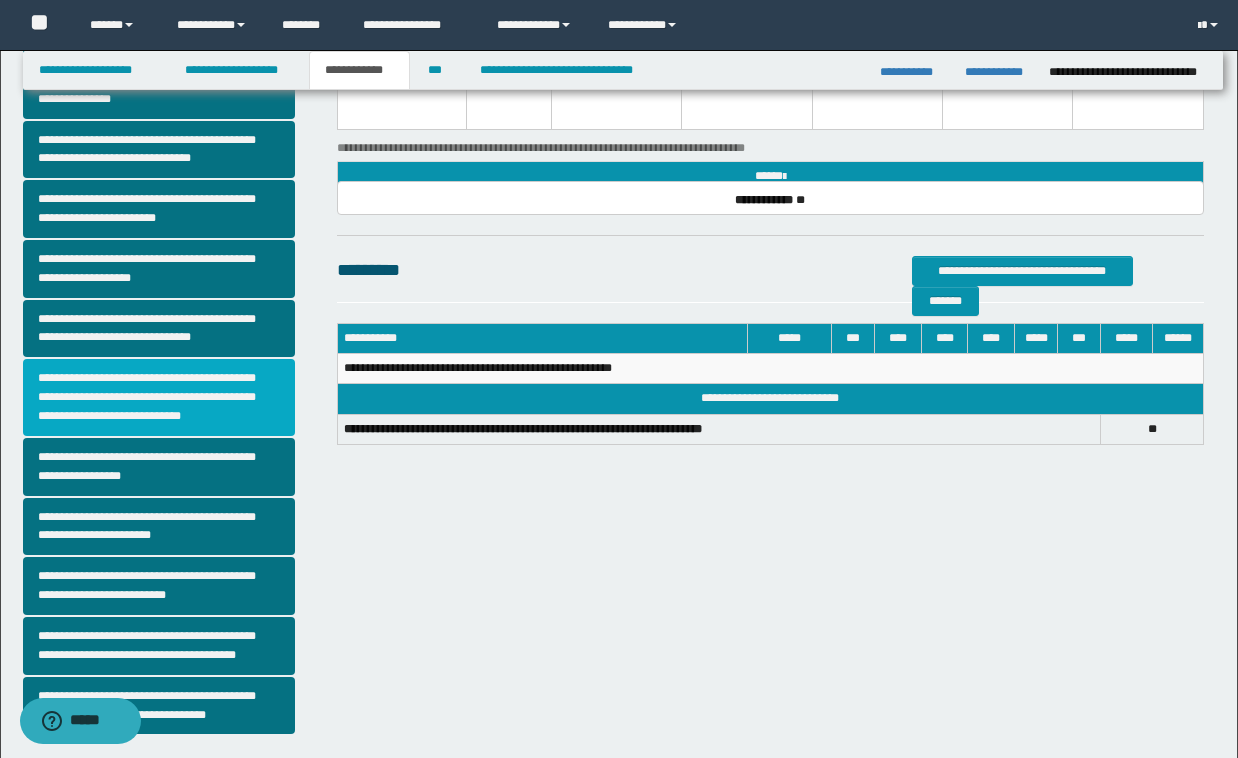 scroll, scrollTop: 320, scrollLeft: 0, axis: vertical 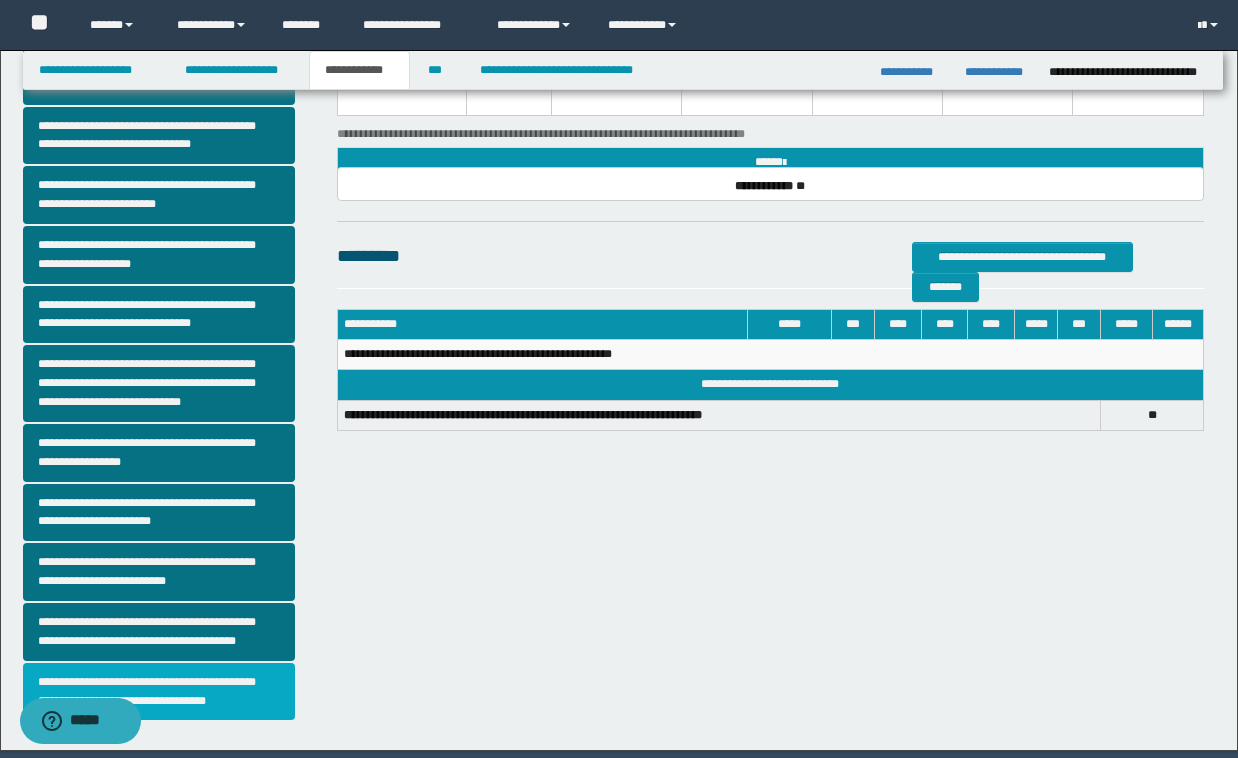 click on "**********" at bounding box center [159, 692] 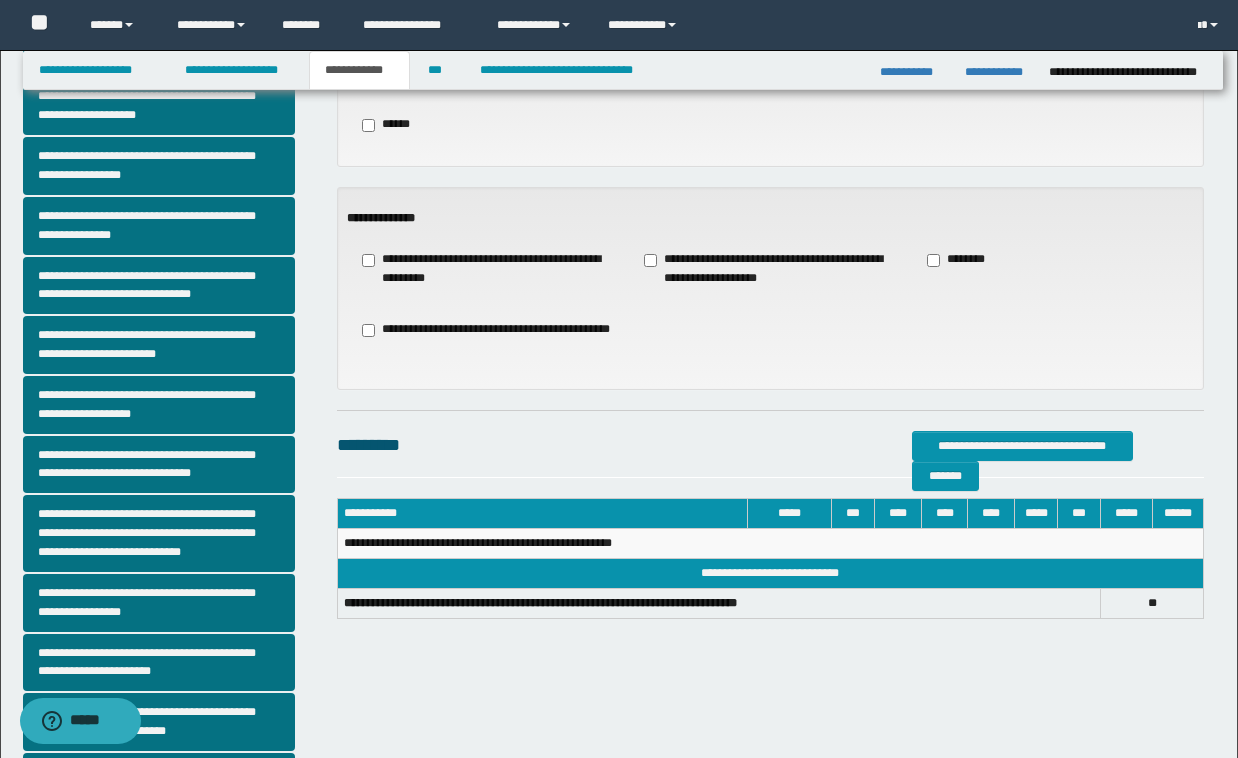 scroll, scrollTop: 200, scrollLeft: 0, axis: vertical 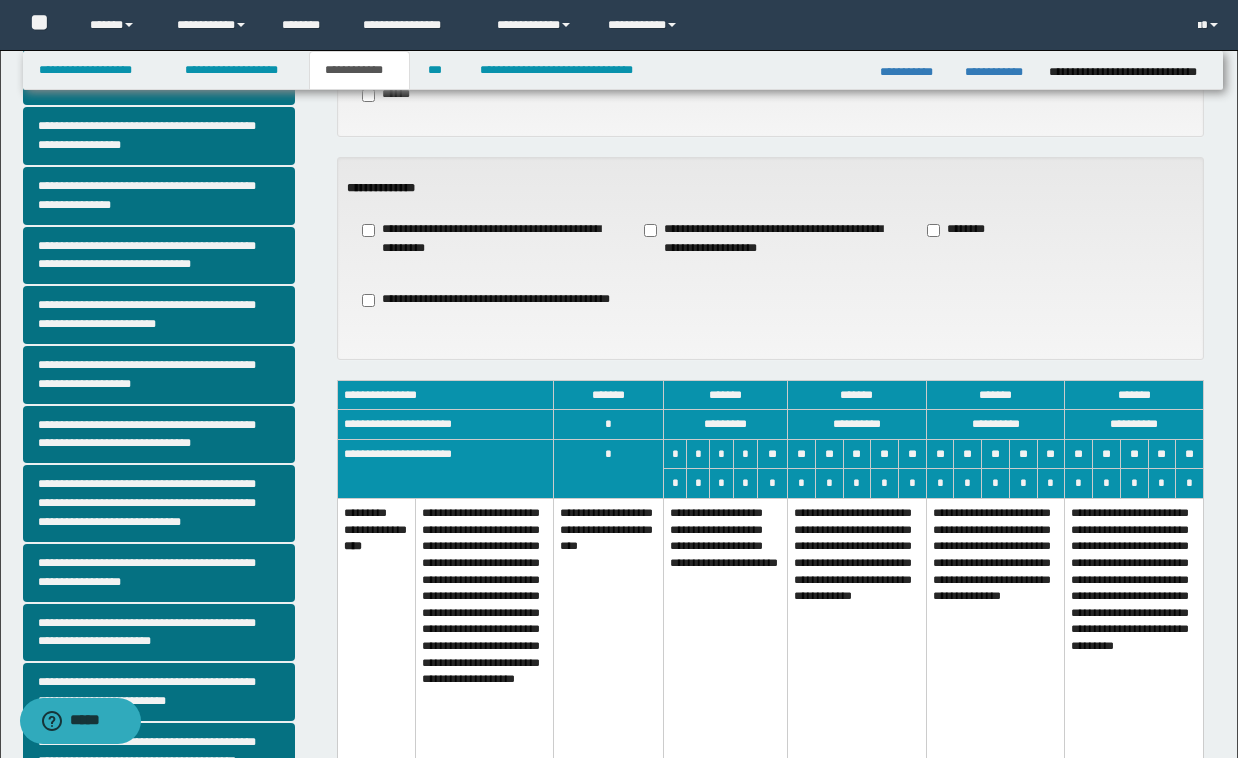 click on "**********" at bounding box center (1134, 637) 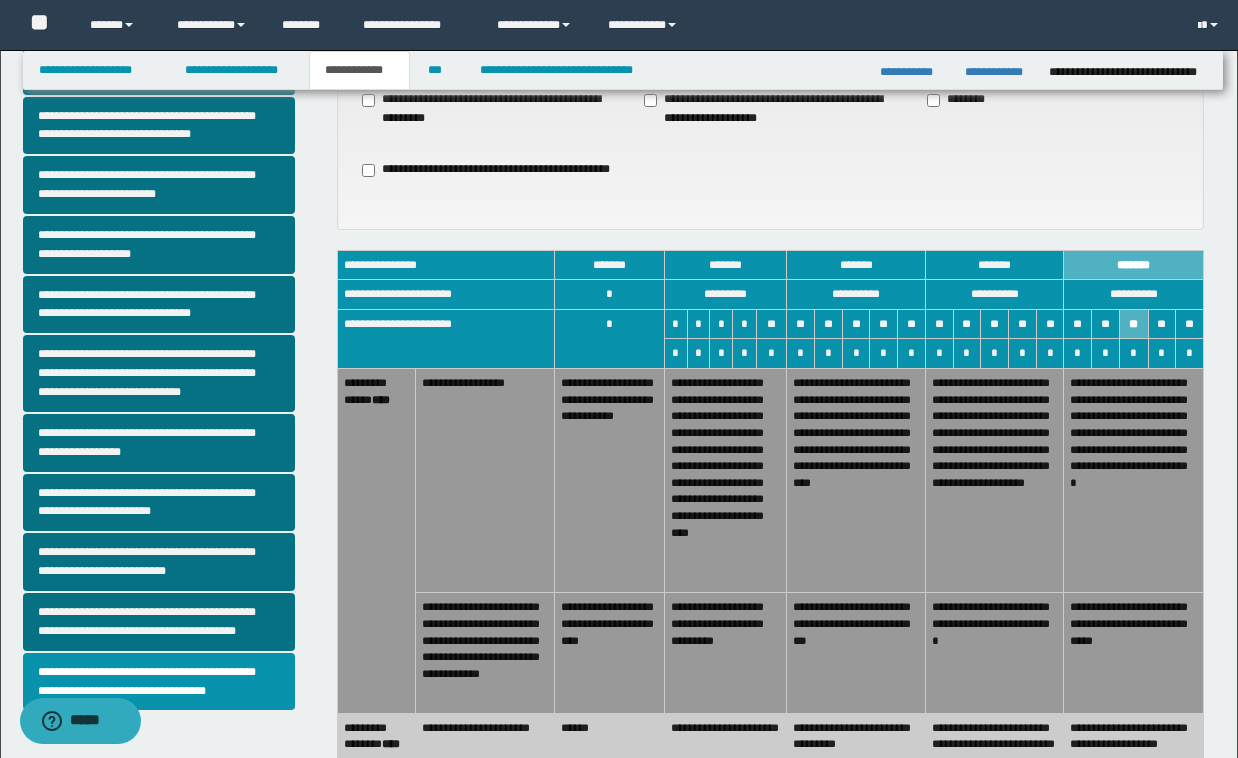 scroll, scrollTop: 400, scrollLeft: 0, axis: vertical 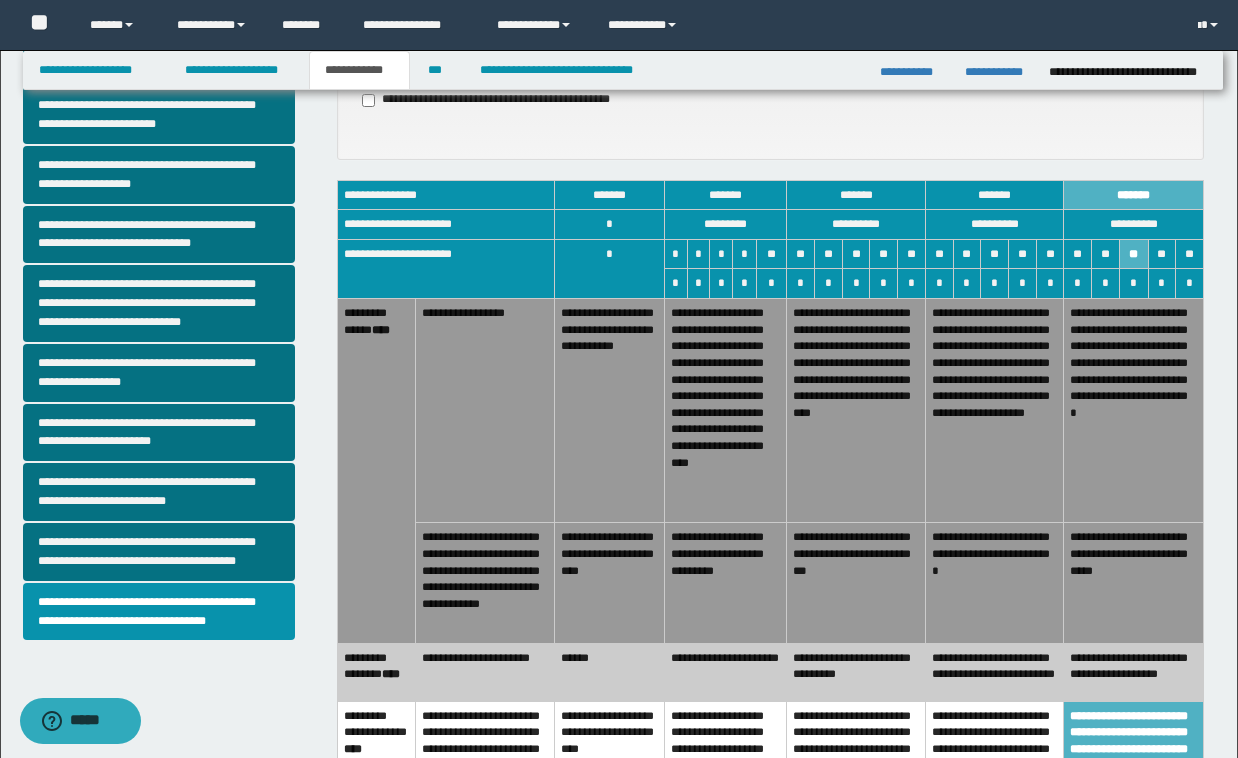 click on "**********" at bounding box center [994, 672] 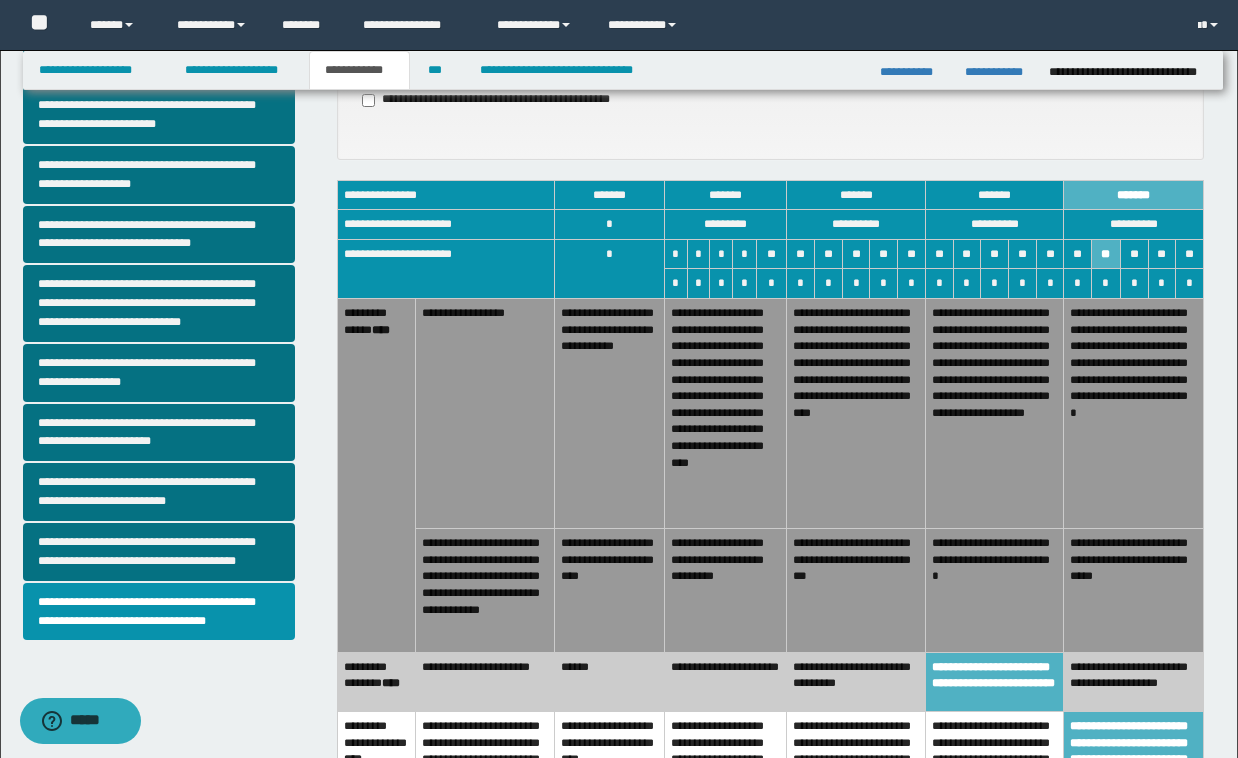 click on "**********" at bounding box center (1134, 590) 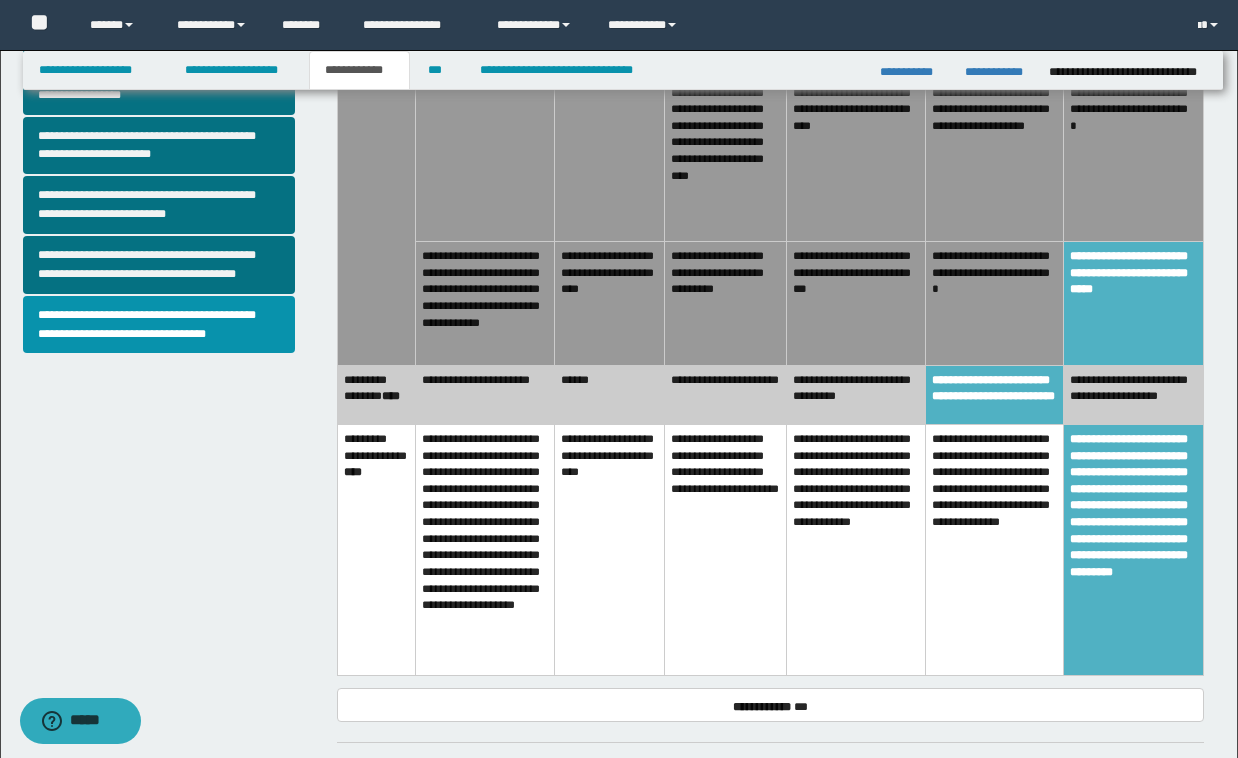 scroll, scrollTop: 680, scrollLeft: 0, axis: vertical 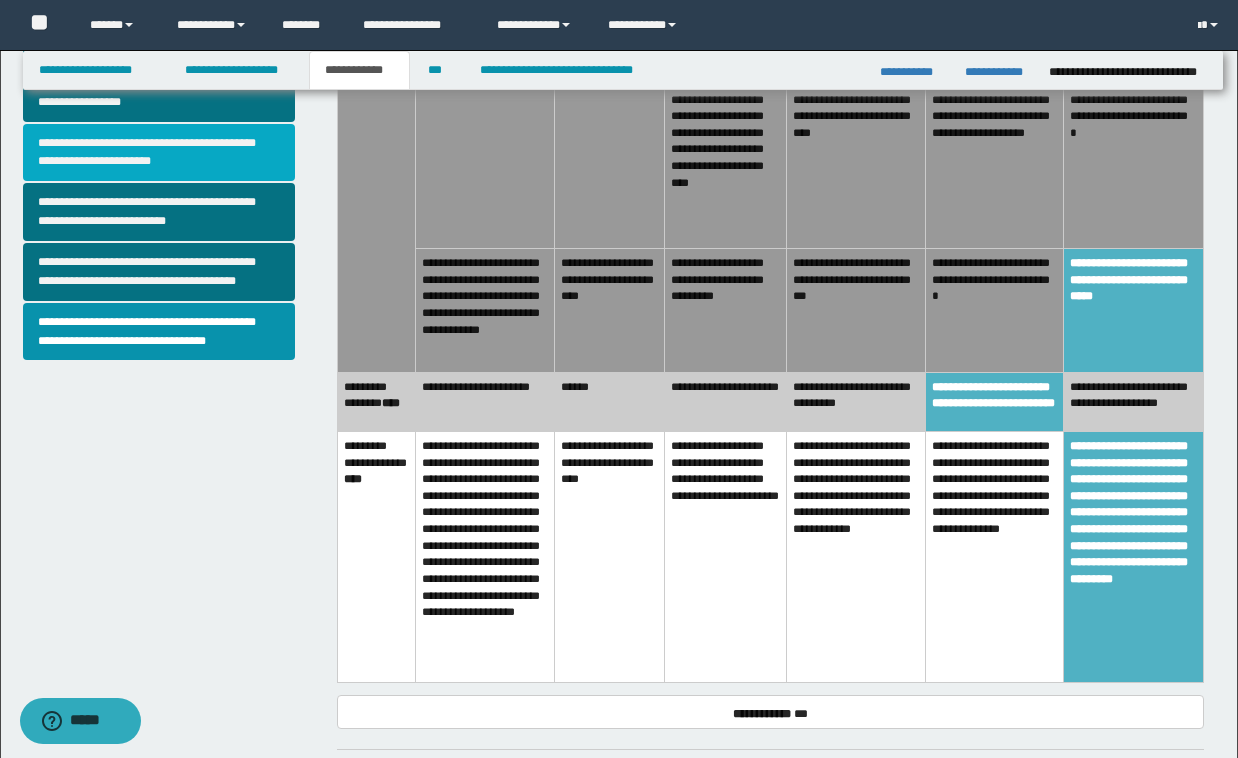 click on "**********" at bounding box center [159, 153] 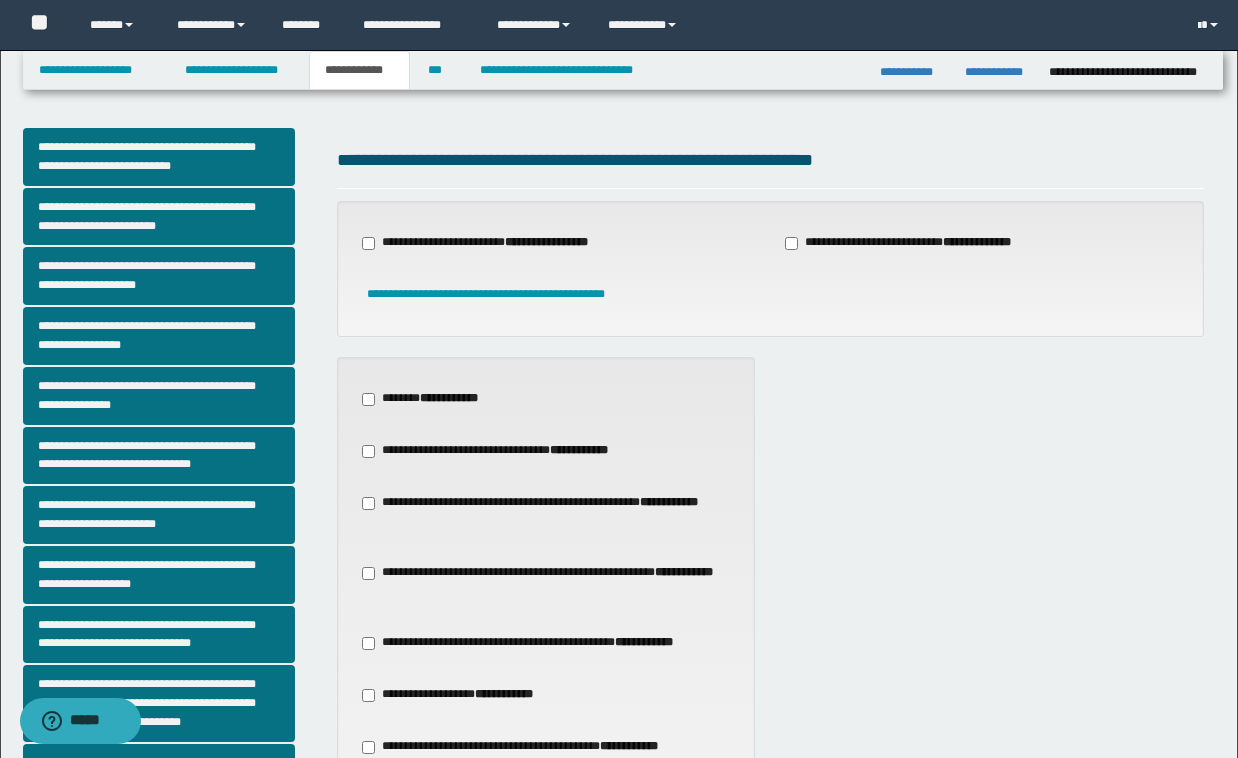 click on "**********" at bounding box center [770, 643] 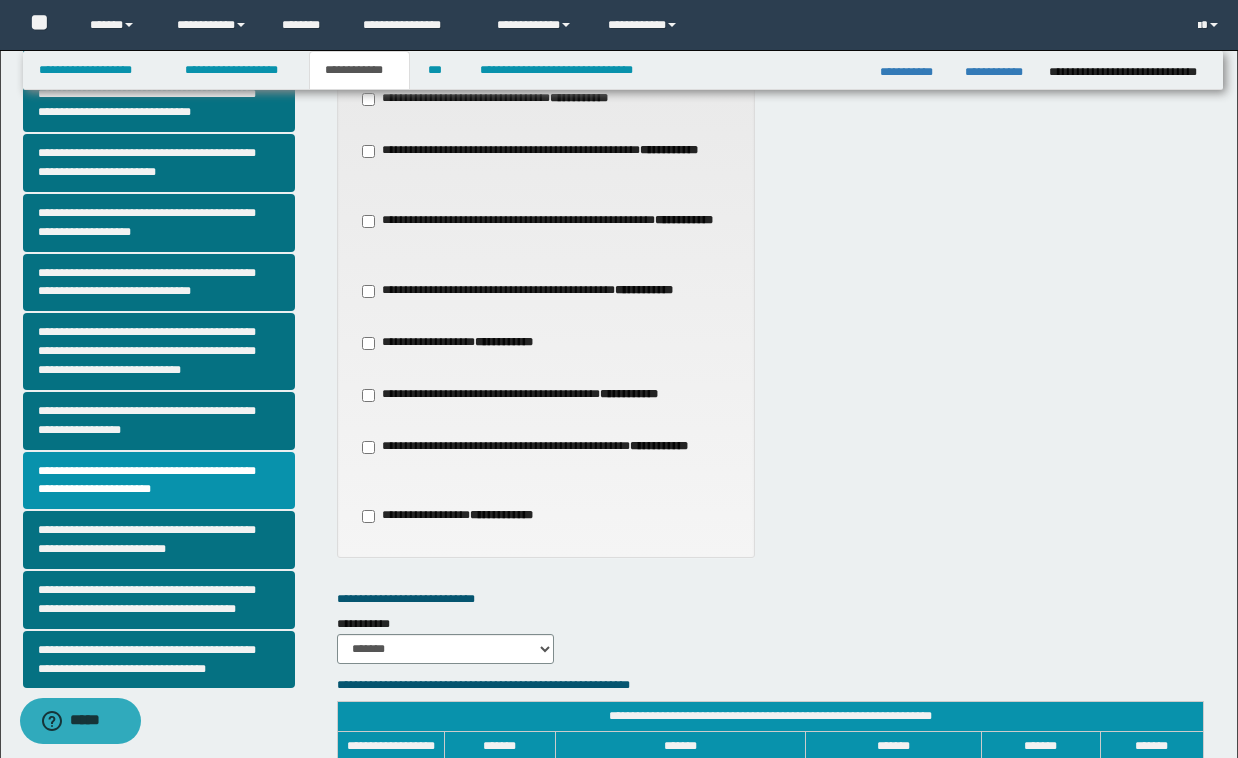 scroll, scrollTop: 360, scrollLeft: 0, axis: vertical 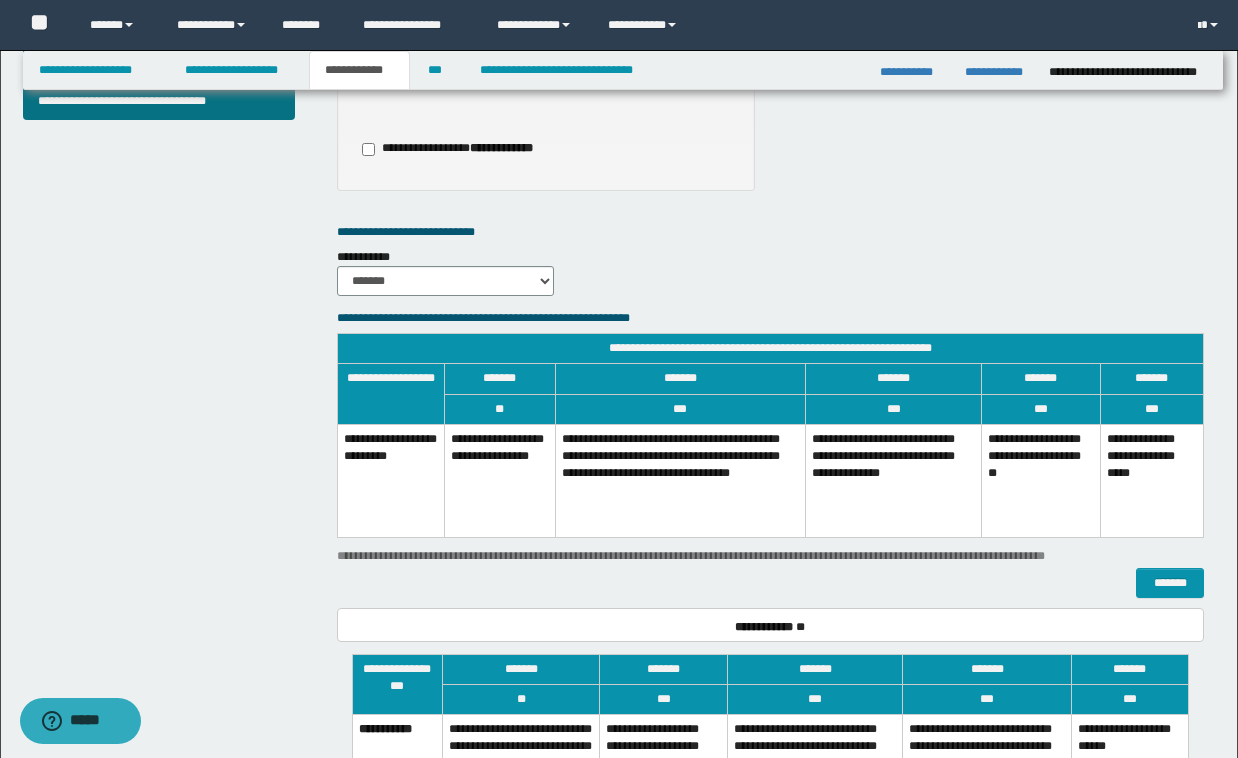 click on "**********" at bounding box center (1041, 480) 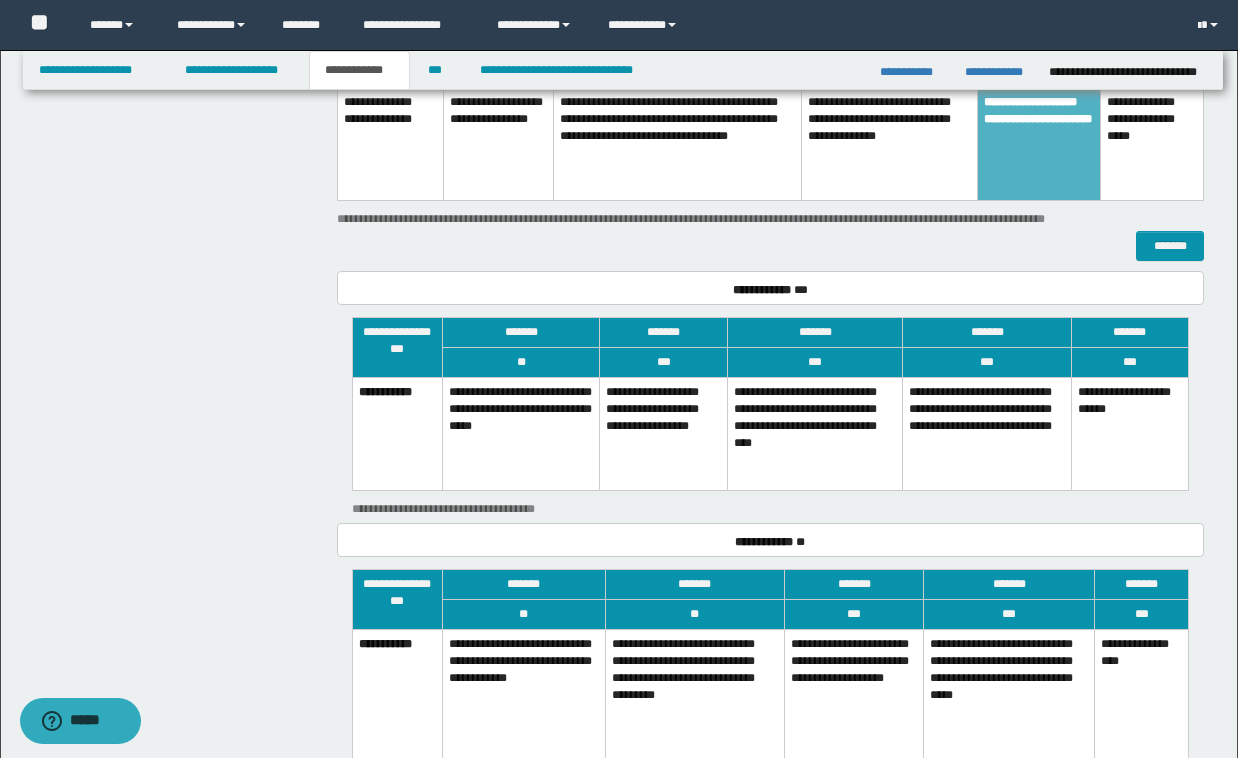 scroll, scrollTop: 1255, scrollLeft: 0, axis: vertical 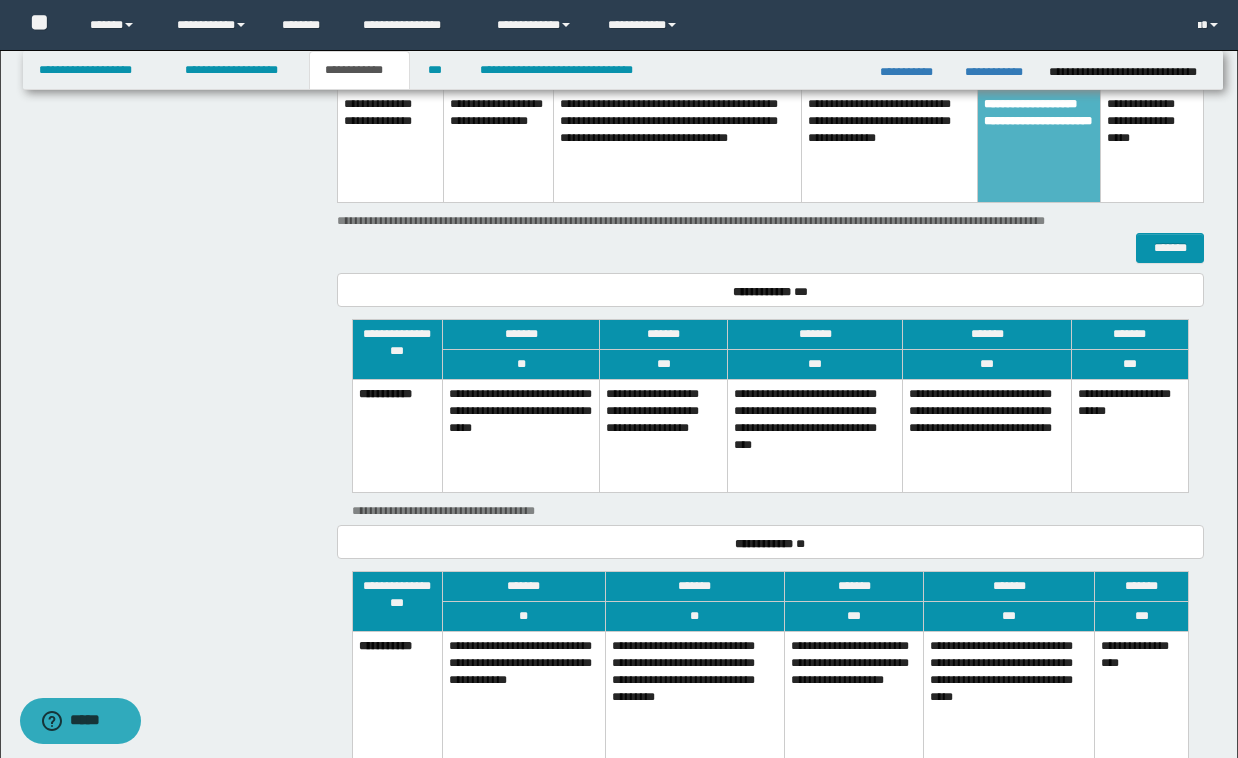 click on "**********" at bounding box center [987, 435] 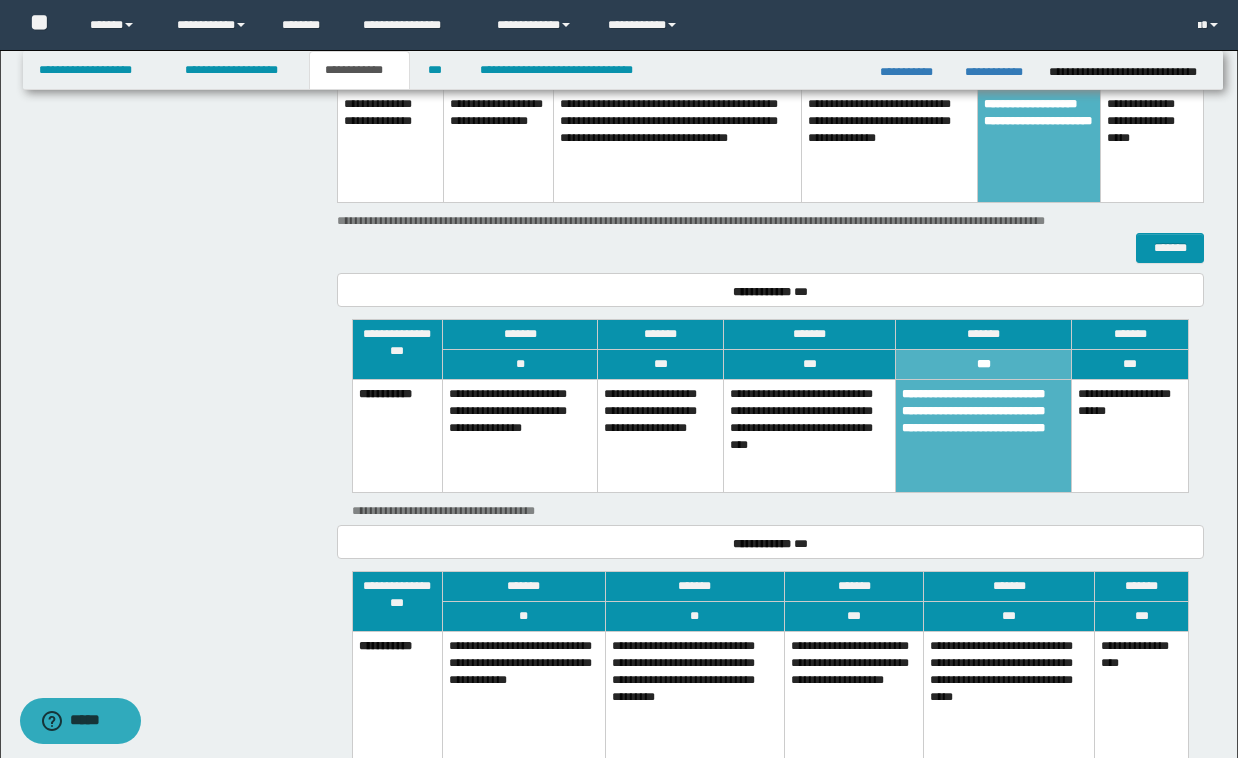 click on "**********" at bounding box center (1009, 697) 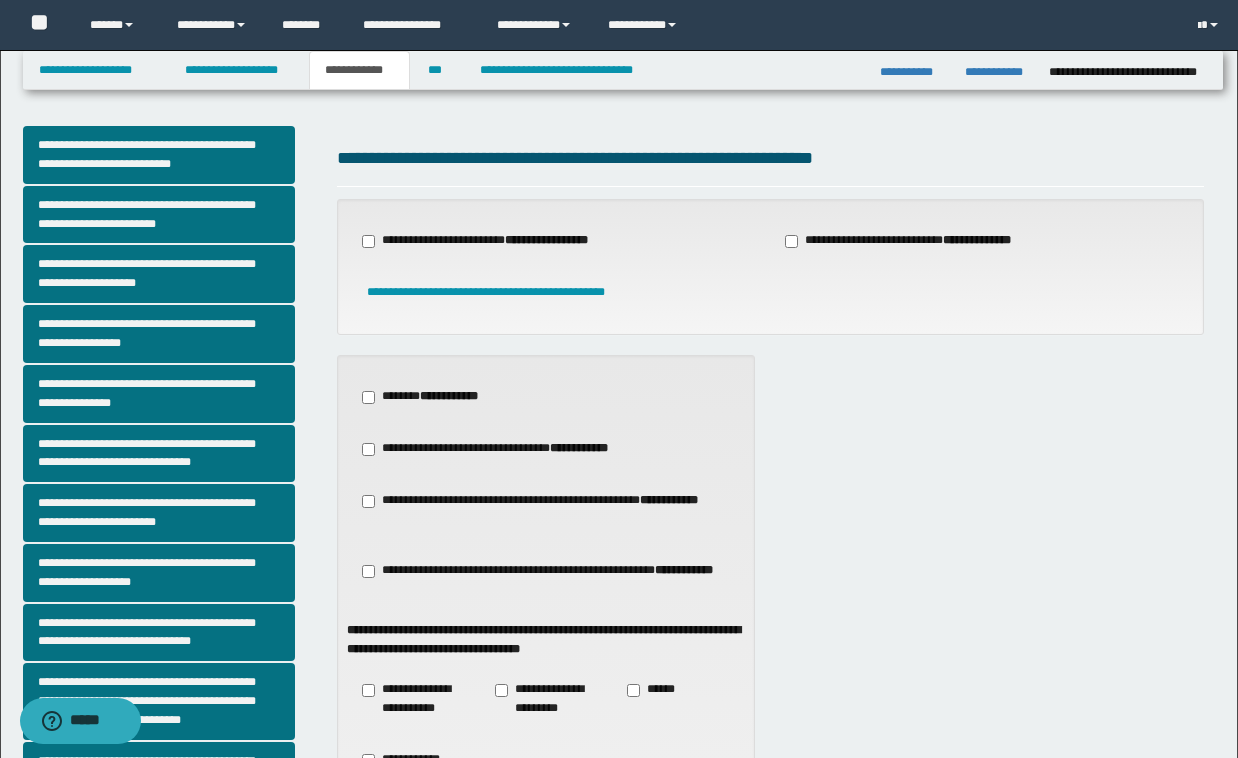 scroll, scrollTop: 0, scrollLeft: 0, axis: both 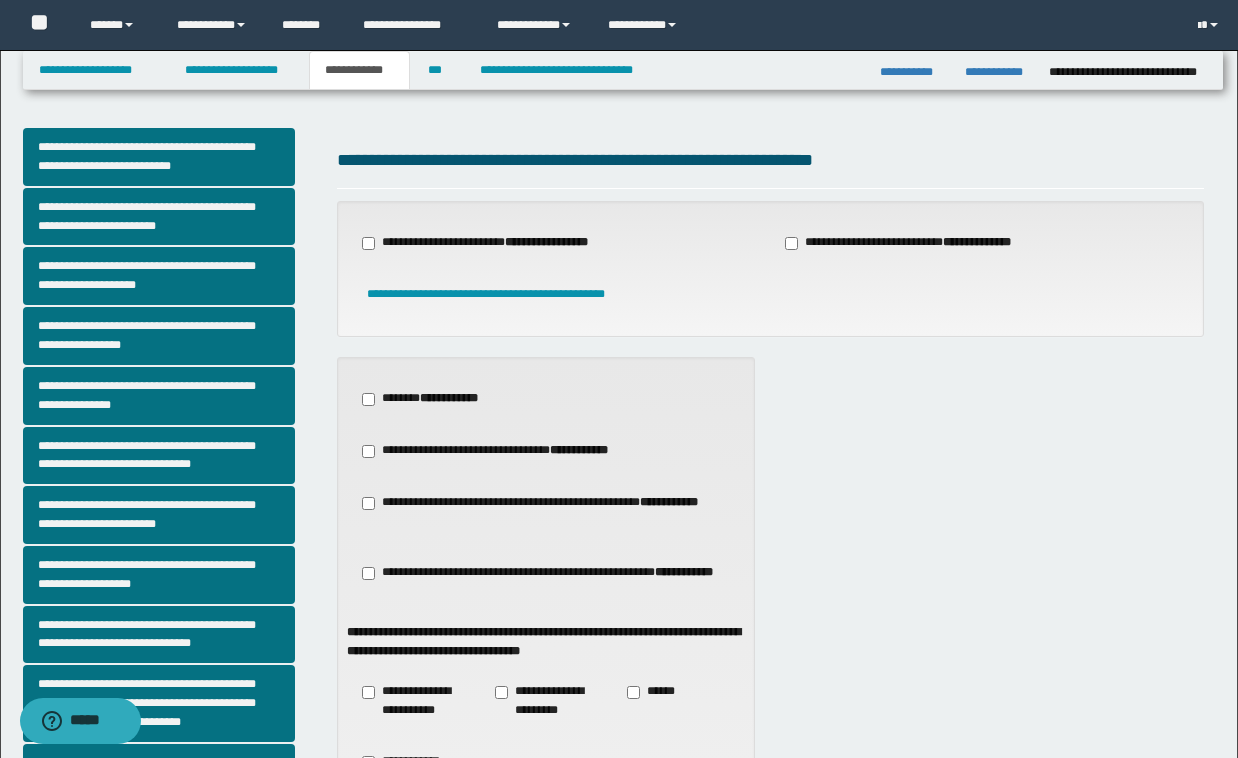click on "**********" at bounding box center (770, 744) 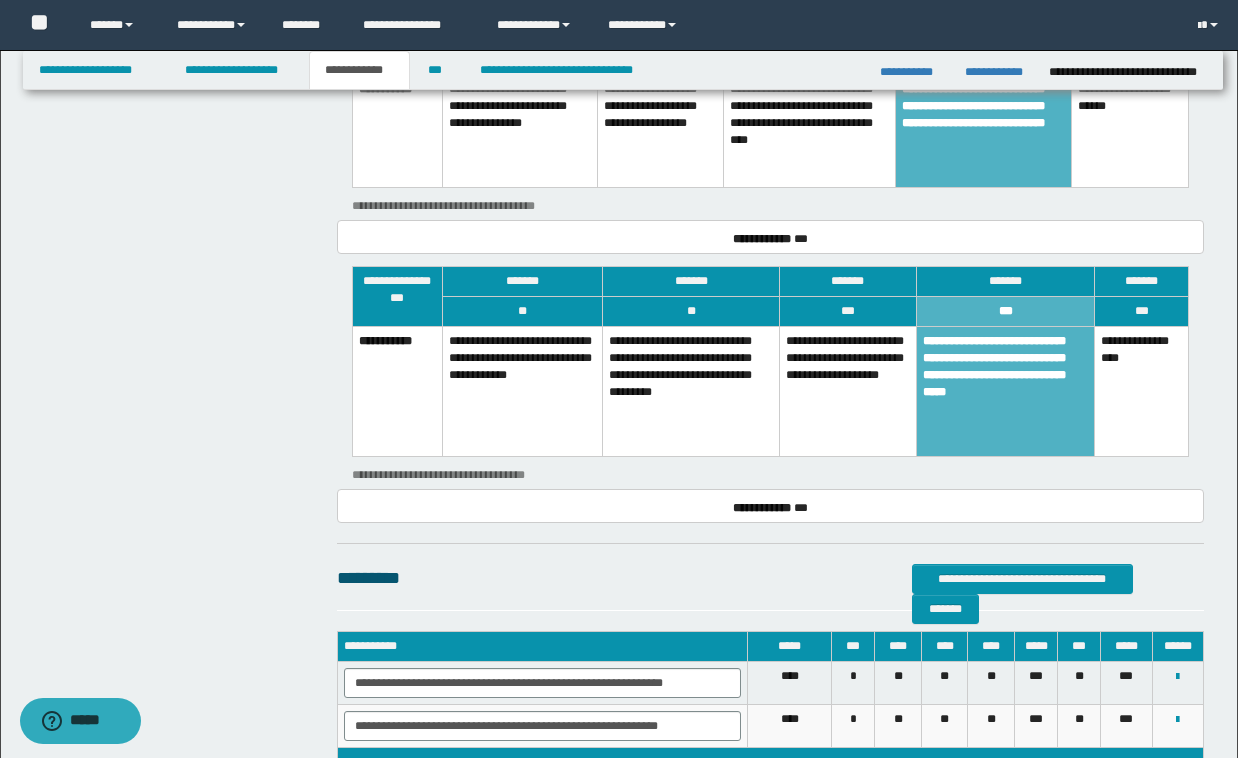 scroll, scrollTop: 1600, scrollLeft: 0, axis: vertical 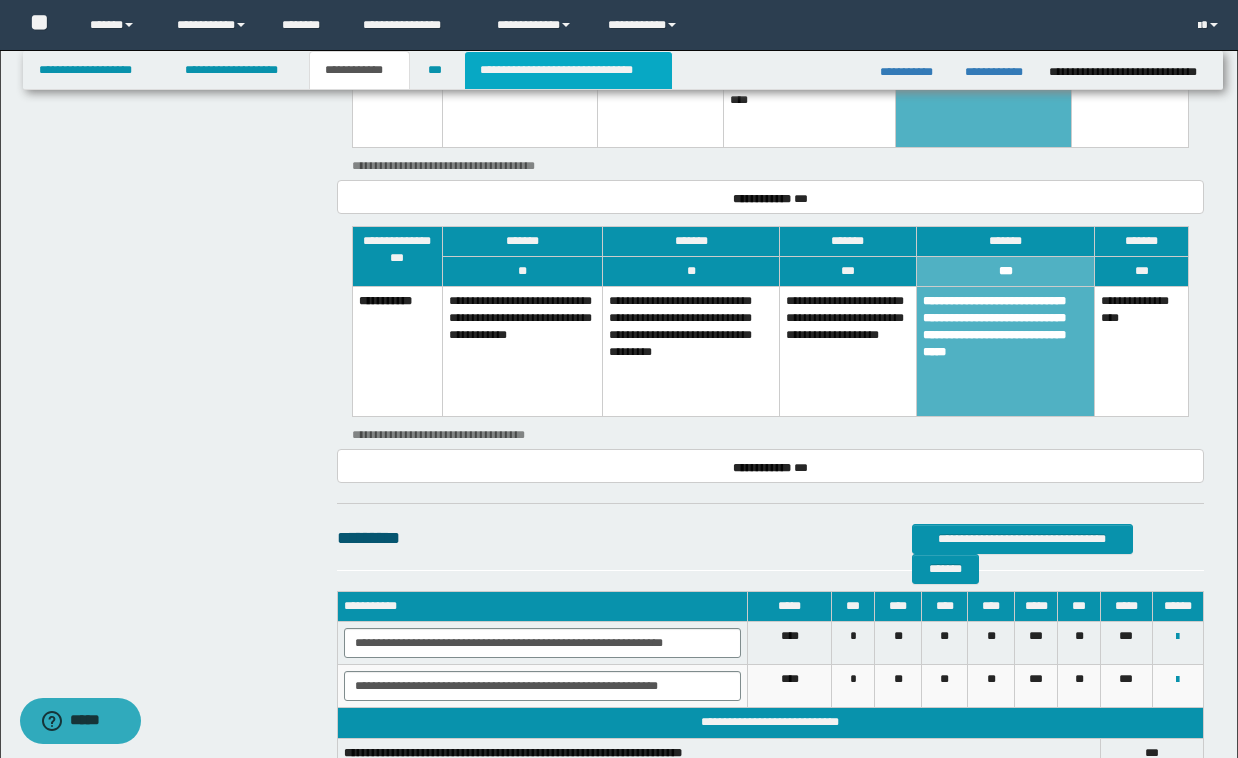 click on "**********" at bounding box center [568, 70] 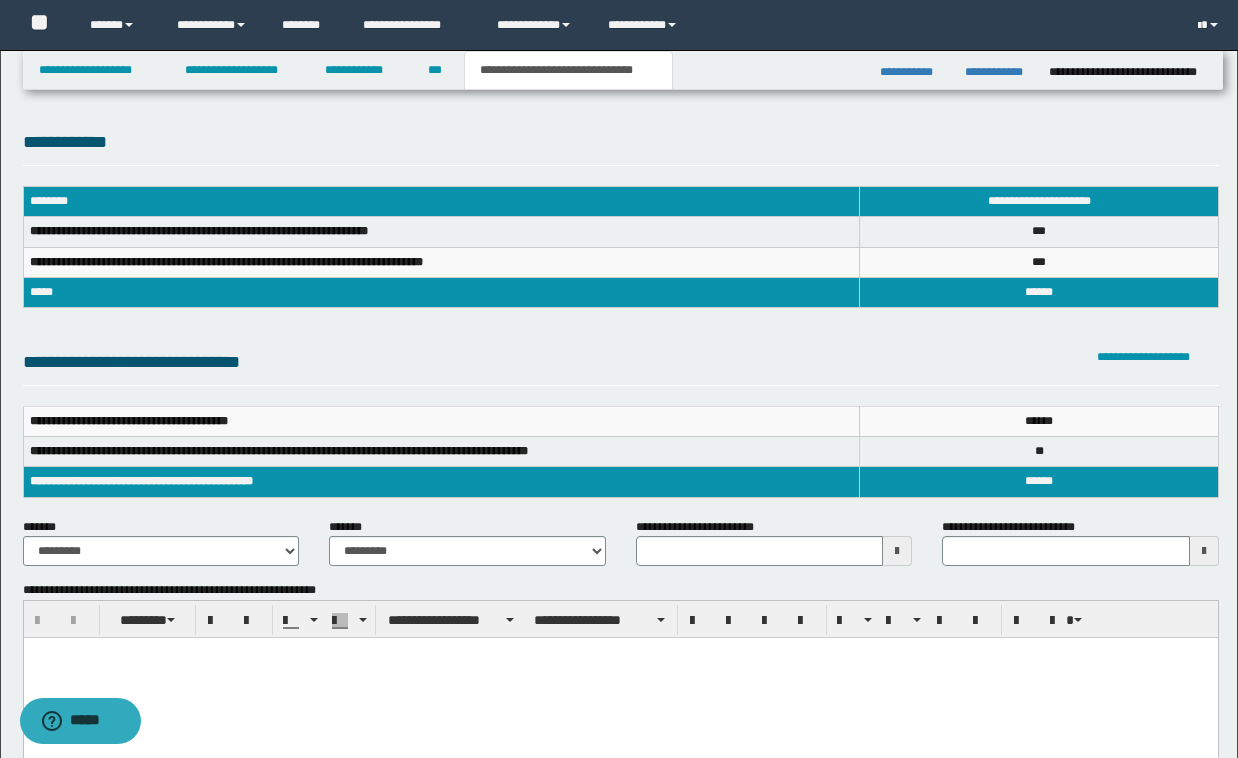scroll, scrollTop: 0, scrollLeft: 0, axis: both 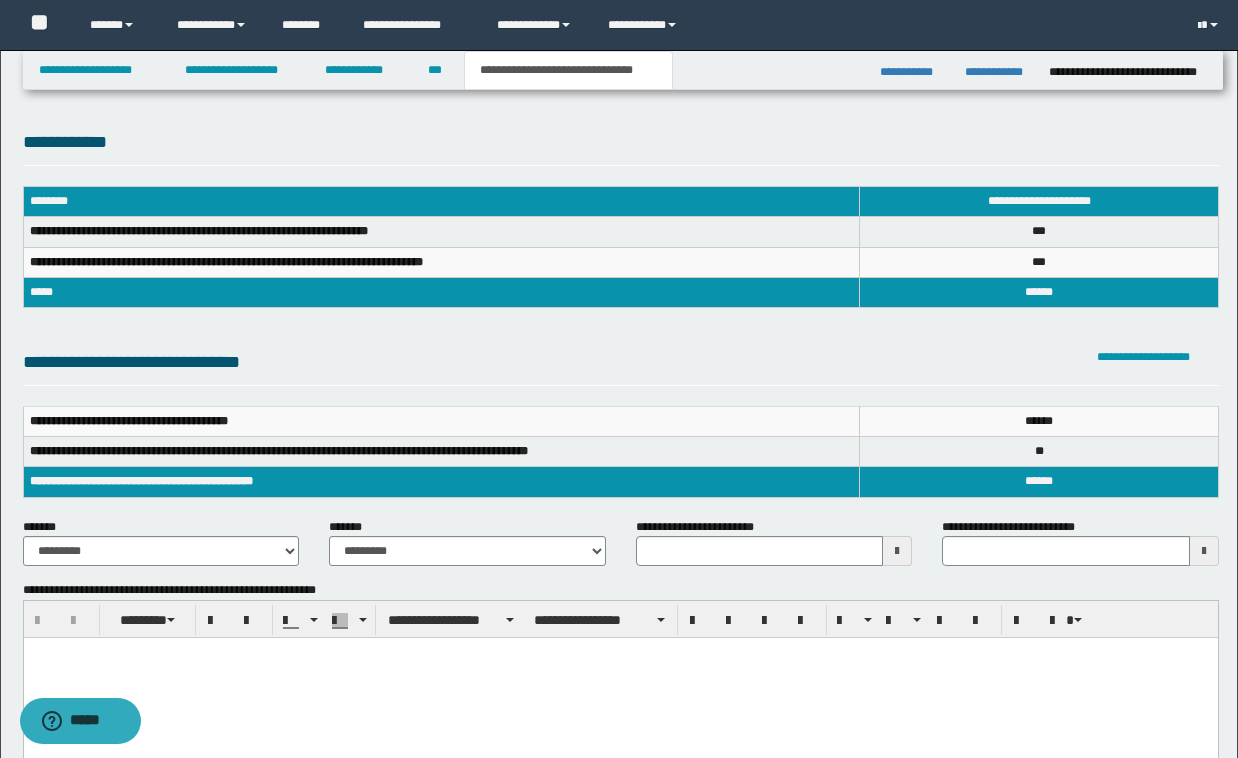 click on "**********" at bounding box center (619, 788) 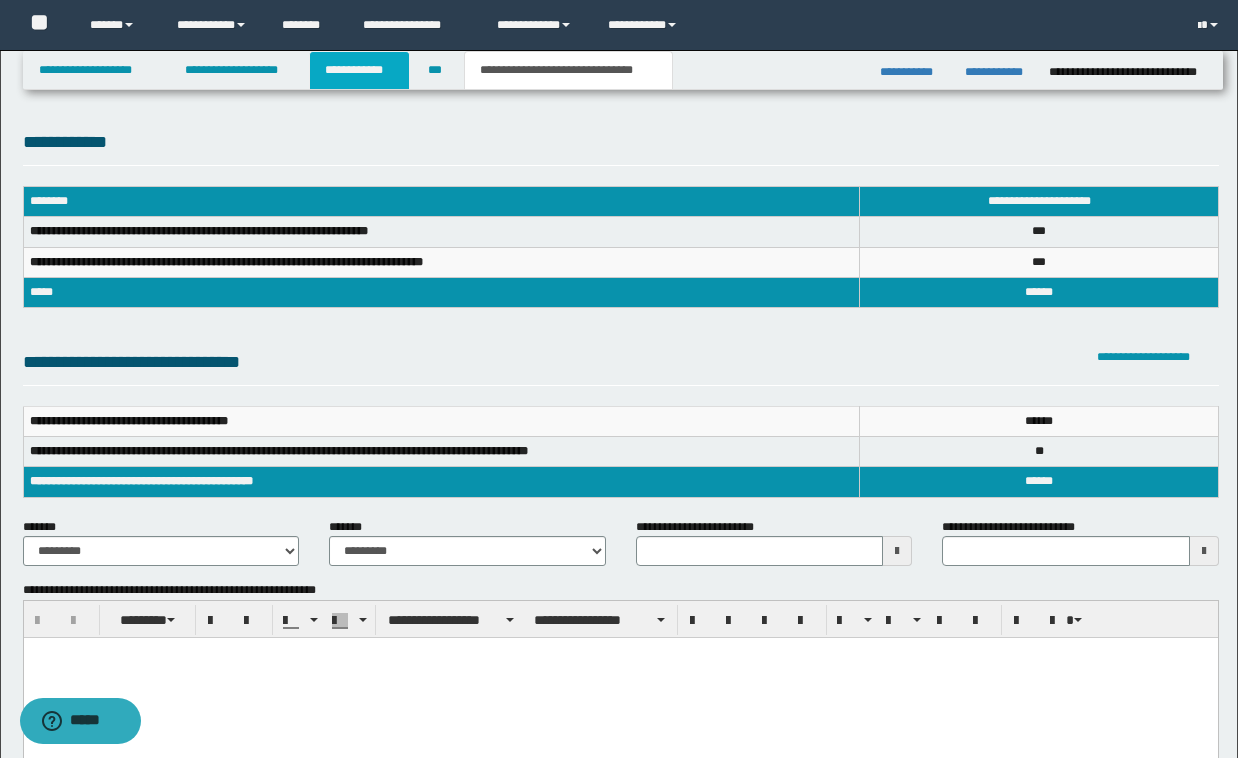 click on "**********" at bounding box center [359, 70] 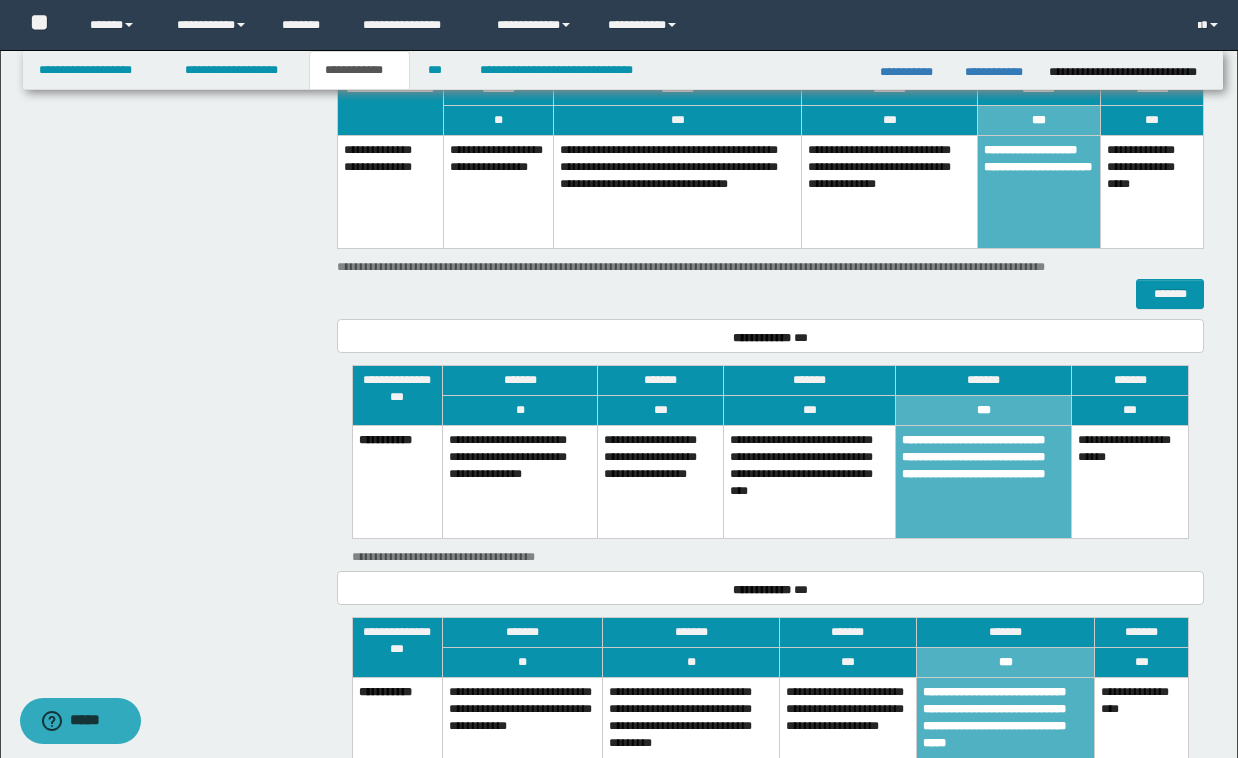 scroll, scrollTop: 1240, scrollLeft: 0, axis: vertical 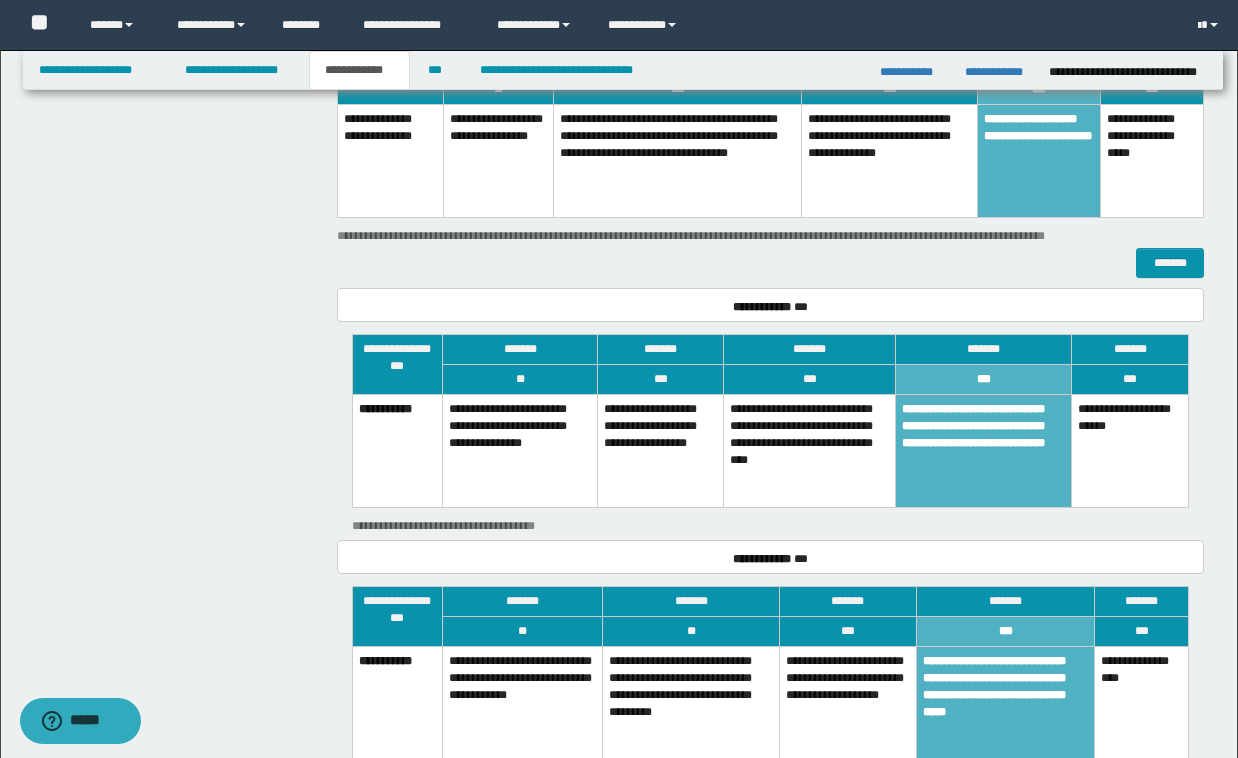 click on "**********" at bounding box center (1142, 712) 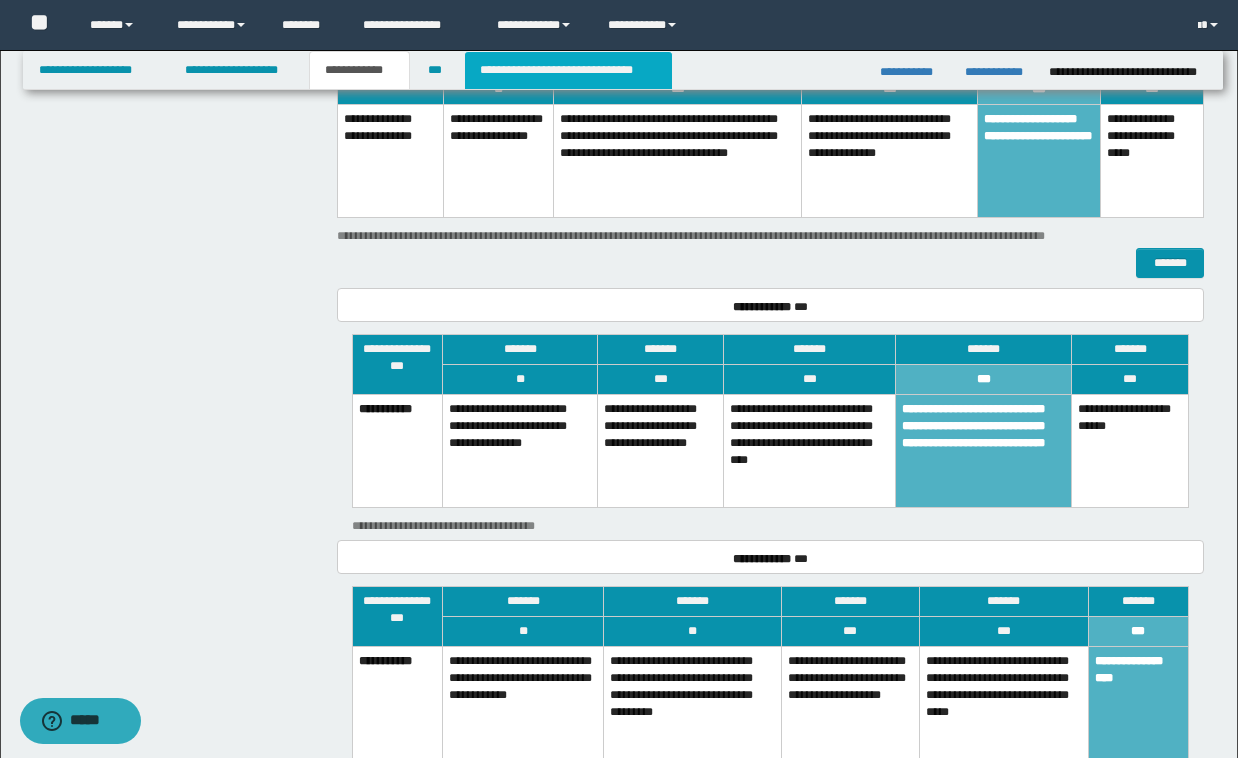click on "**********" at bounding box center [568, 70] 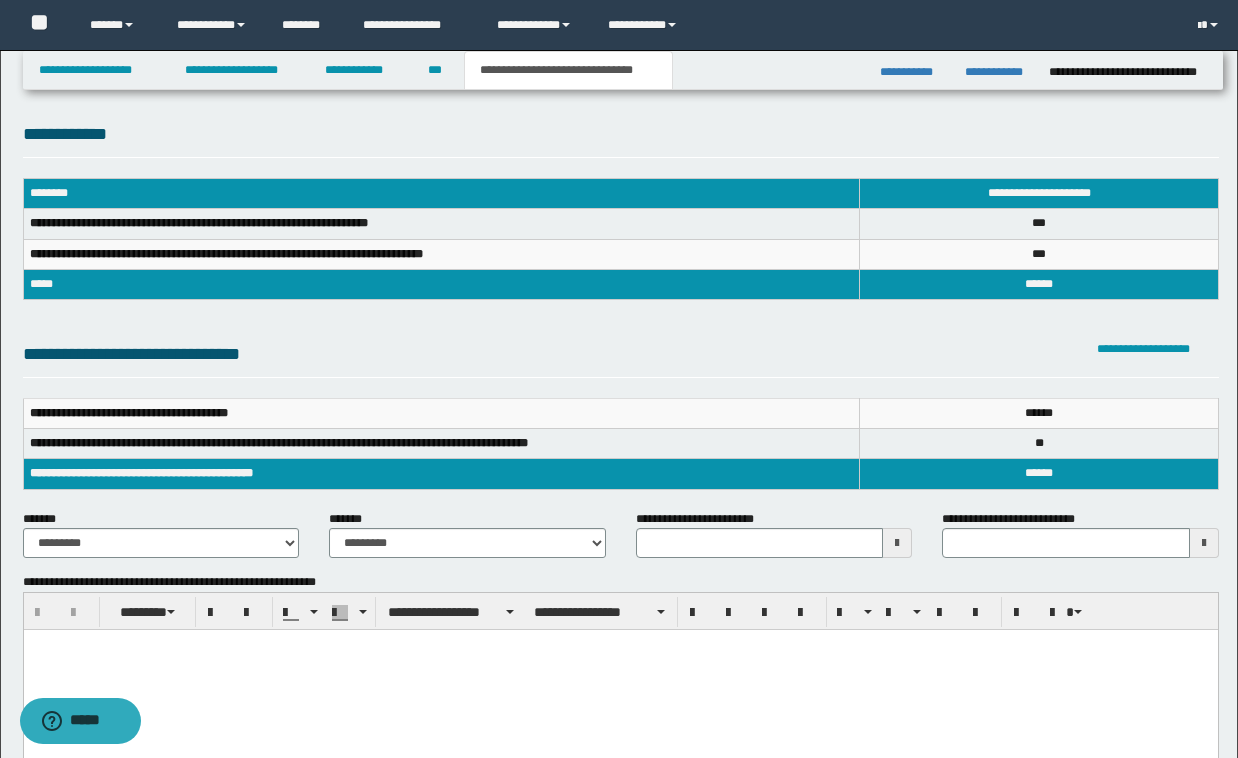 scroll, scrollTop: 0, scrollLeft: 0, axis: both 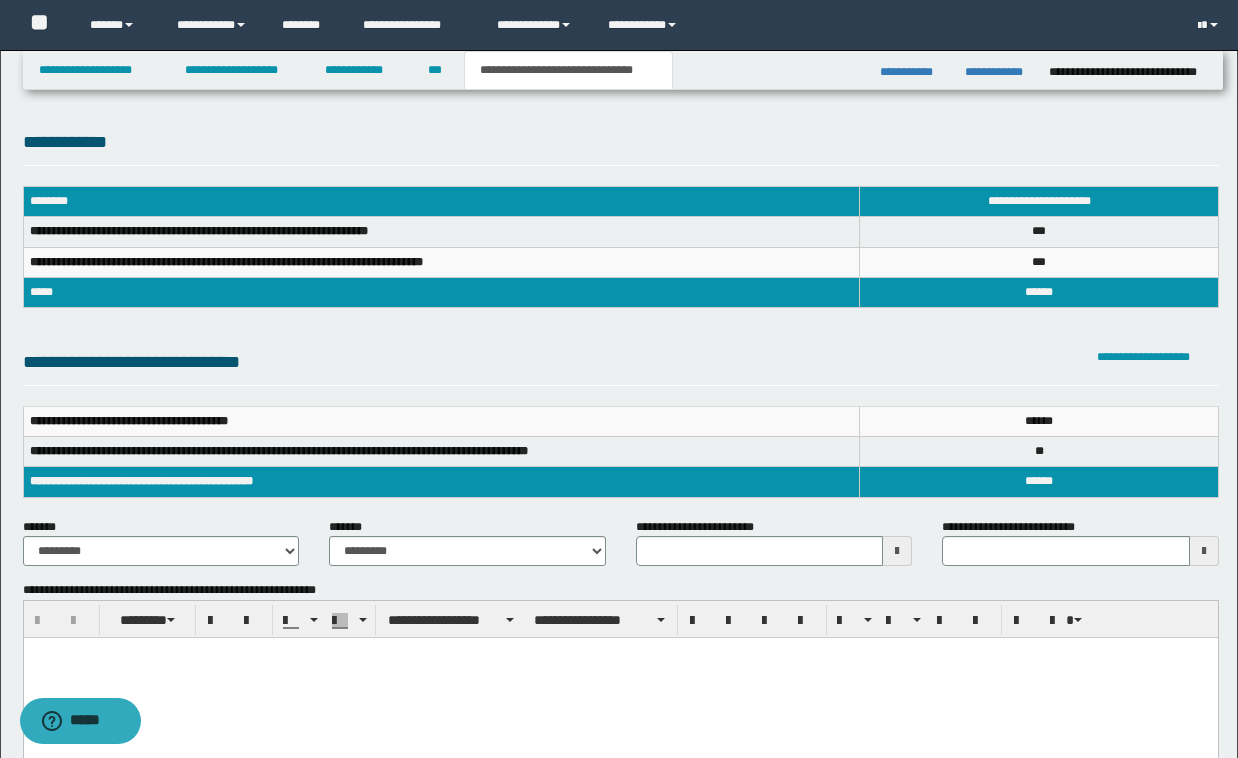 click on "**********" at bounding box center [621, 228] 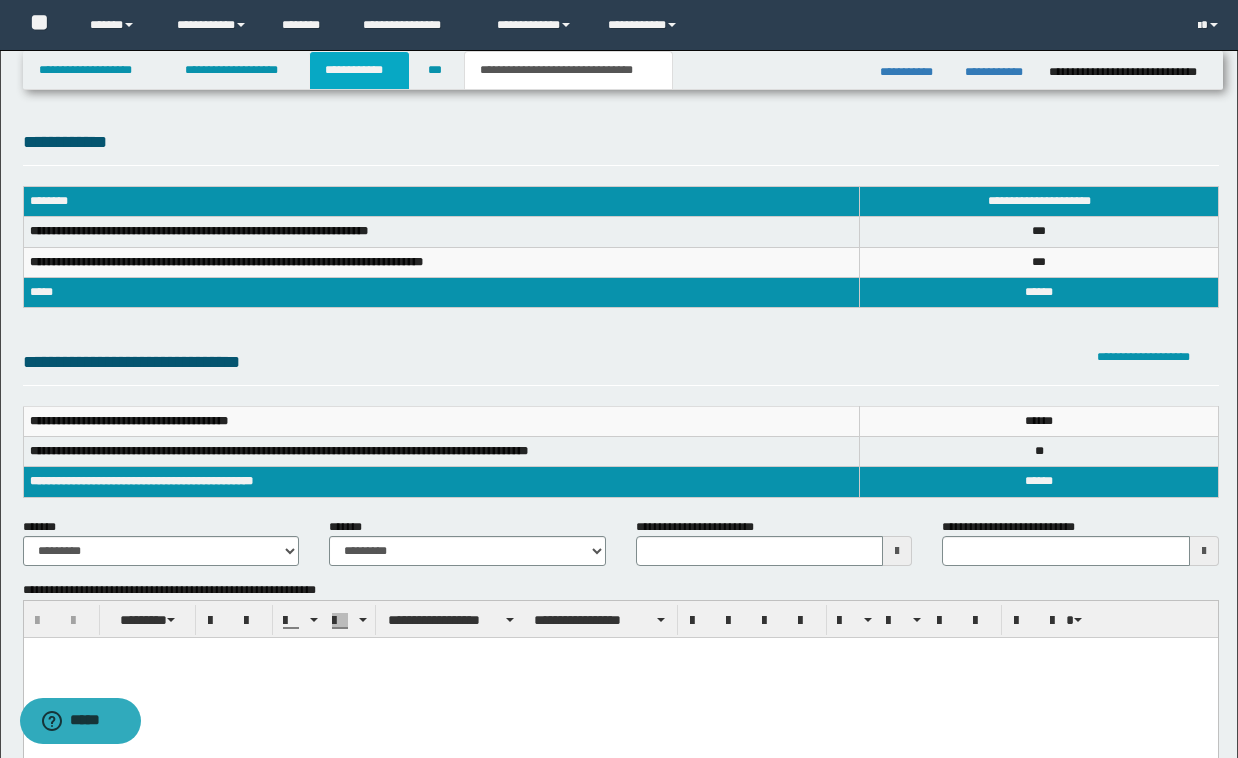 click on "**********" at bounding box center (359, 70) 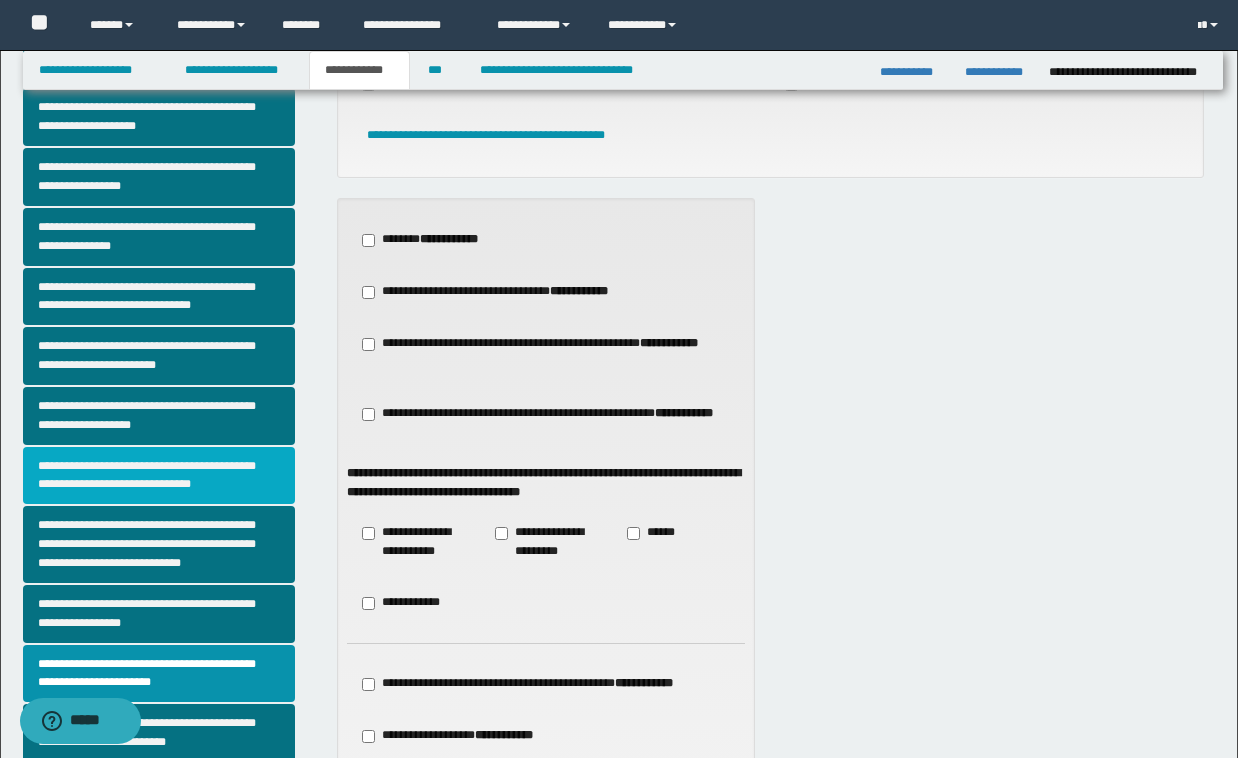 scroll, scrollTop: 160, scrollLeft: 0, axis: vertical 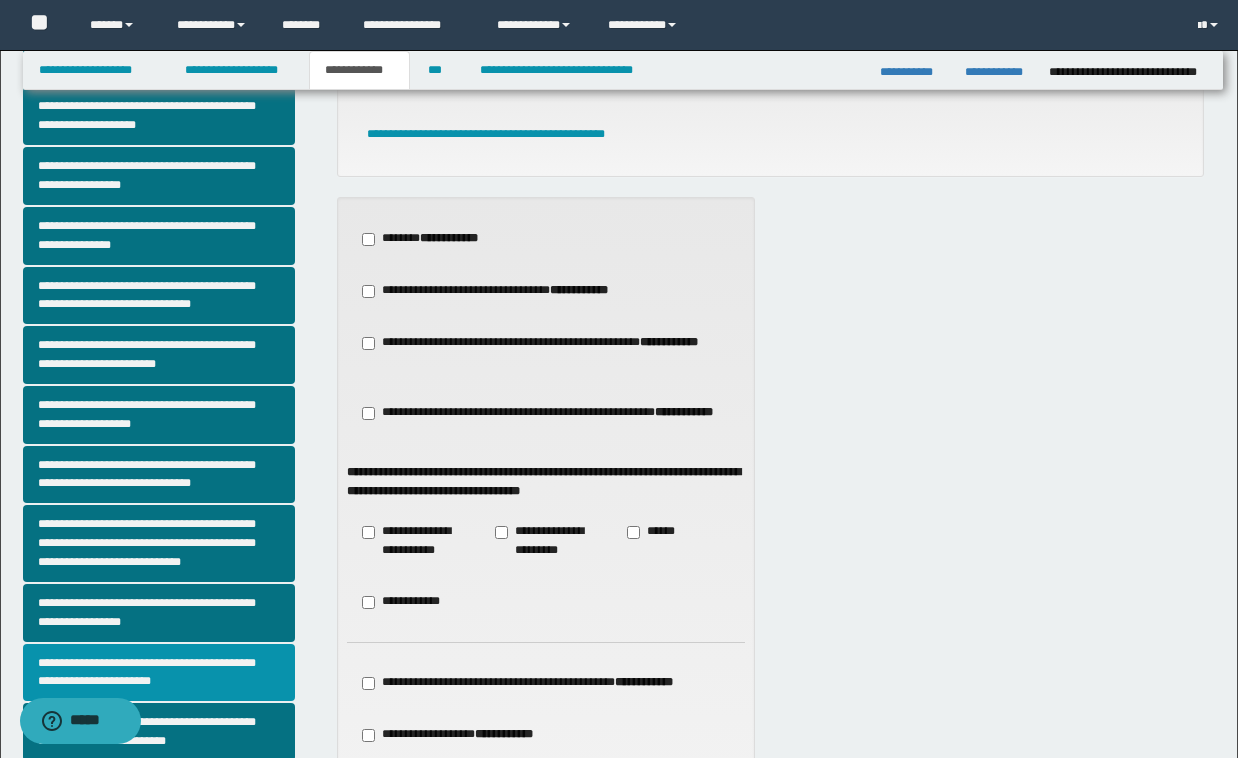 click on "**********" at bounding box center [159, 673] 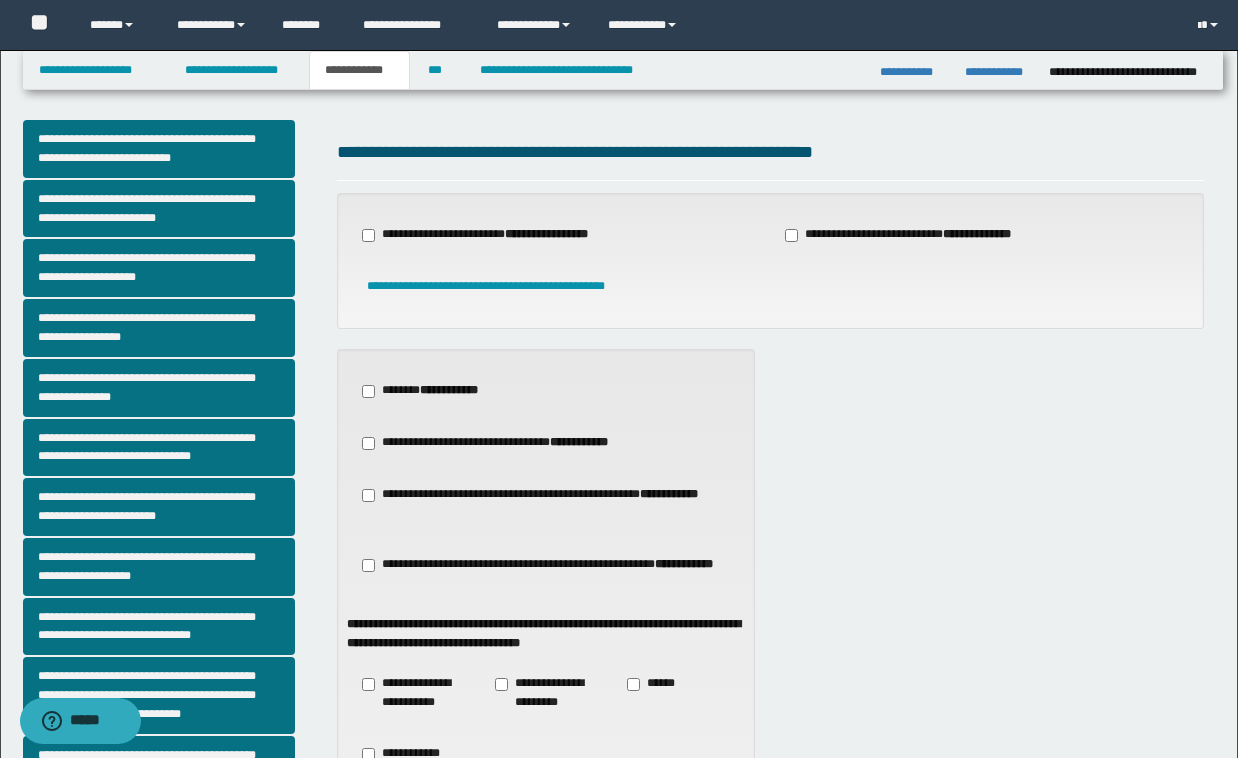 scroll, scrollTop: 0, scrollLeft: 0, axis: both 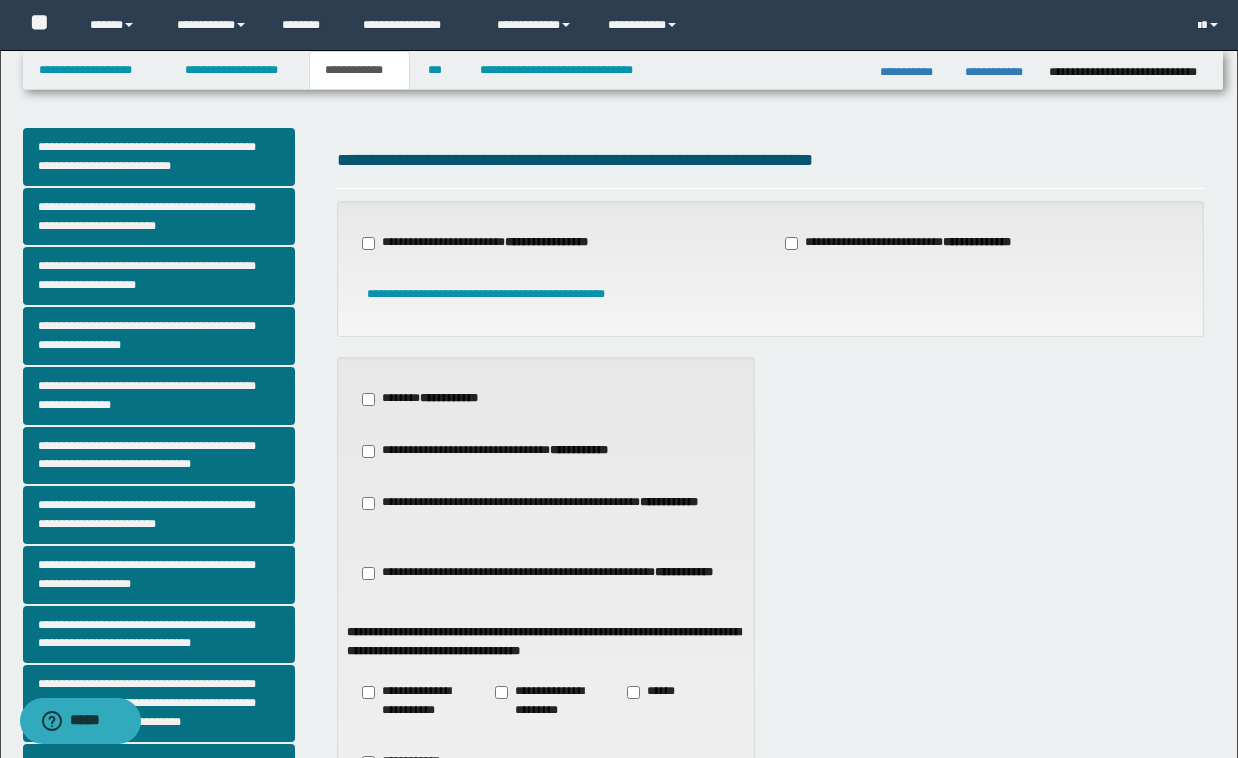 click on "**********" at bounding box center (546, 734) 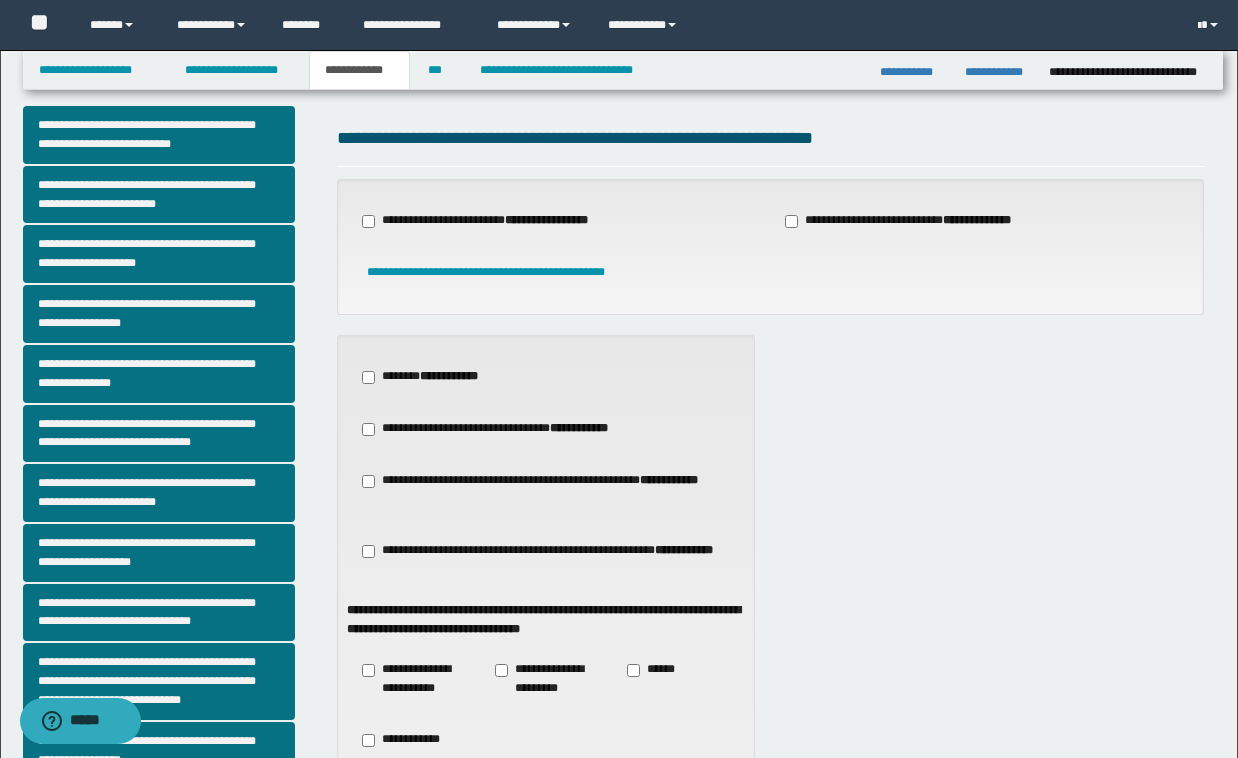scroll, scrollTop: 0, scrollLeft: 0, axis: both 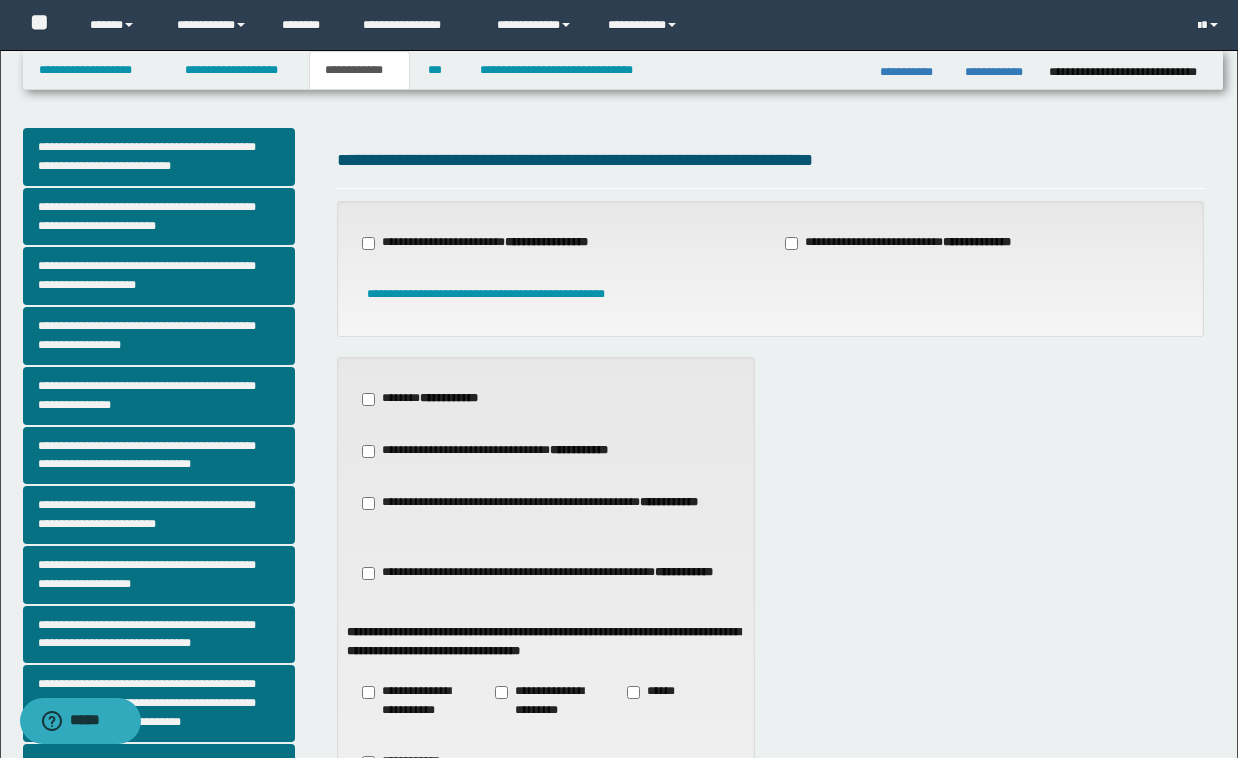 click on "**********" at bounding box center [770, 744] 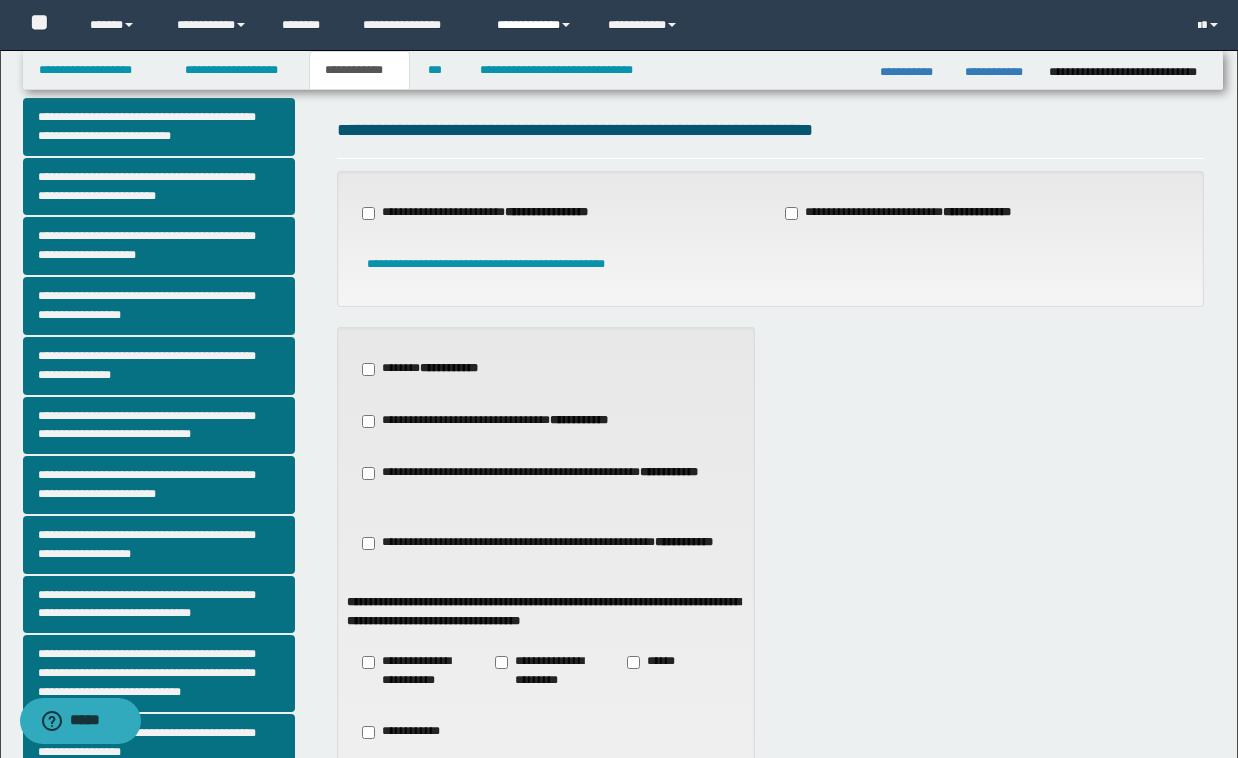 scroll, scrollTop: 0, scrollLeft: 0, axis: both 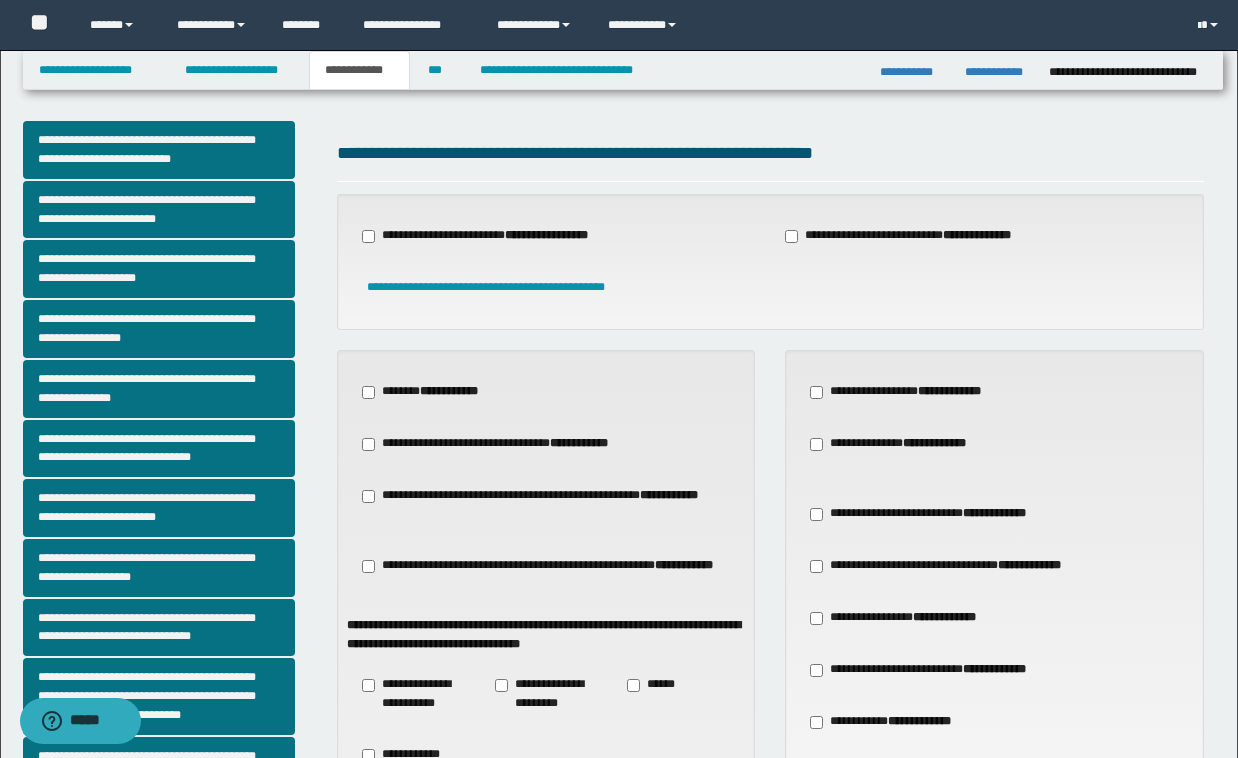 click on "**********" at bounding box center (912, 618) 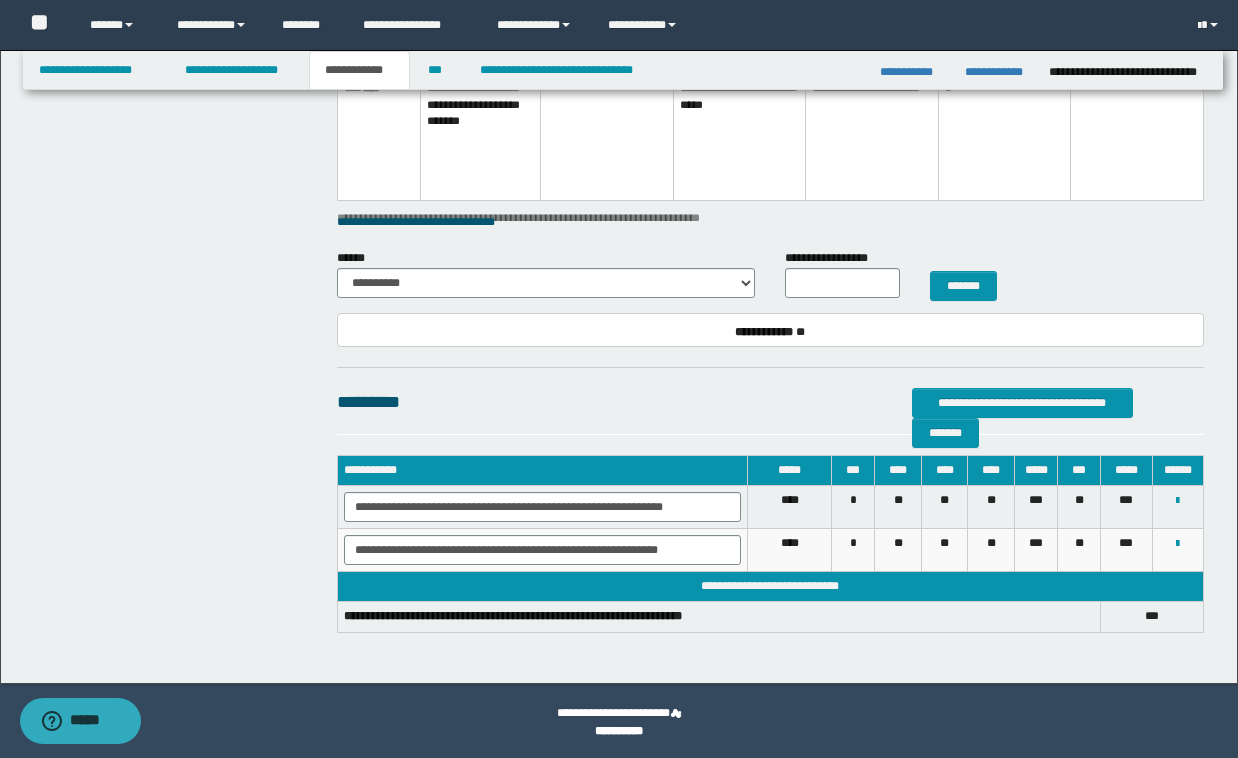 scroll, scrollTop: 2371, scrollLeft: 0, axis: vertical 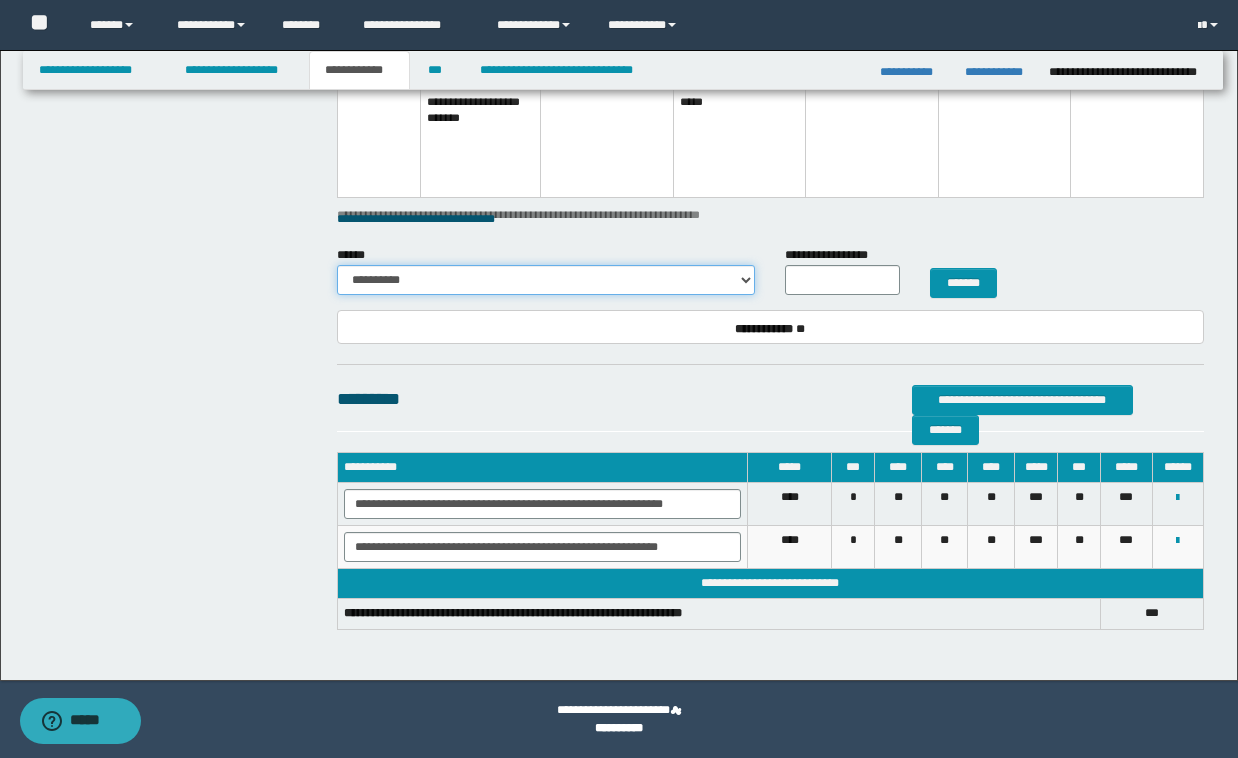 click on "**********" at bounding box center (546, 280) 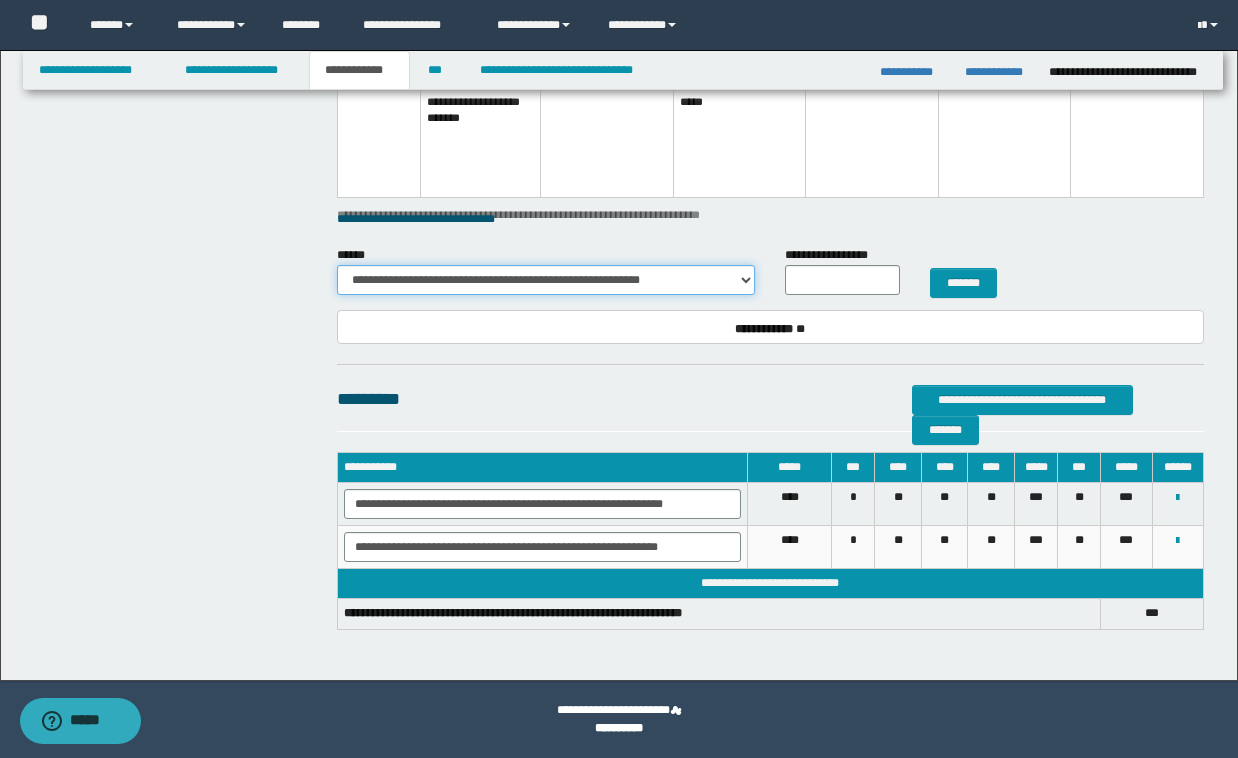 type on "**" 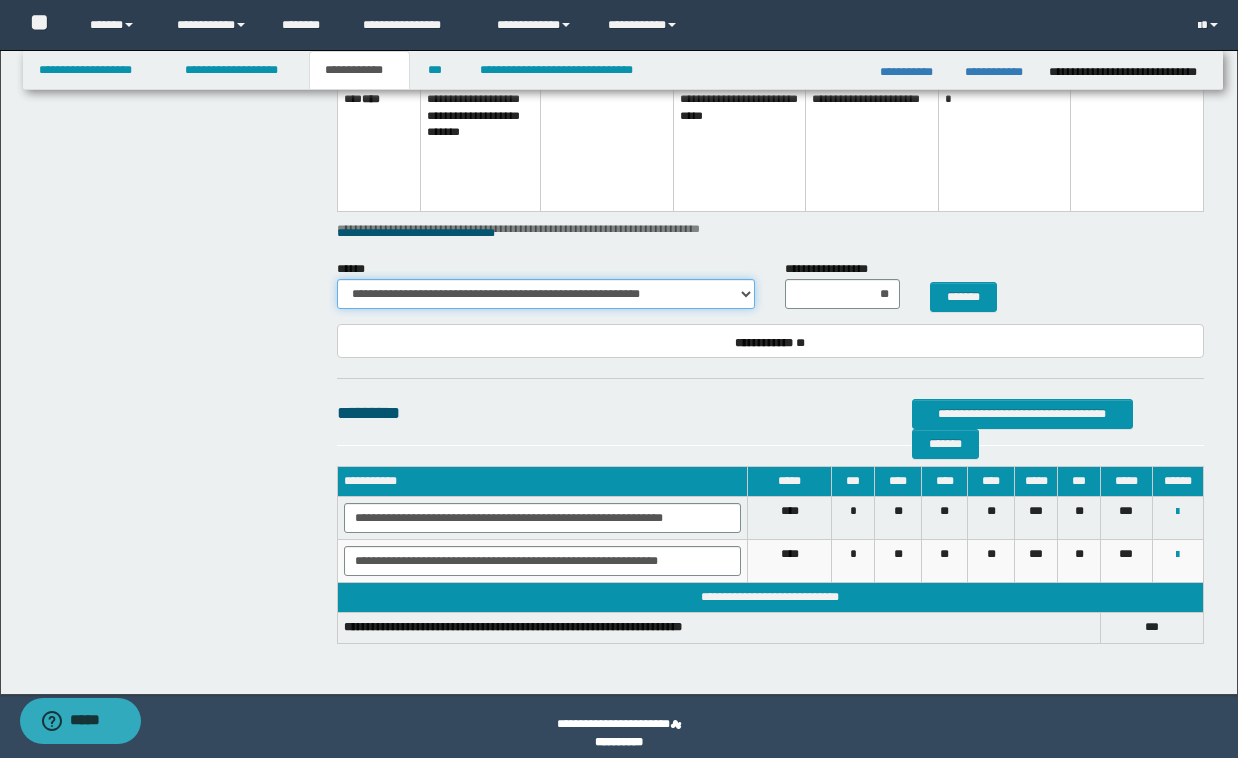 scroll, scrollTop: 2357, scrollLeft: 0, axis: vertical 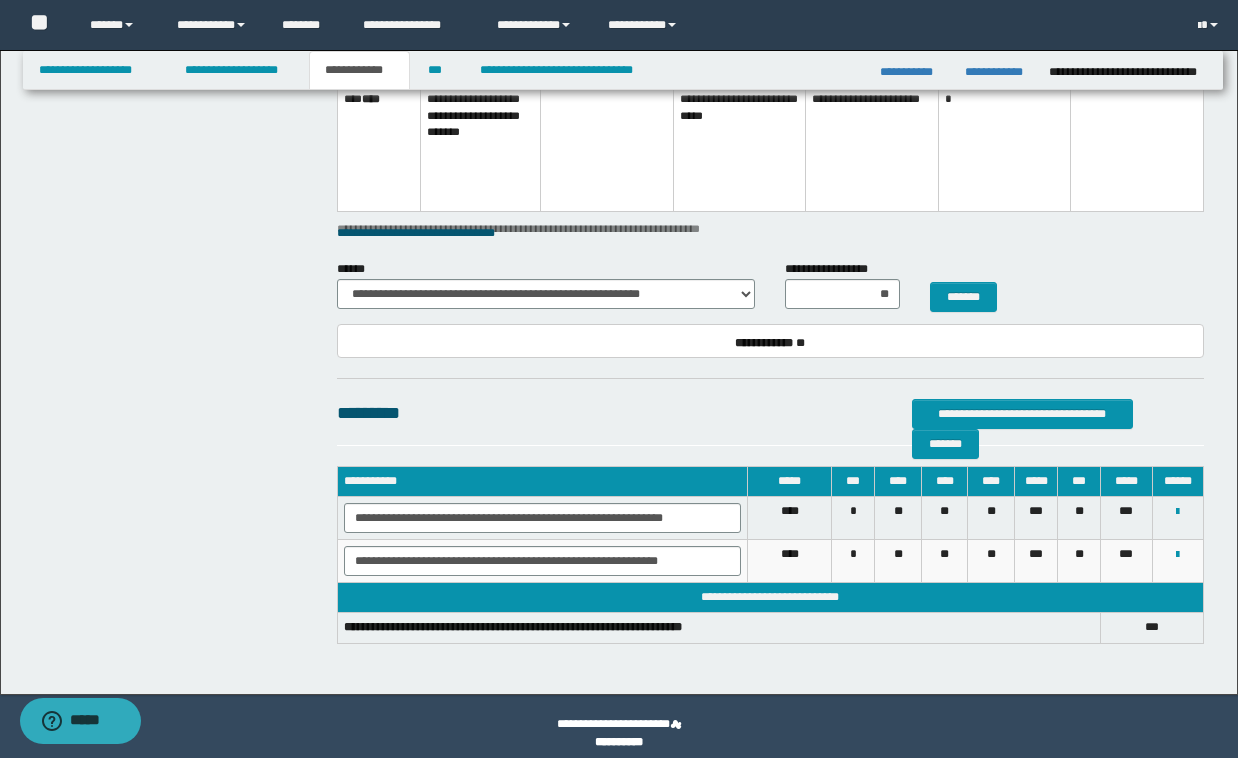 click on "**********" at bounding box center [546, 284] 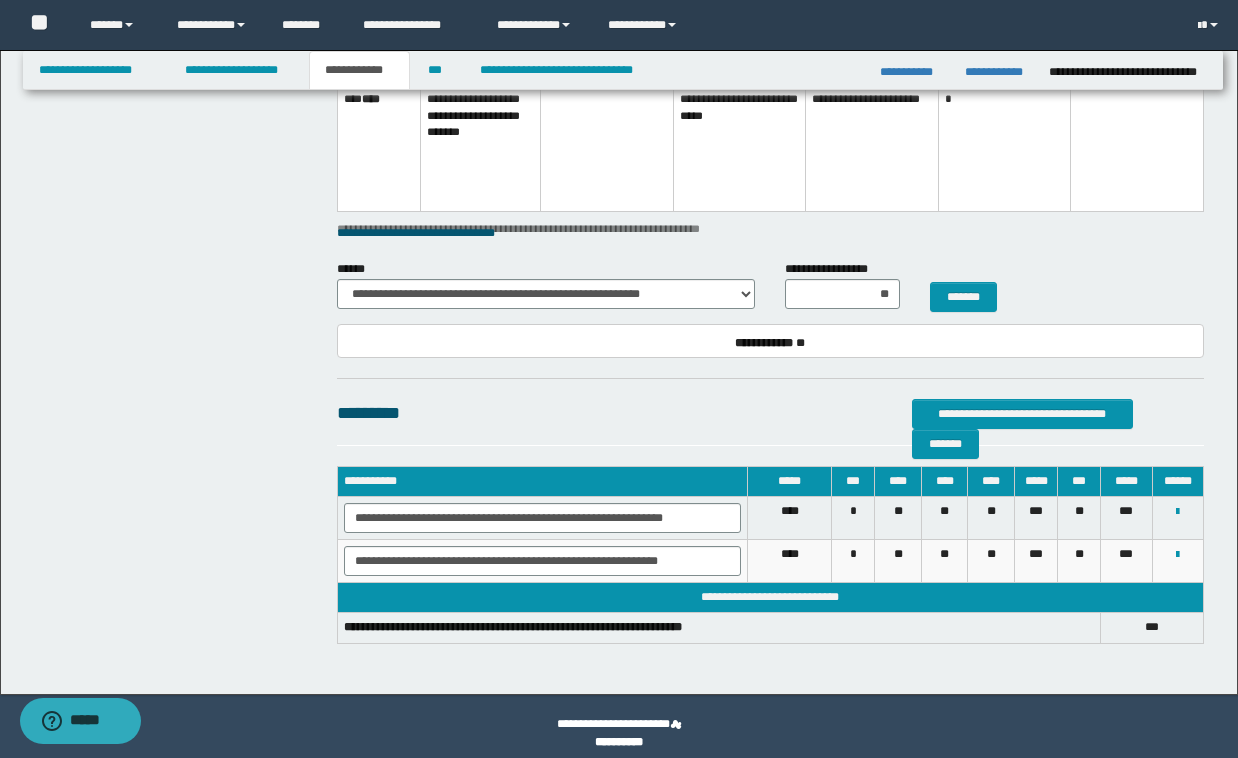 click on "**********" at bounding box center (546, 284) 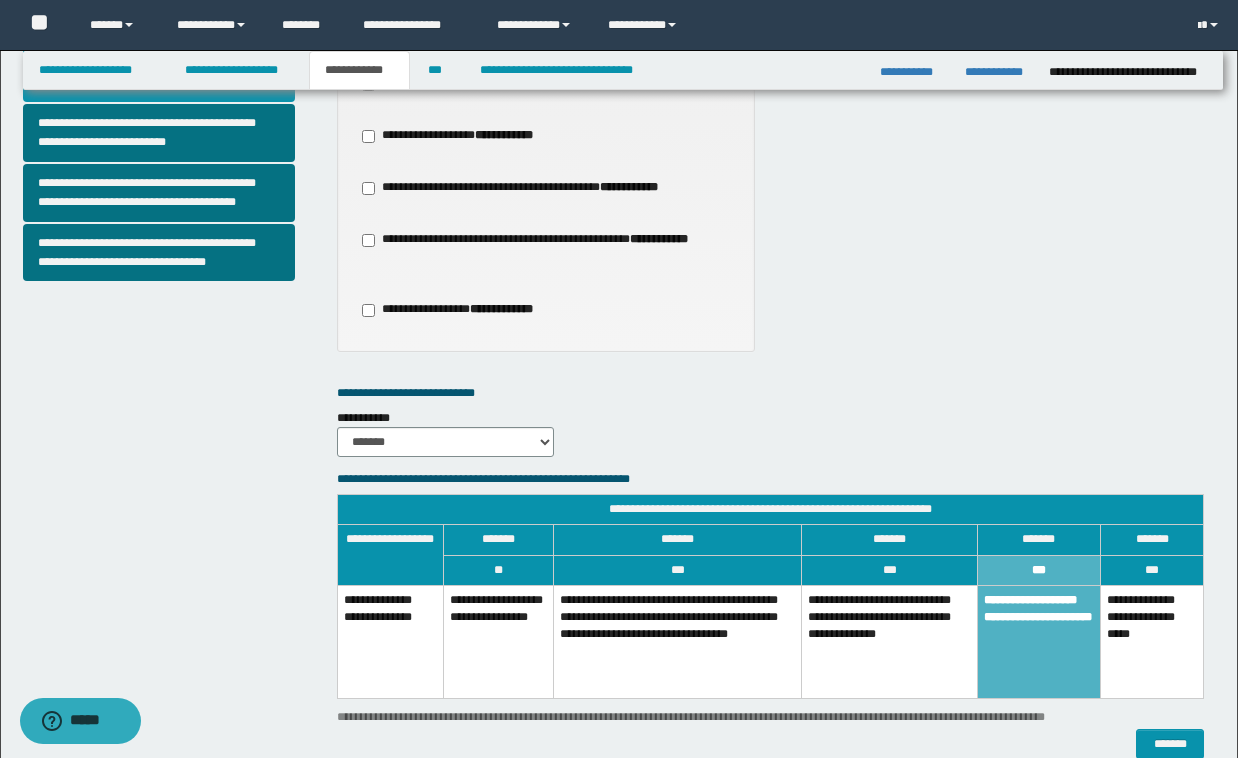 scroll, scrollTop: 757, scrollLeft: 0, axis: vertical 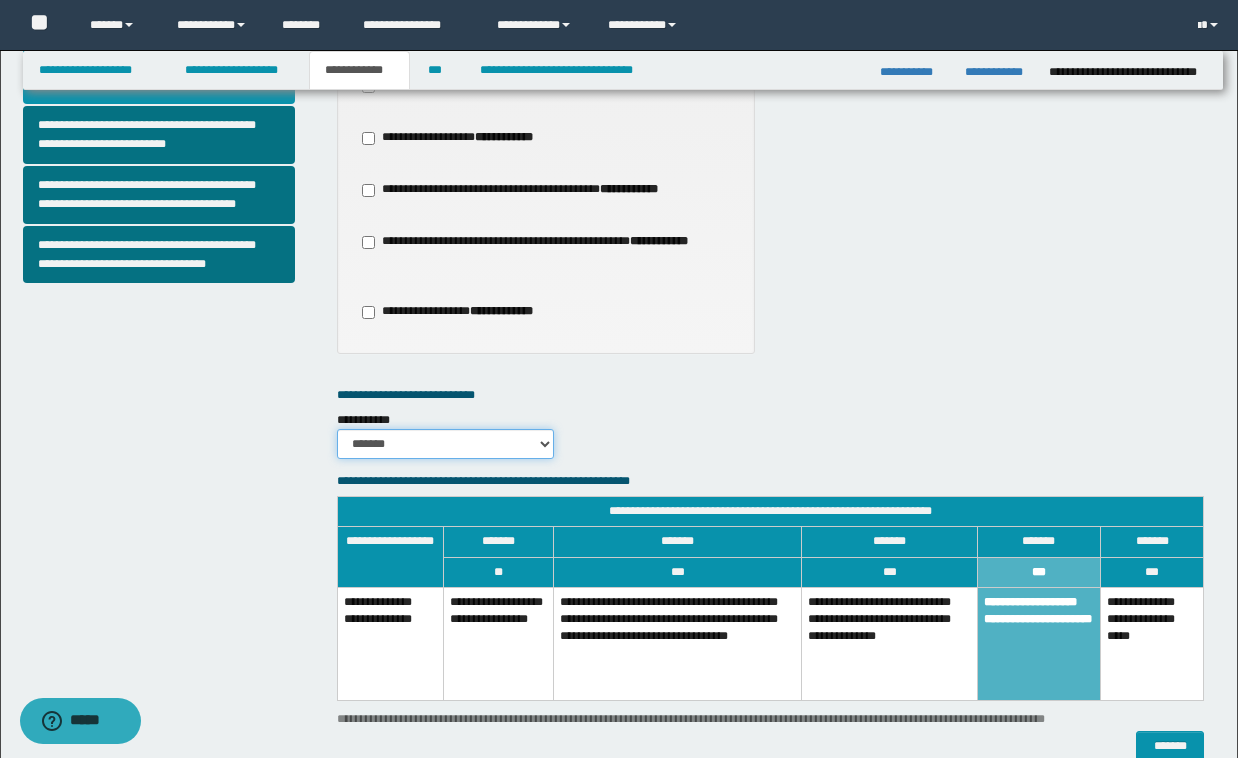 click on "*******
*********" at bounding box center (445, 444) 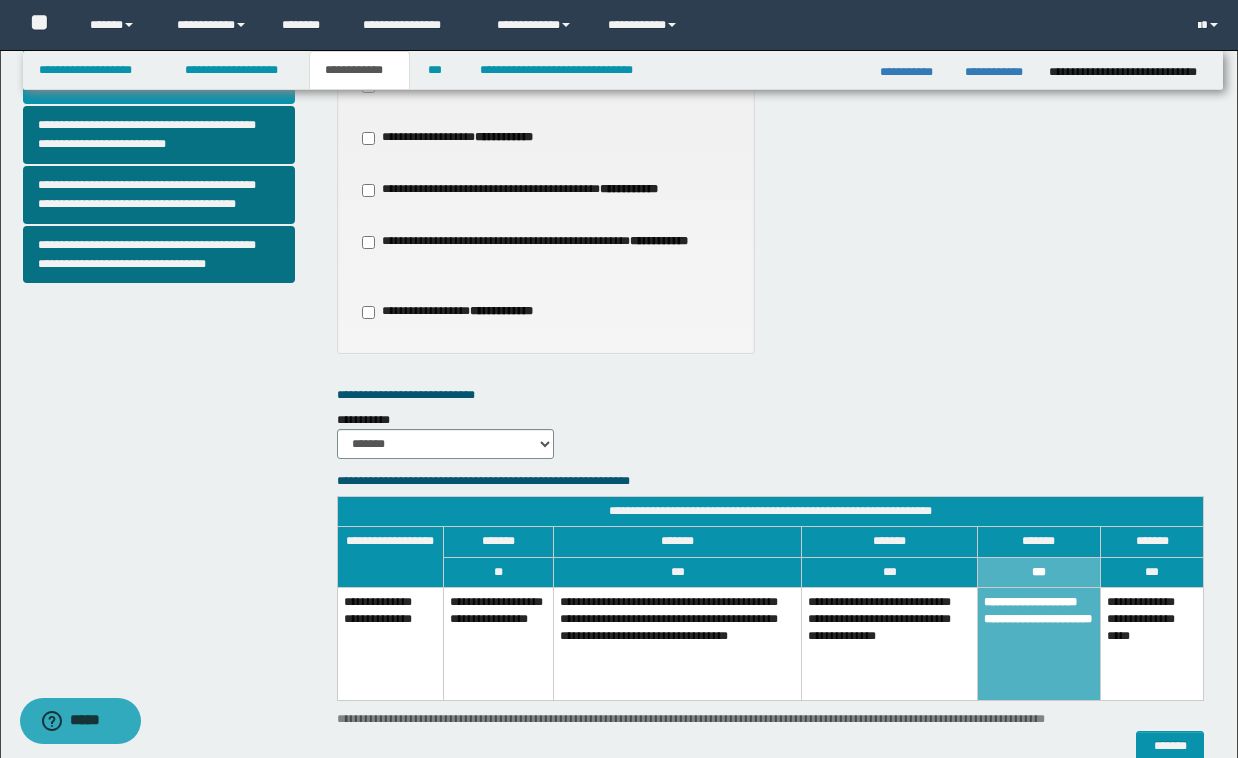 click on "**********" at bounding box center (770, 423) 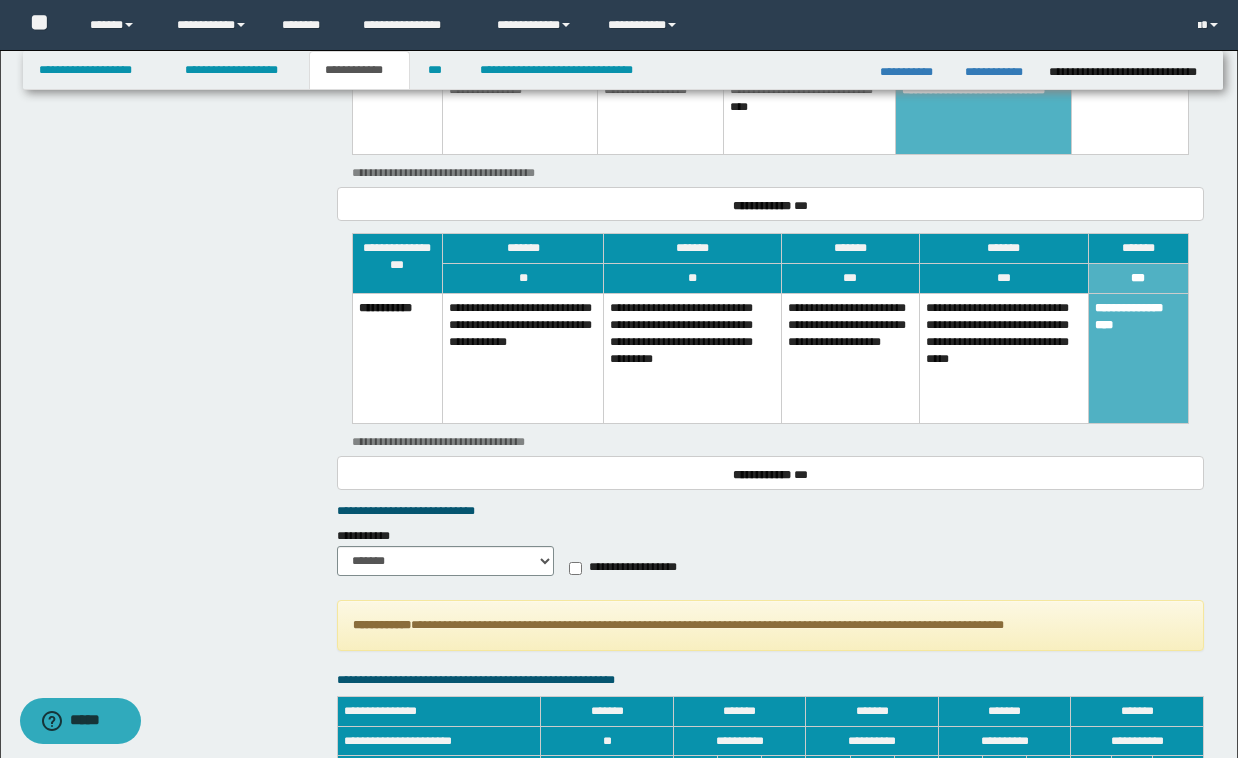 scroll, scrollTop: 1597, scrollLeft: 0, axis: vertical 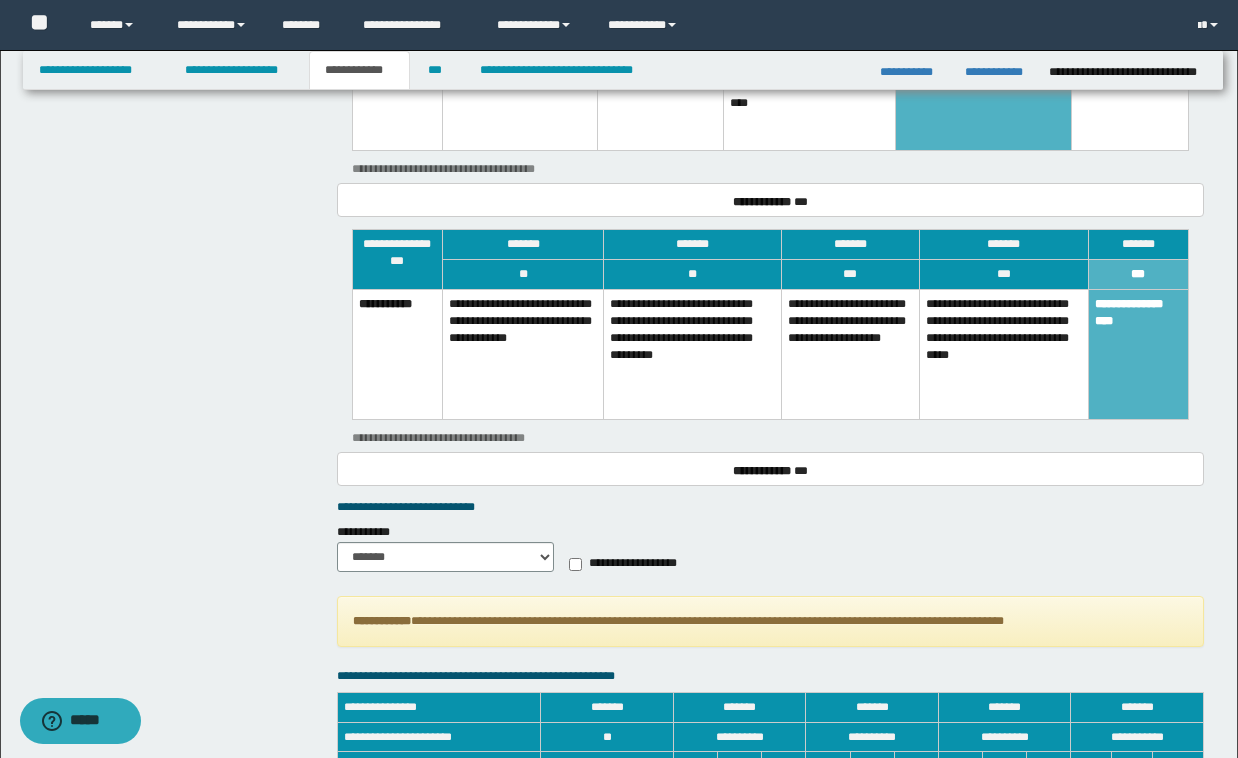 click on "**********" at bounding box center [770, 334] 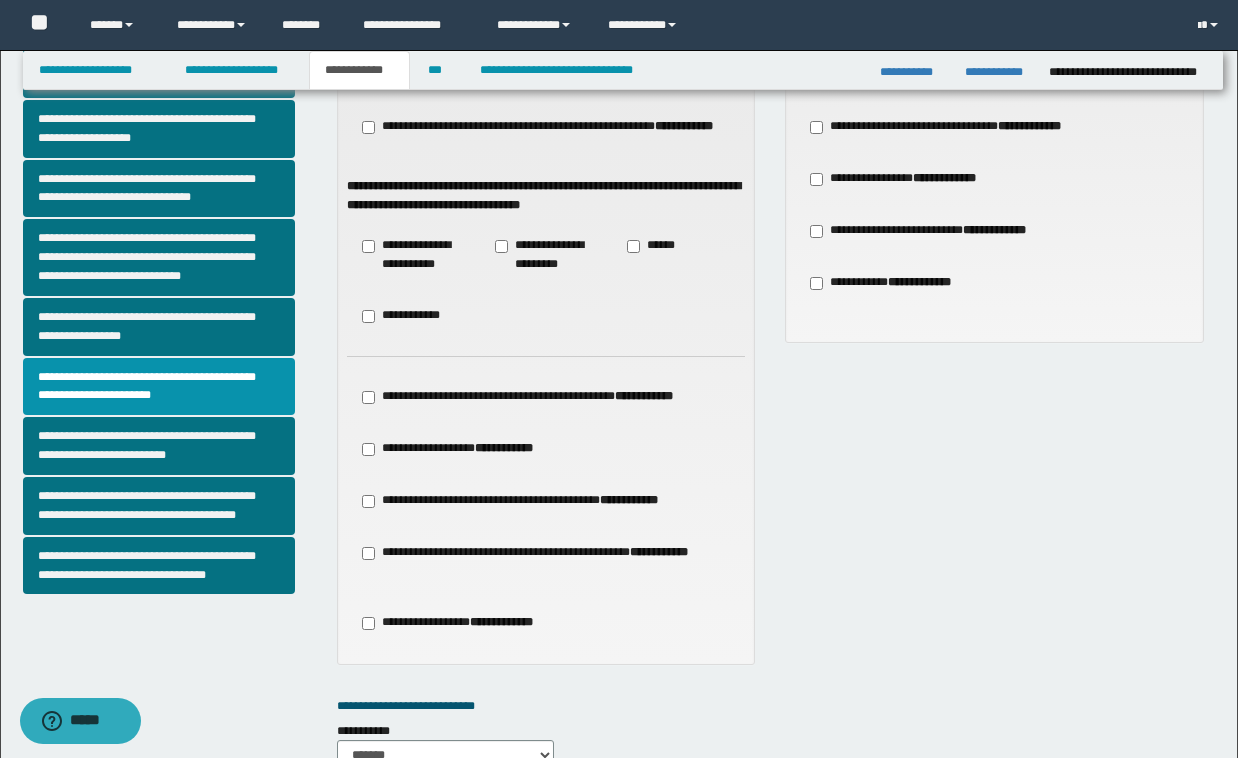 scroll, scrollTop: 437, scrollLeft: 0, axis: vertical 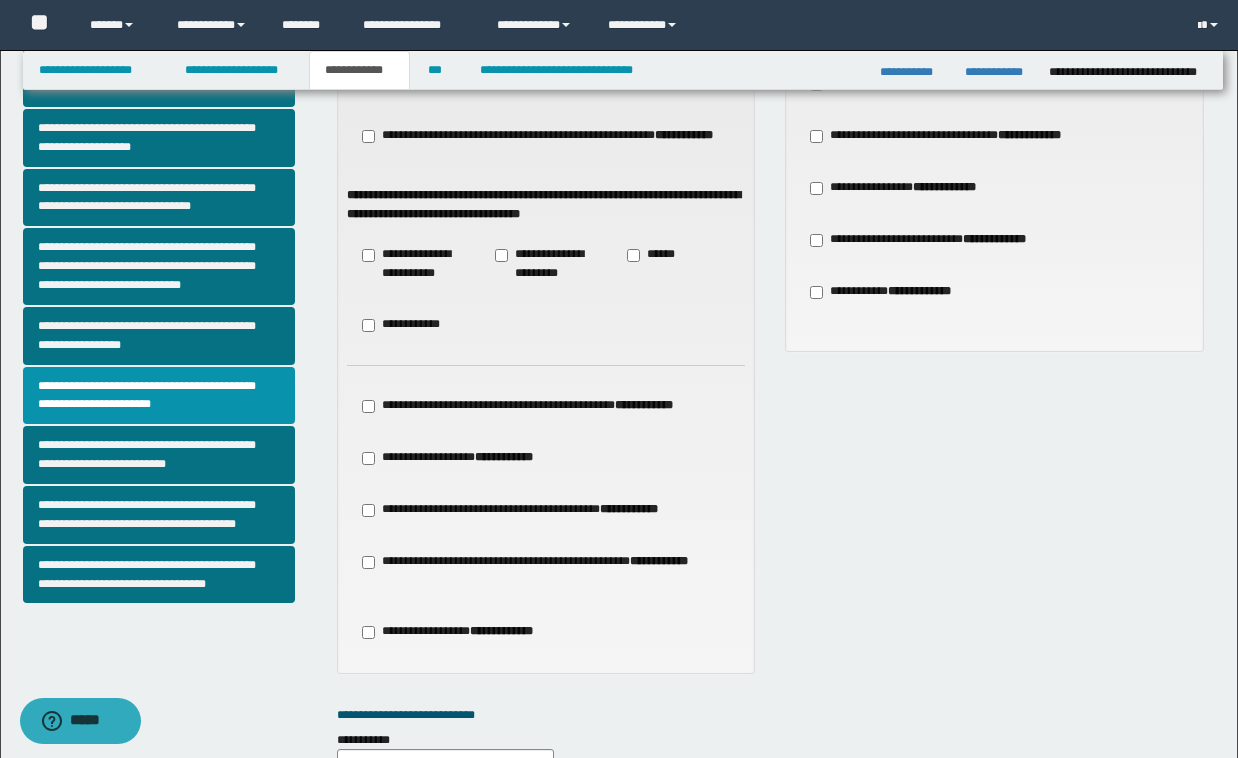 click on "**********" at bounding box center [532, 510] 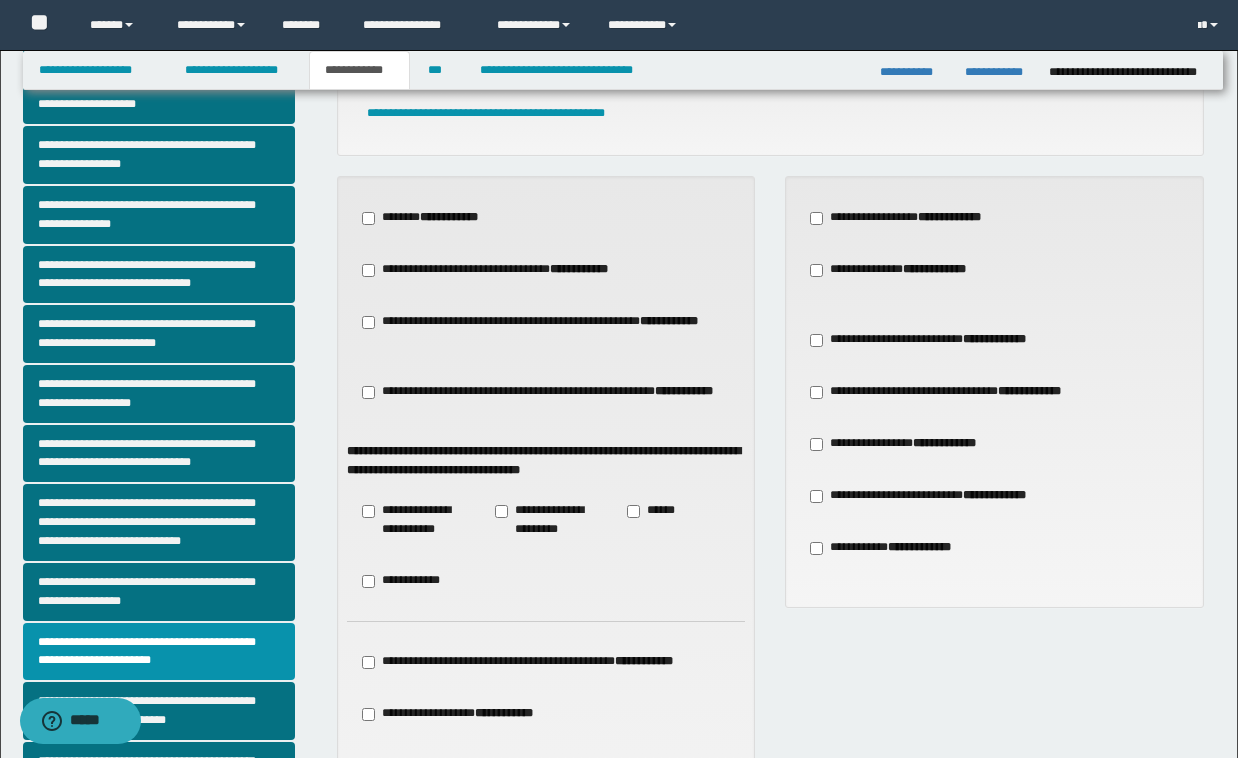 scroll, scrollTop: 180, scrollLeft: 0, axis: vertical 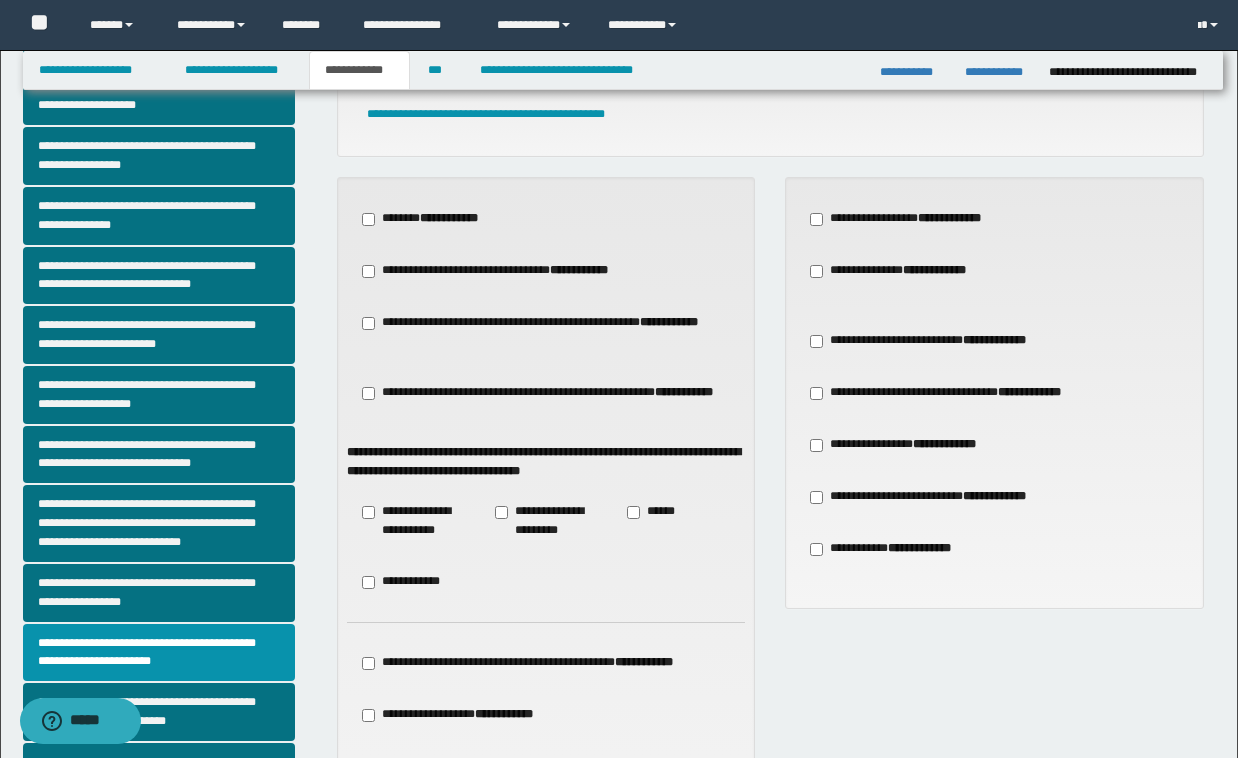click on "**********" at bounding box center [994, 392] 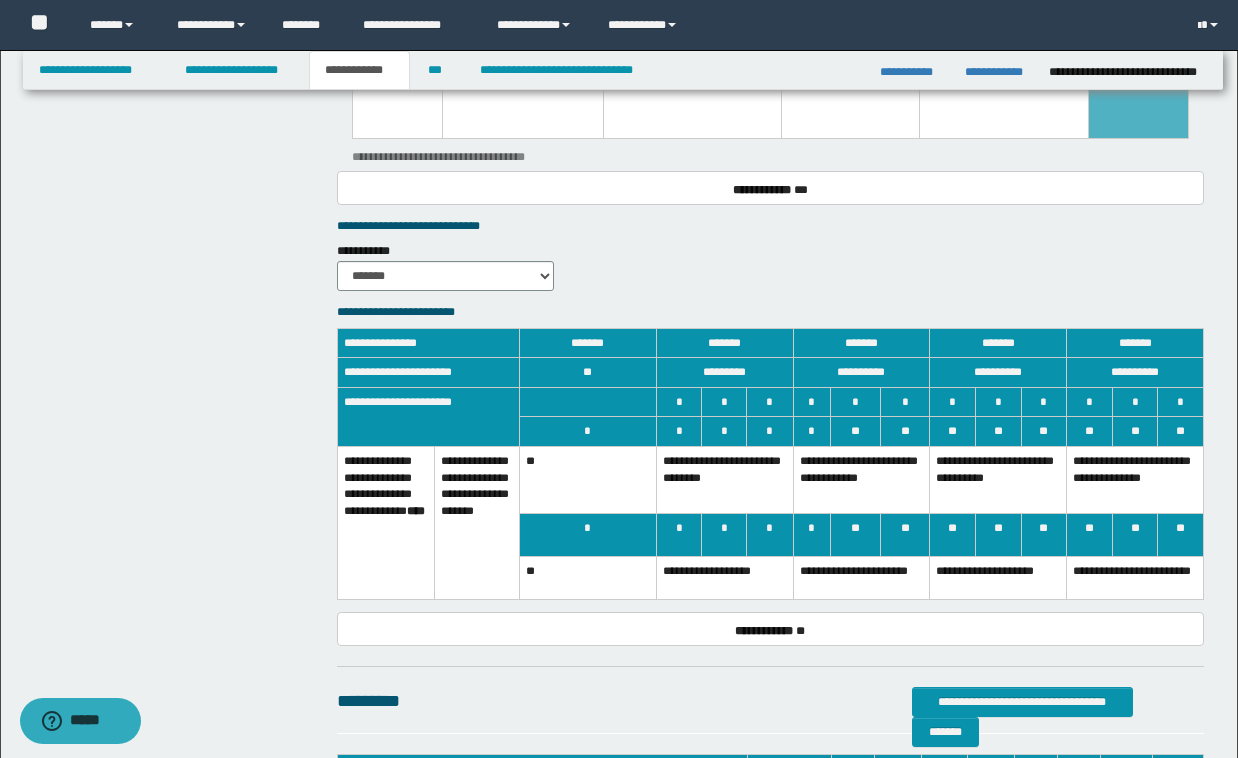 scroll, scrollTop: 1900, scrollLeft: 0, axis: vertical 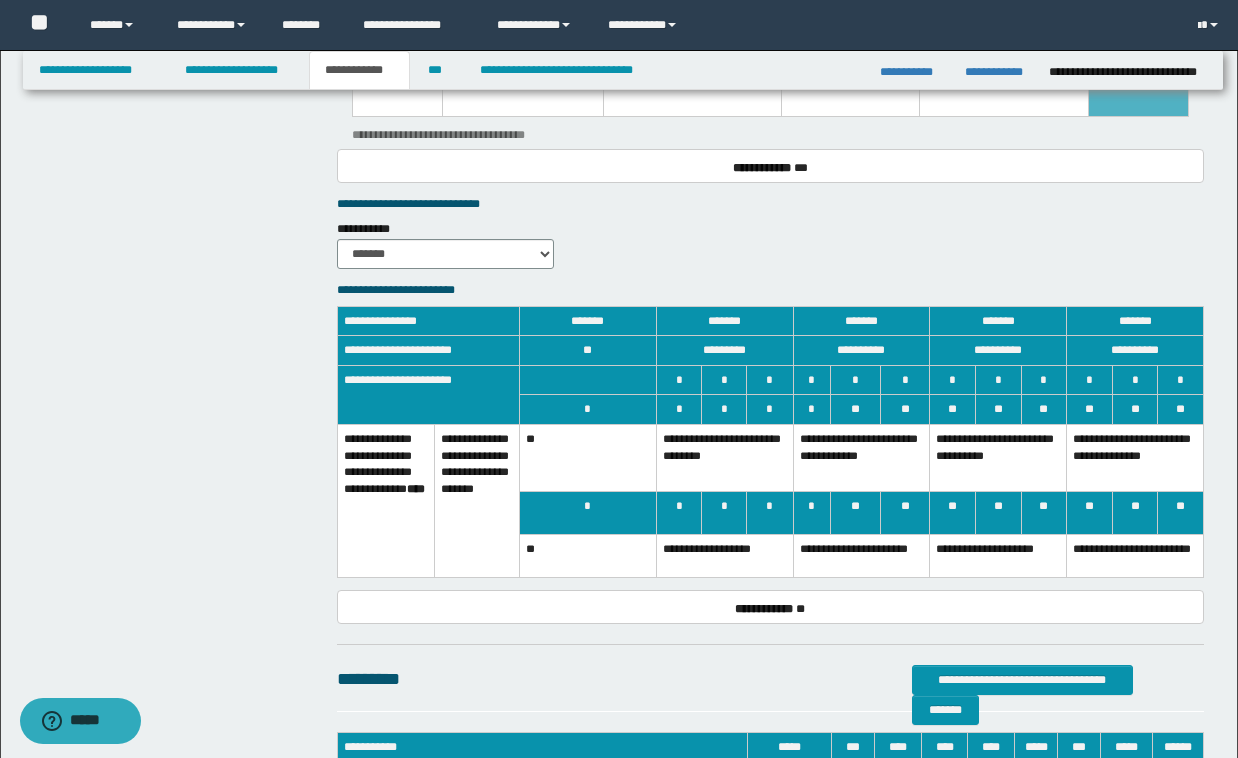 click on "**********" at bounding box center (861, 555) 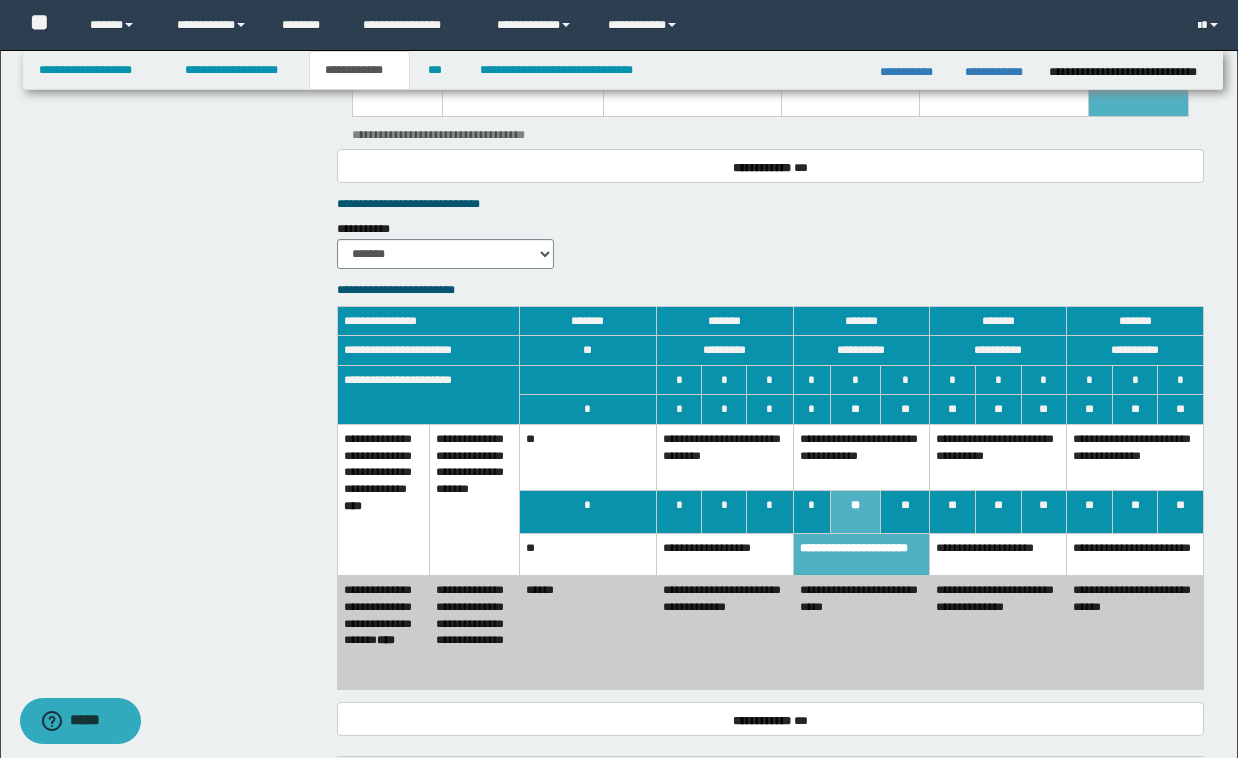 click on "**********" at bounding box center (724, 633) 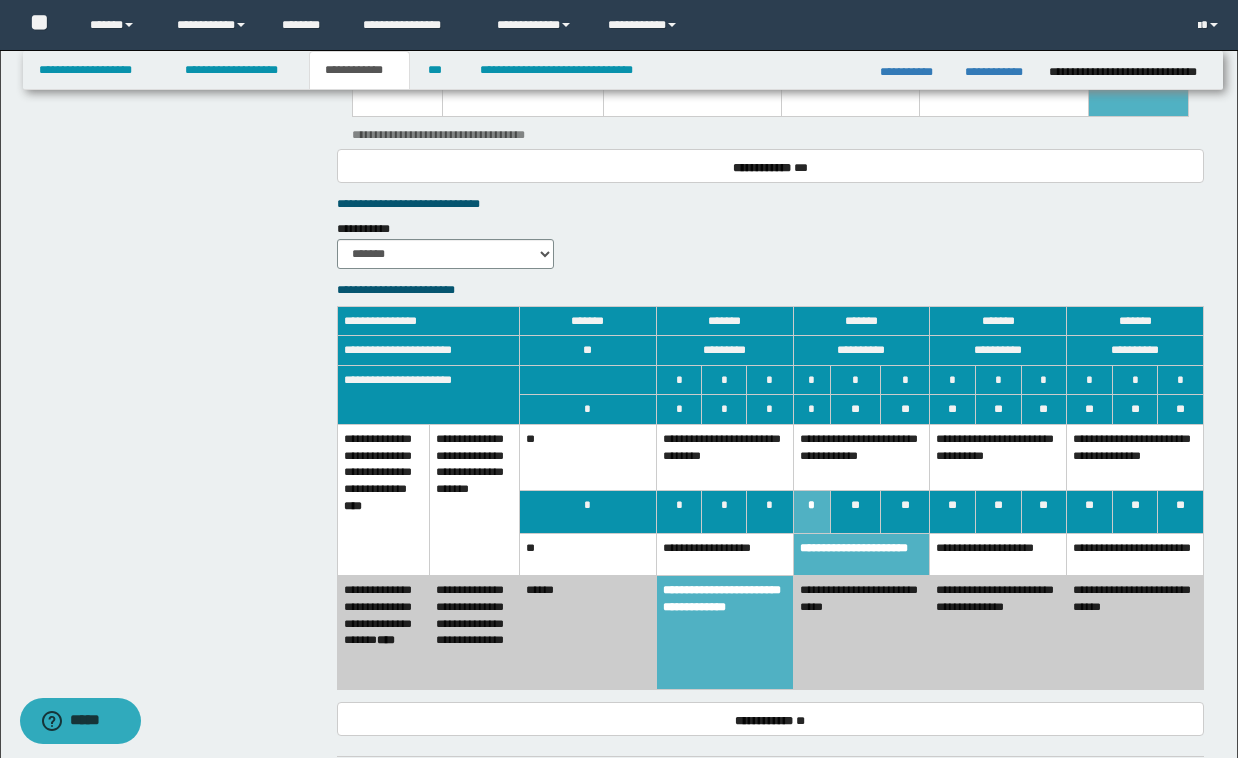 click on "**********" at bounding box center (998, 458) 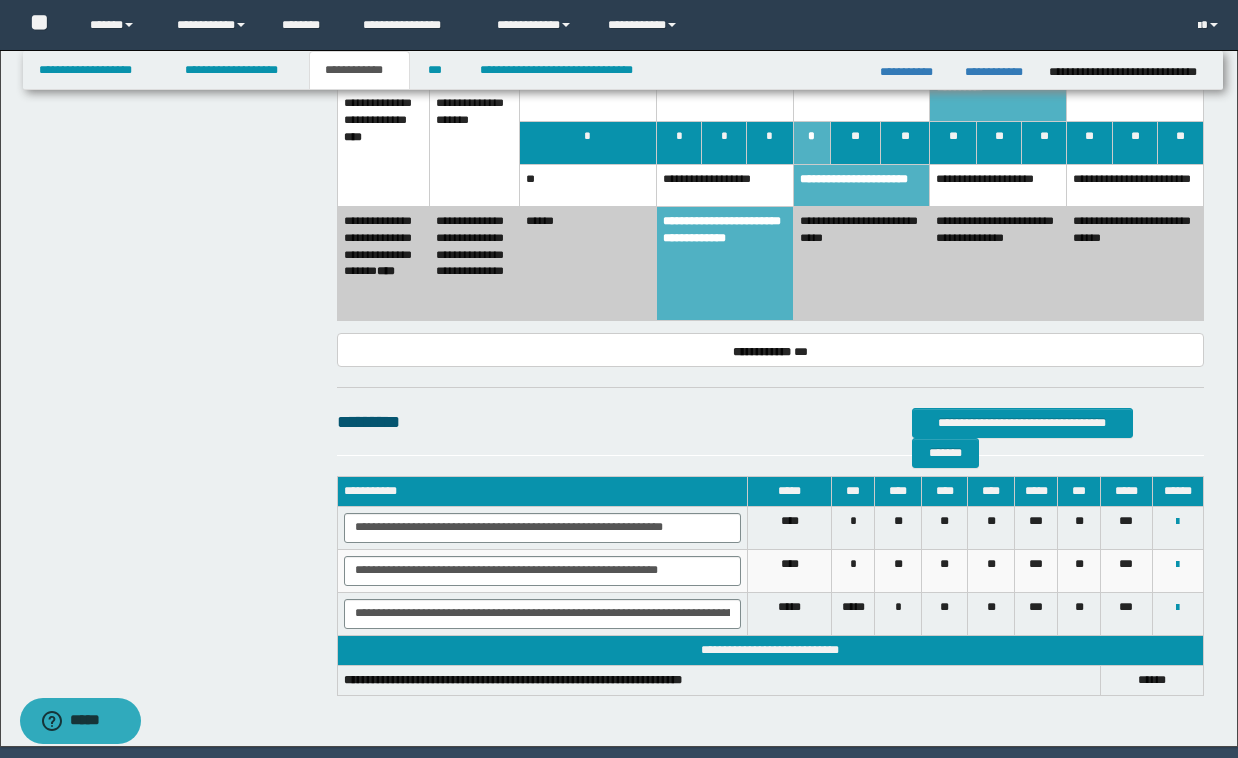 scroll, scrollTop: 2335, scrollLeft: 0, axis: vertical 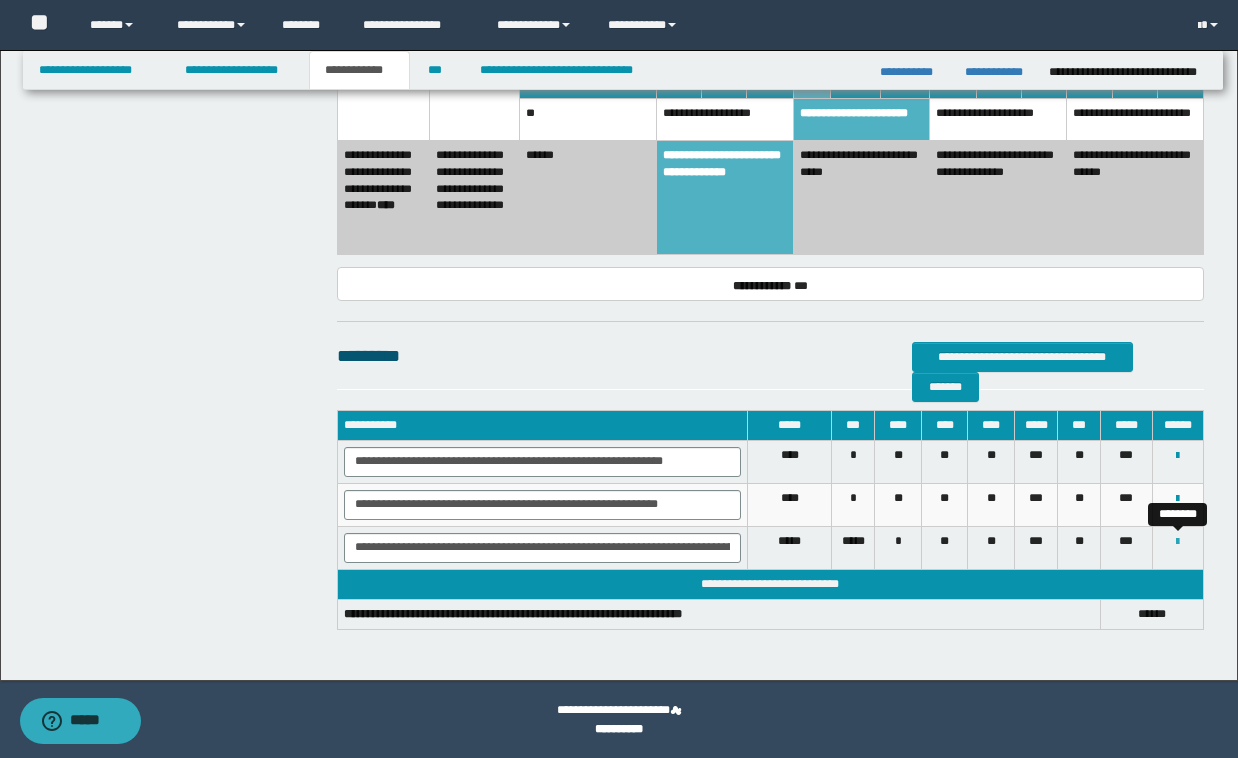 click at bounding box center (1177, 542) 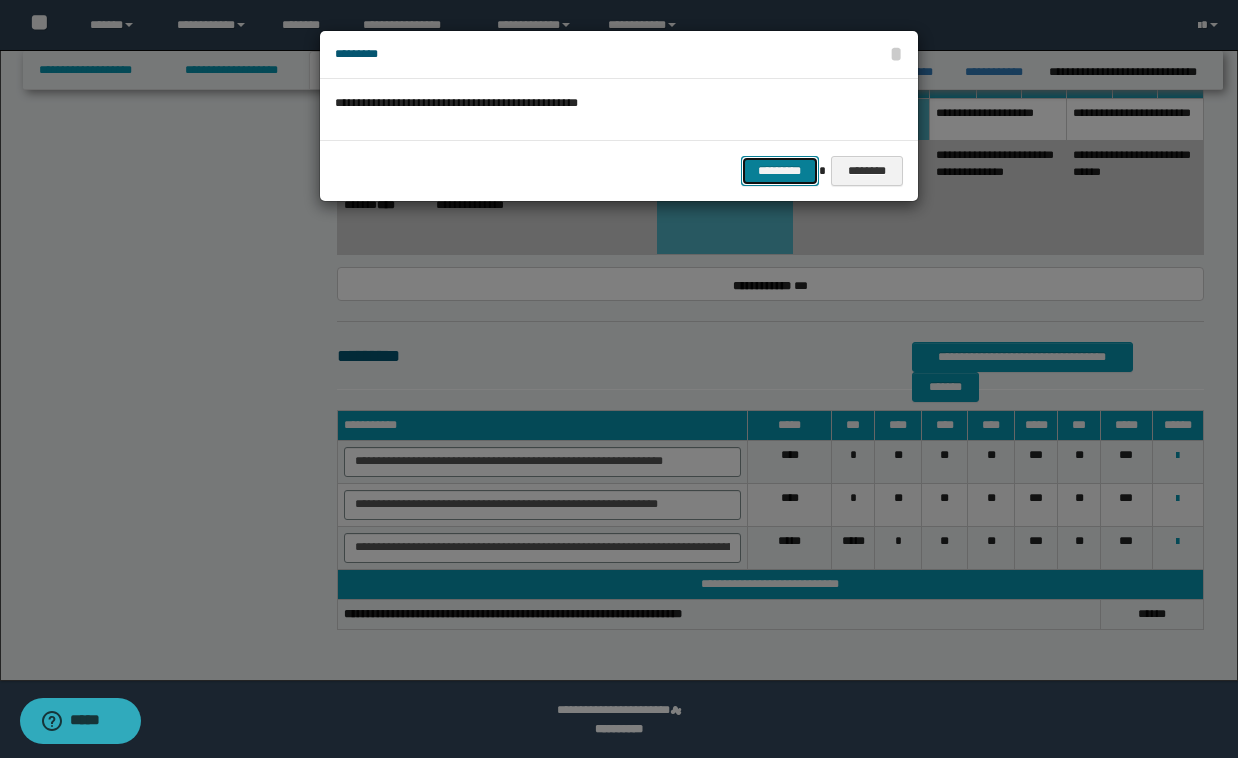 click on "*********" at bounding box center (780, 171) 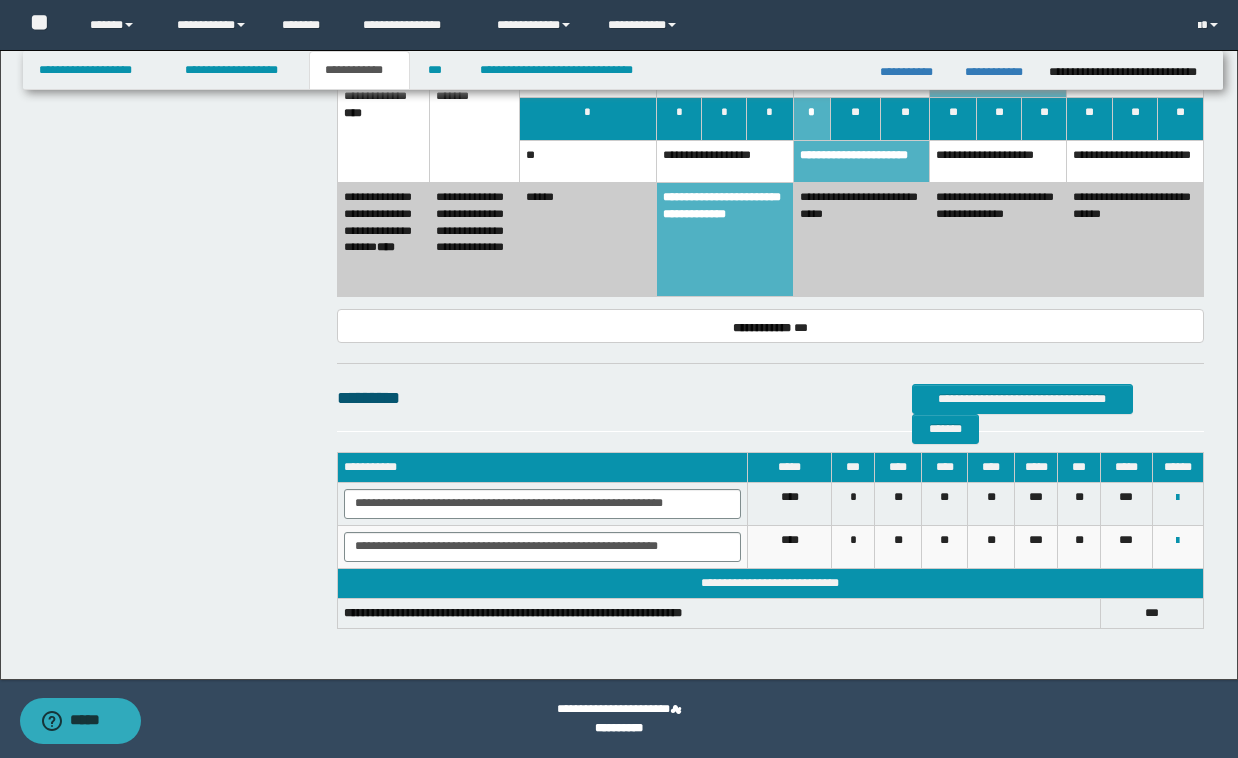 scroll, scrollTop: 2292, scrollLeft: 0, axis: vertical 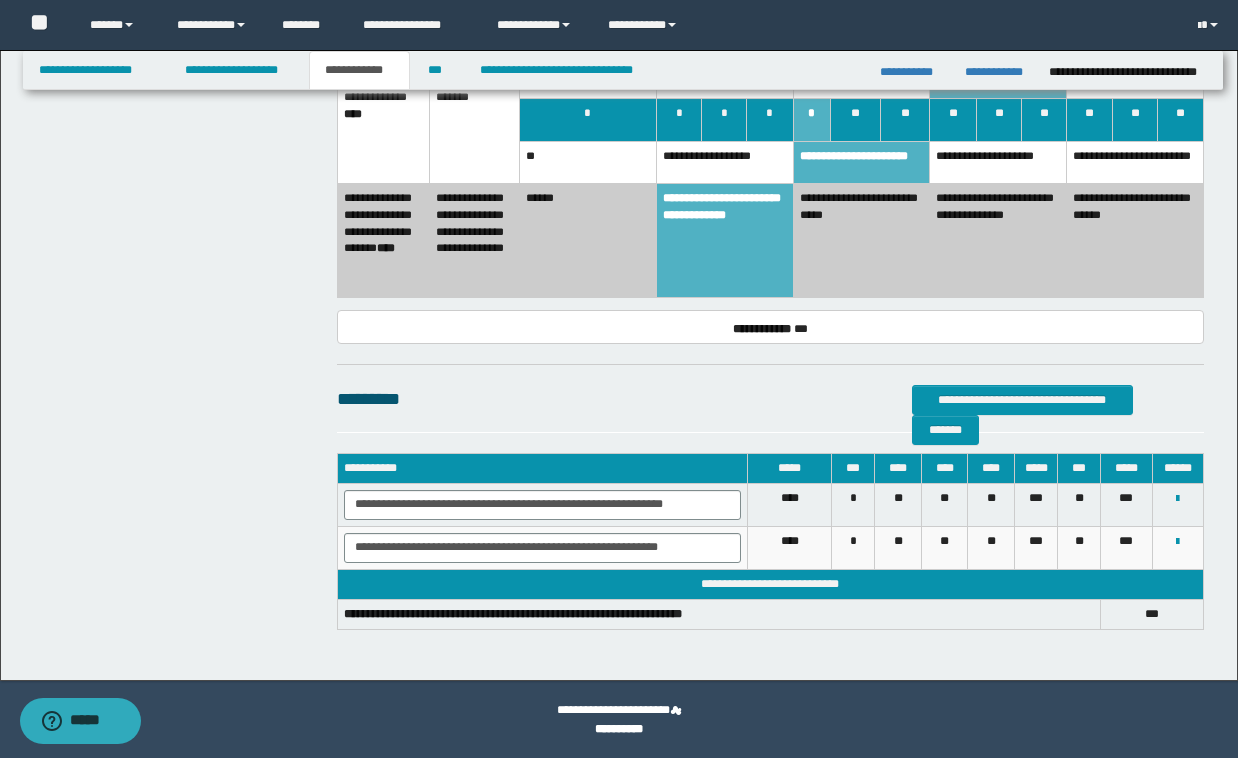click on "**********" at bounding box center (621, -757) 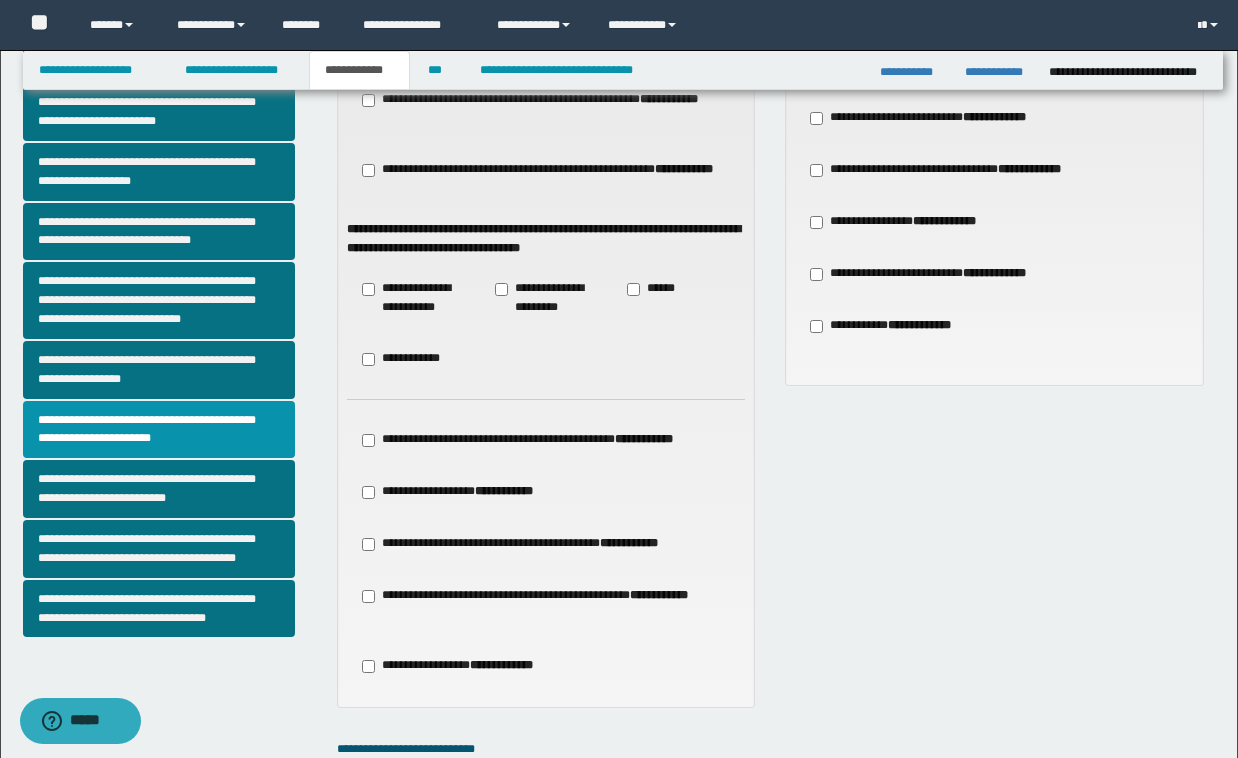 scroll, scrollTop: 372, scrollLeft: 0, axis: vertical 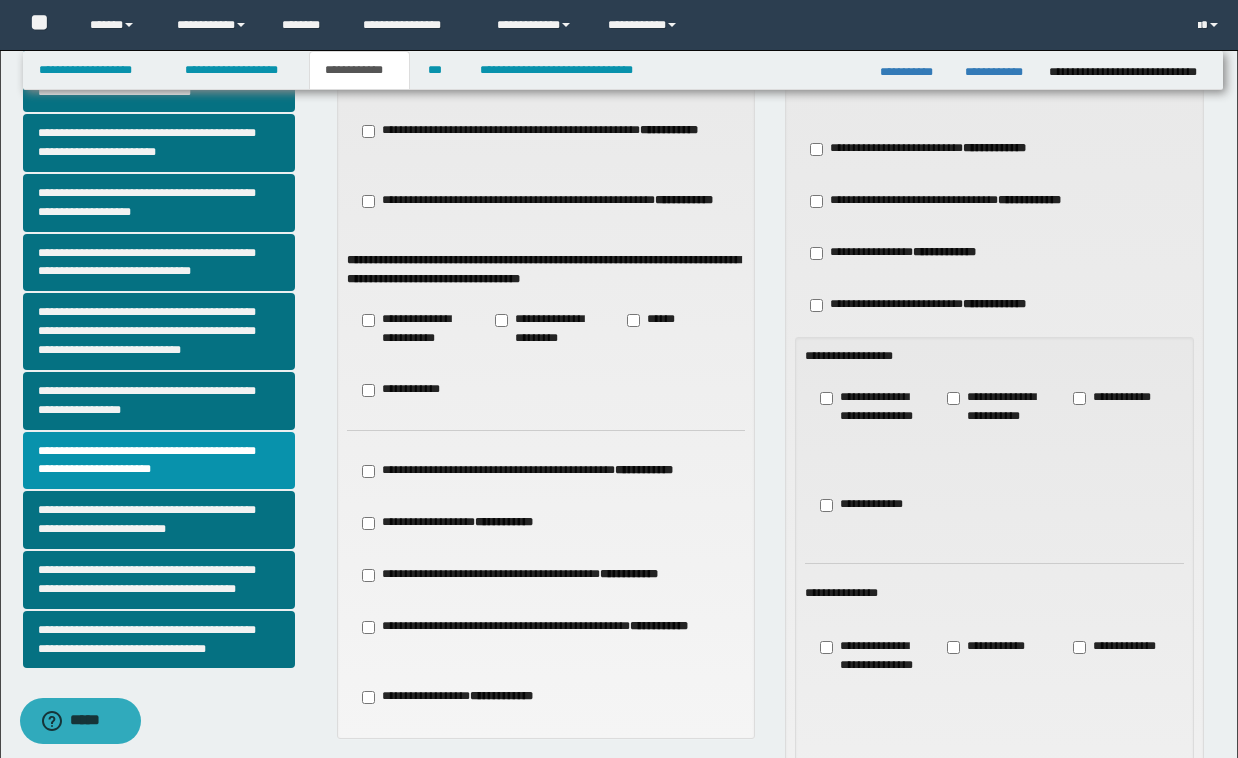 click on "**********" at bounding box center [994, 613] 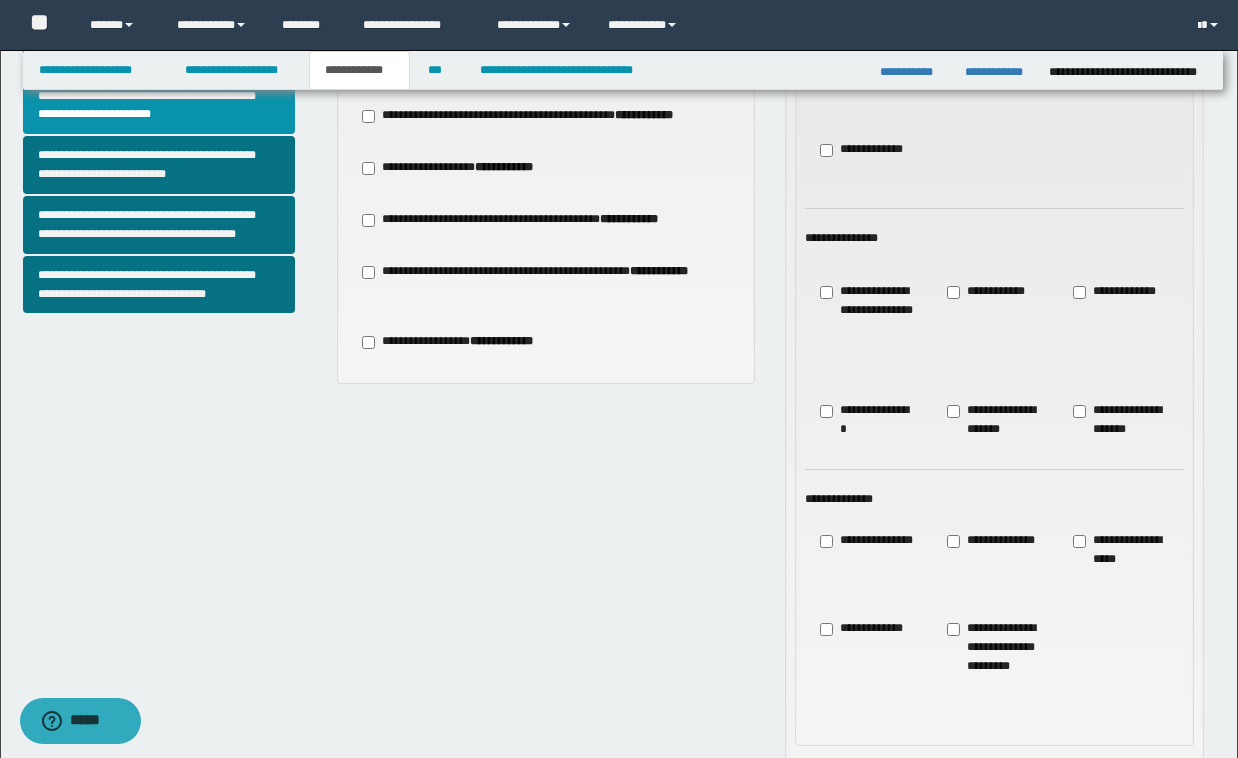 scroll, scrollTop: 732, scrollLeft: 0, axis: vertical 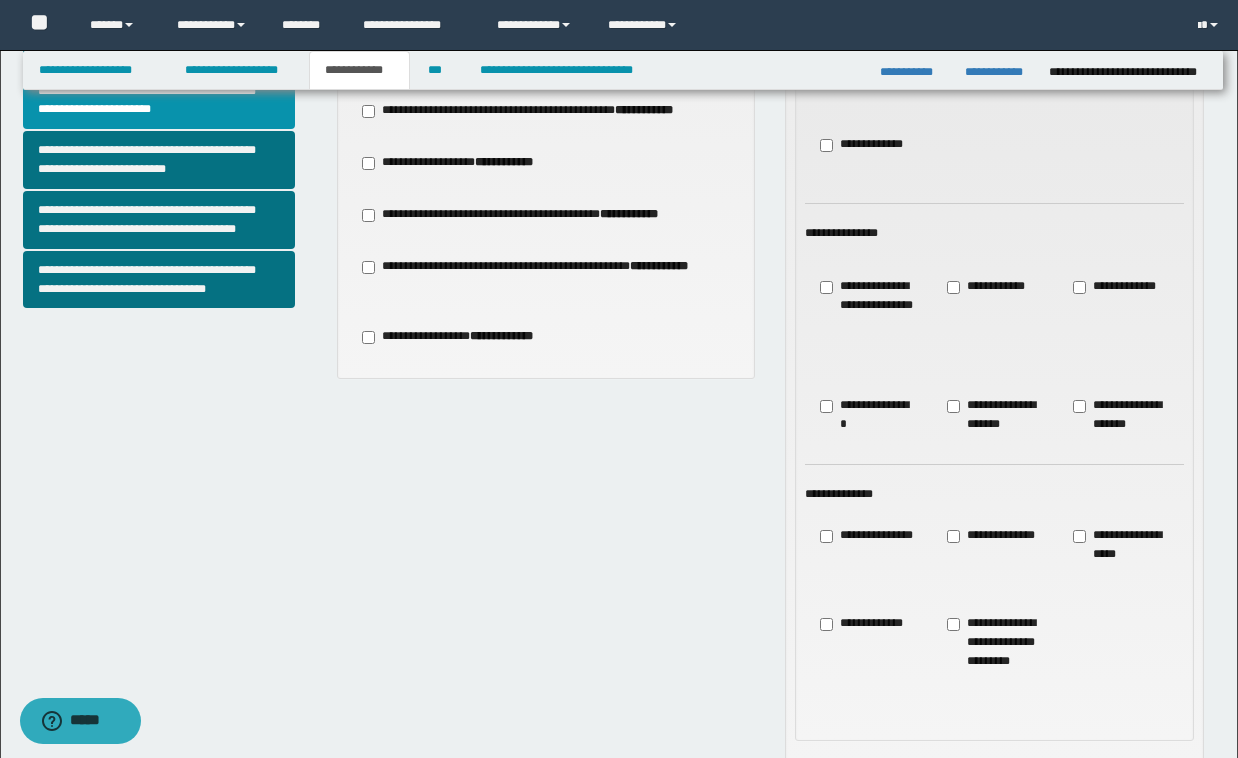 click on "**********" at bounding box center (995, 545) 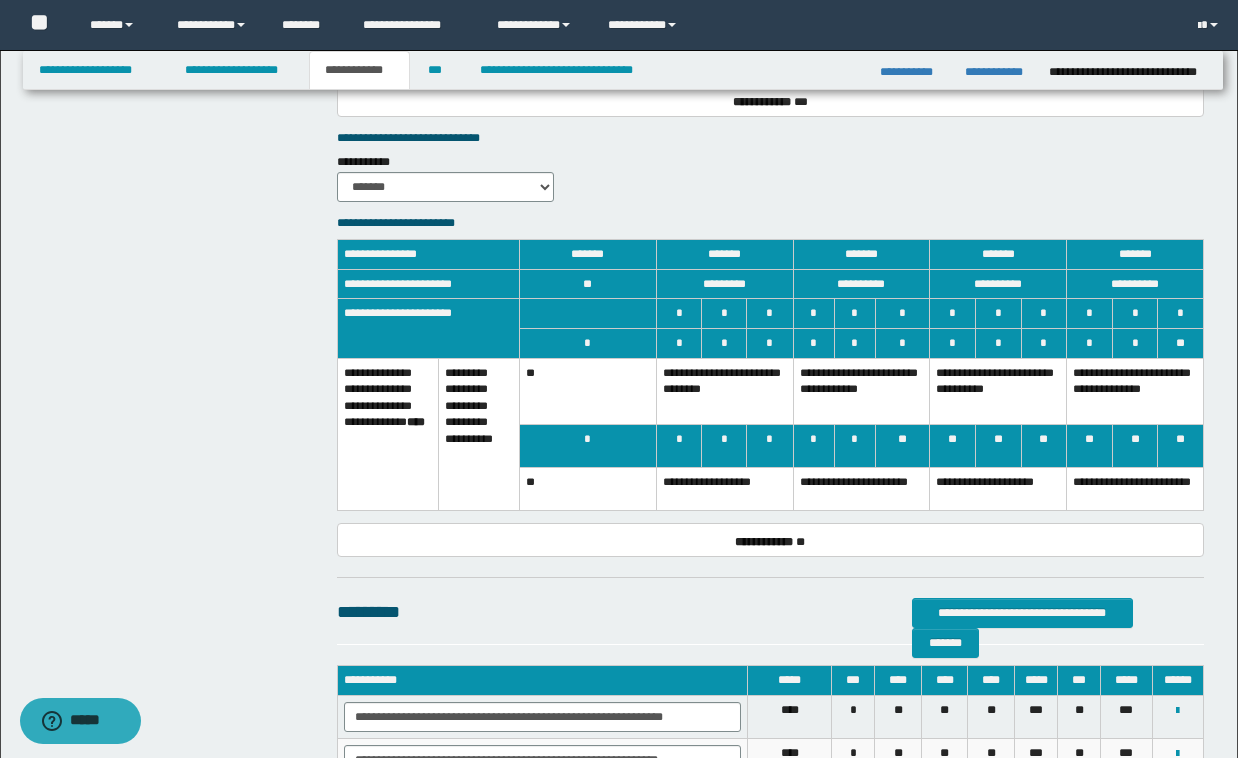 scroll, scrollTop: 2452, scrollLeft: 0, axis: vertical 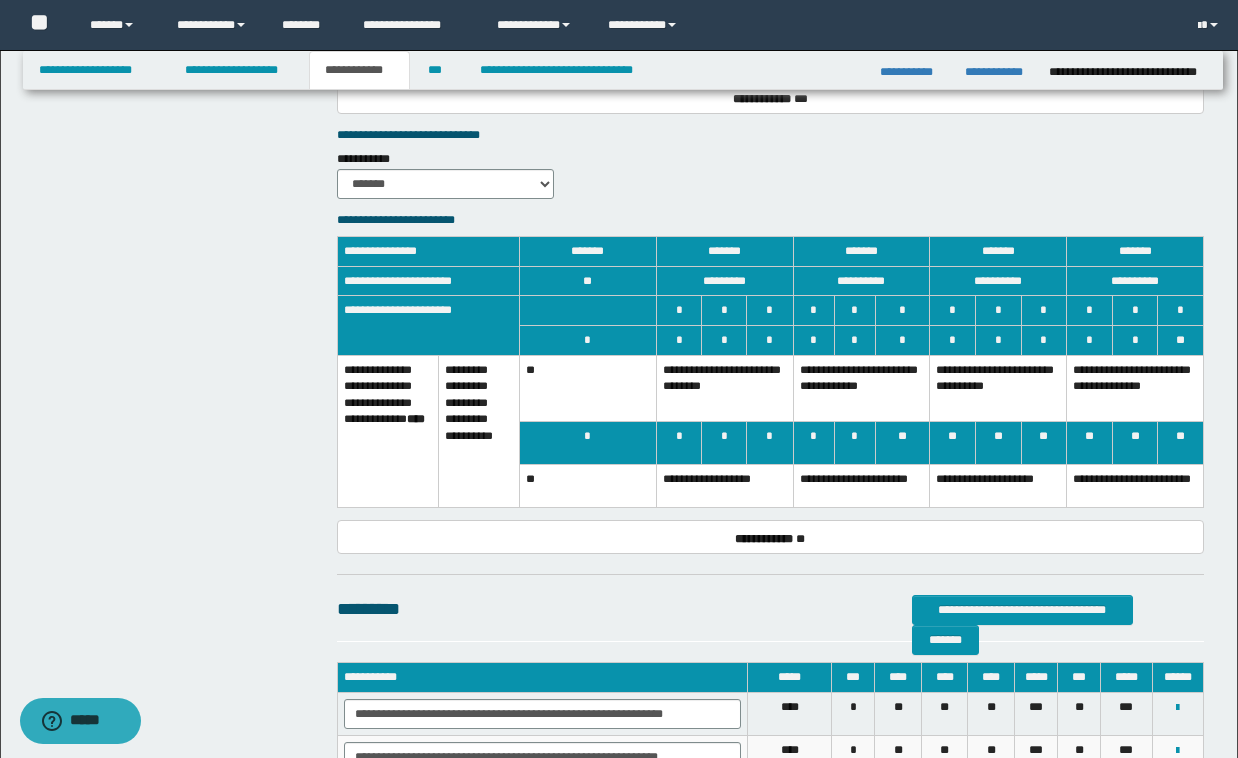 click on "**********" at bounding box center [861, 486] 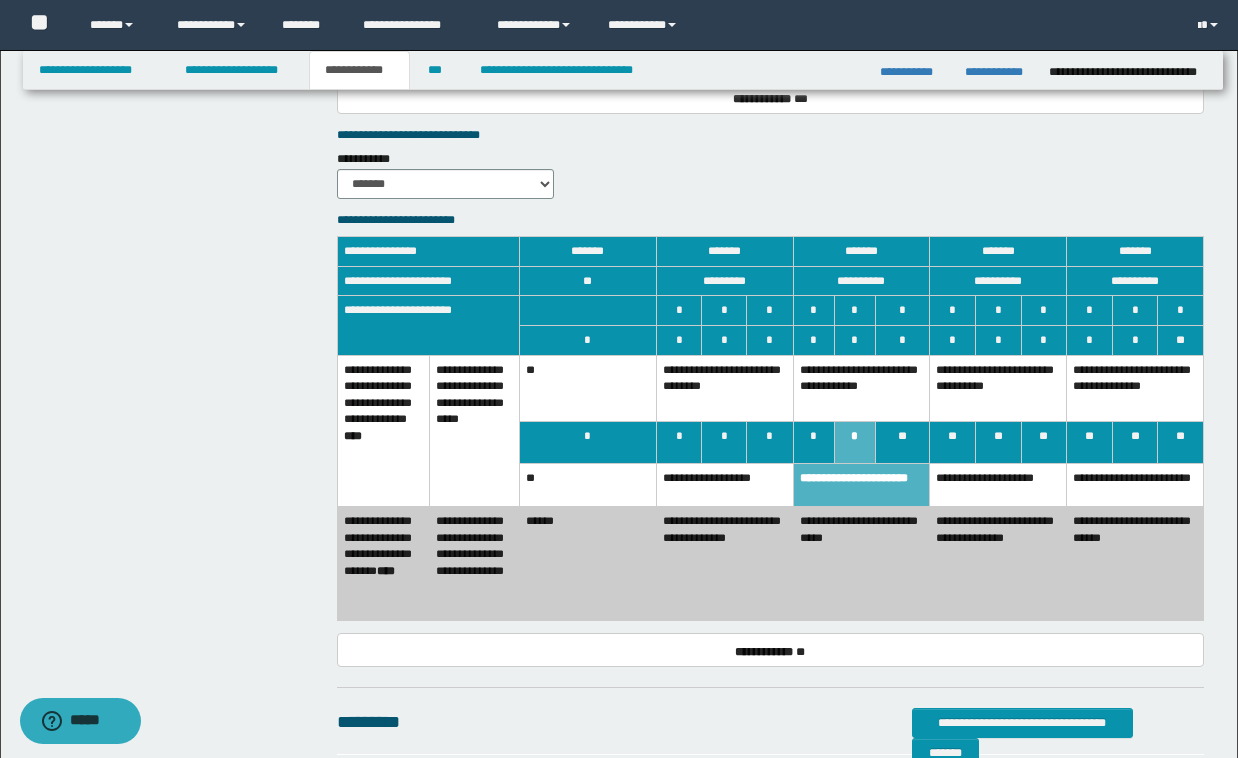 click on "**********" at bounding box center (861, 563) 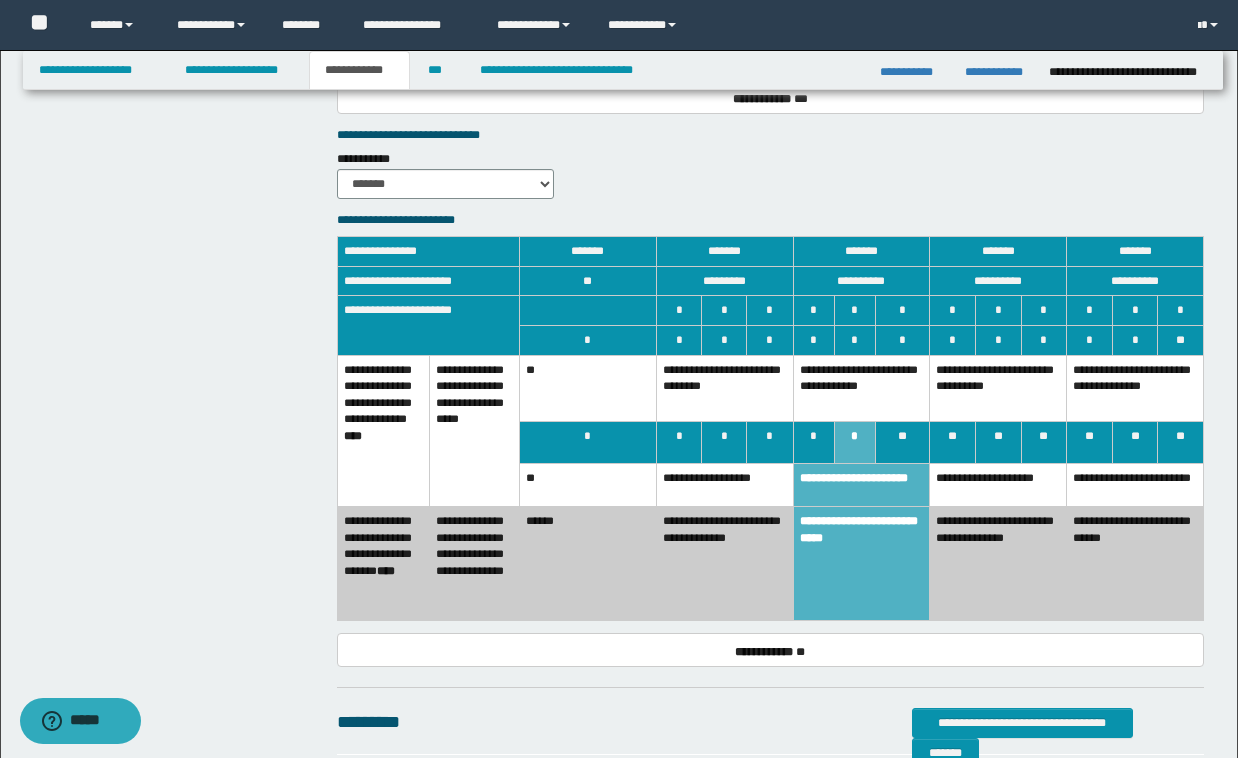 click on "**********" at bounding box center [998, 388] 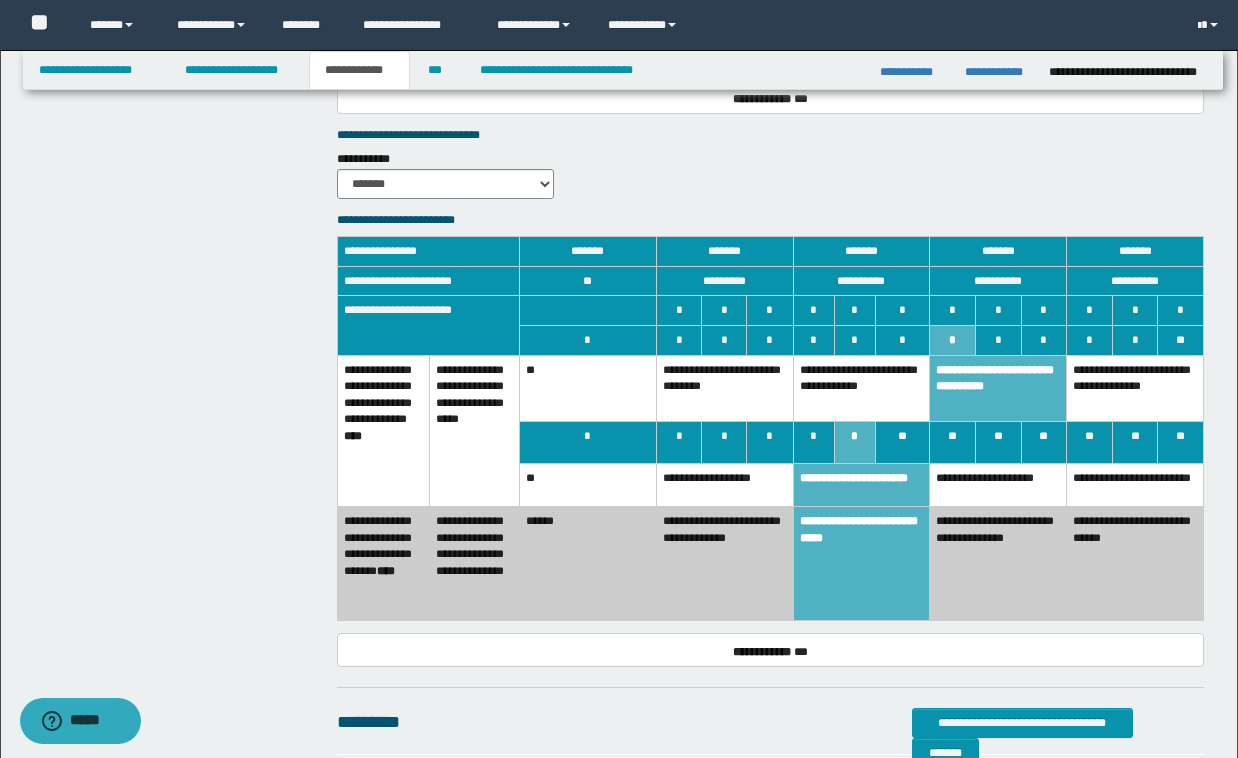click on "**********" at bounding box center [998, 485] 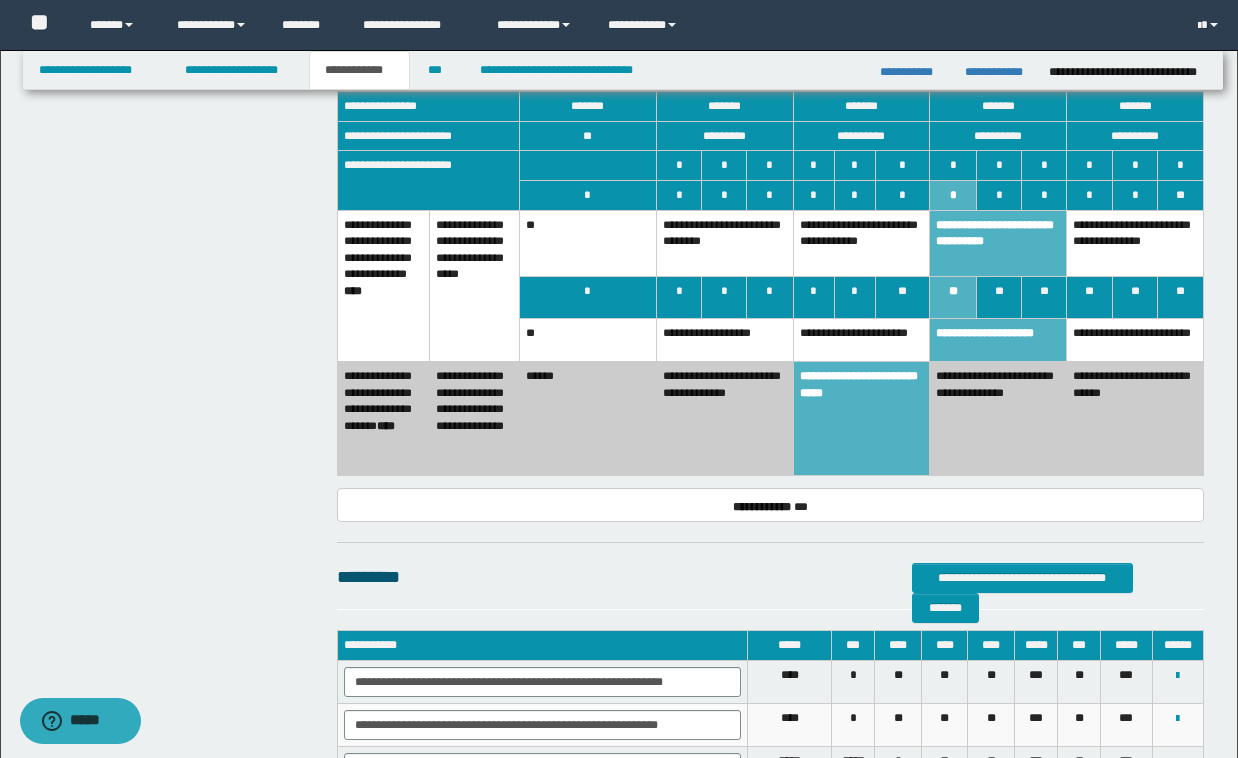 scroll, scrollTop: 2692, scrollLeft: 0, axis: vertical 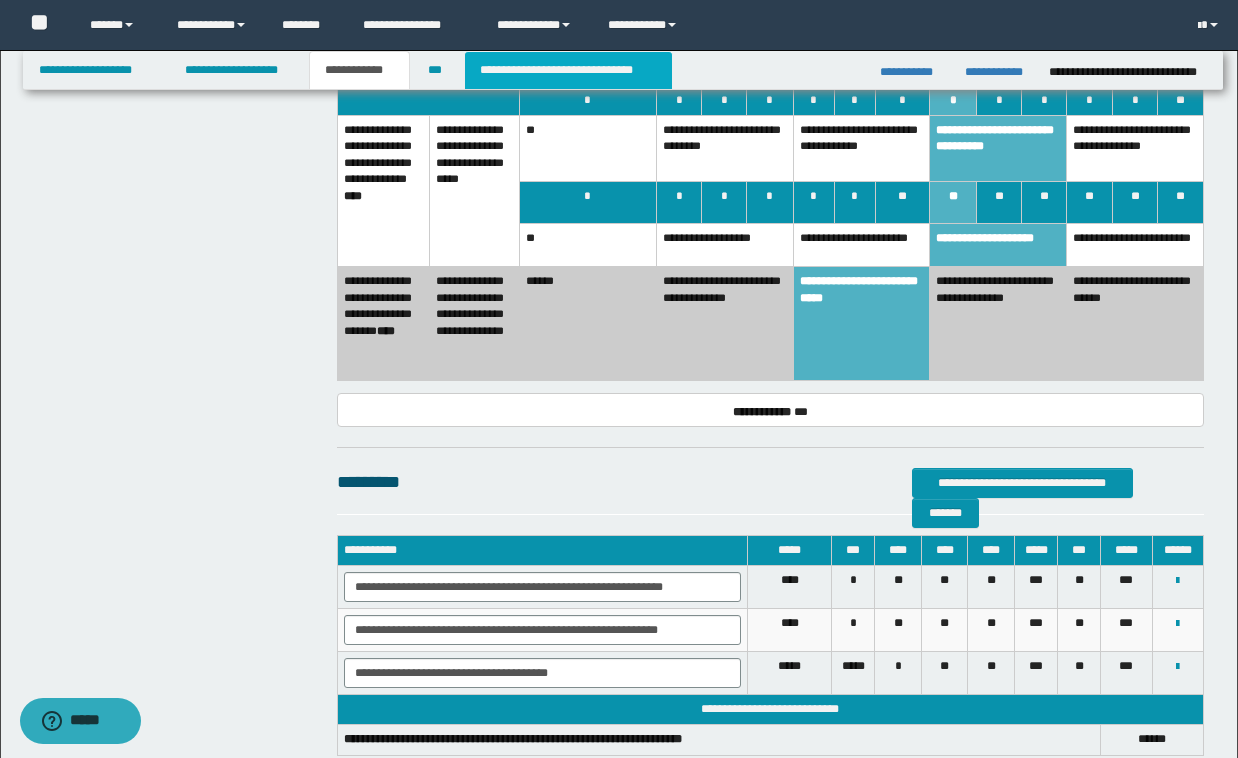 click on "**********" at bounding box center (568, 70) 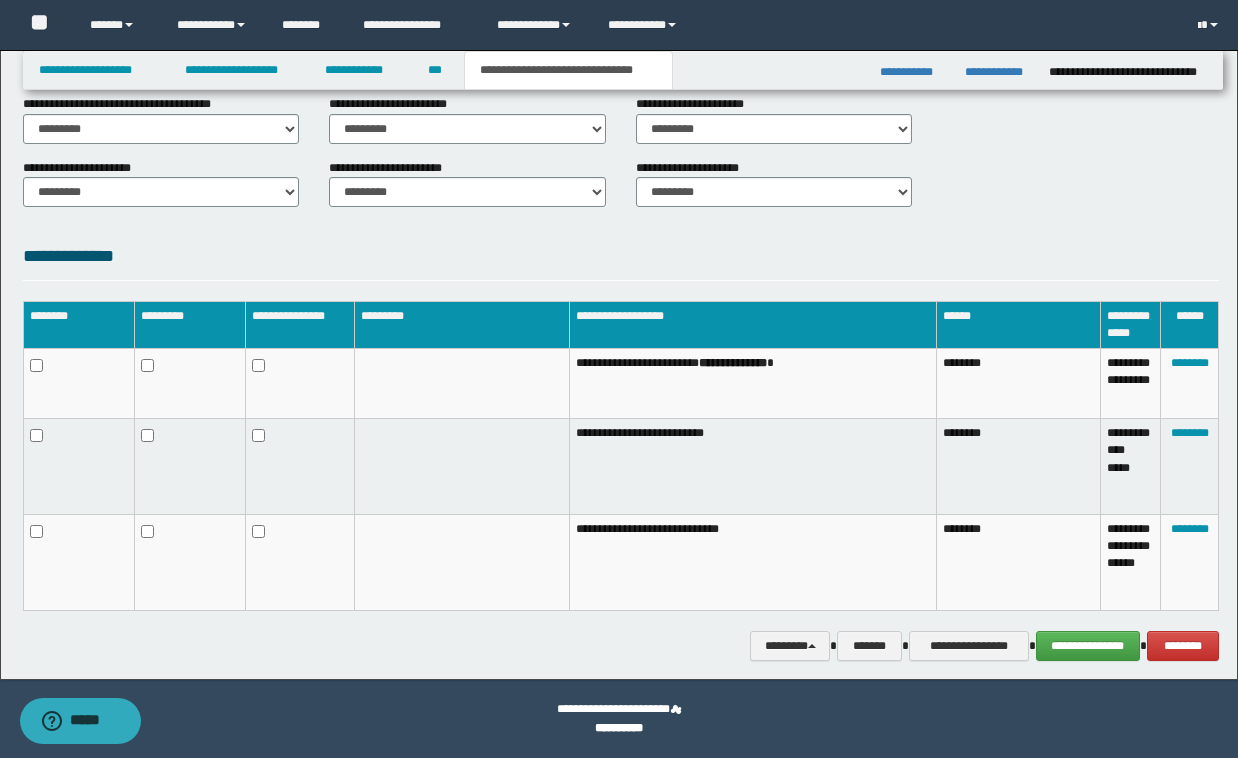 scroll, scrollTop: 845, scrollLeft: 0, axis: vertical 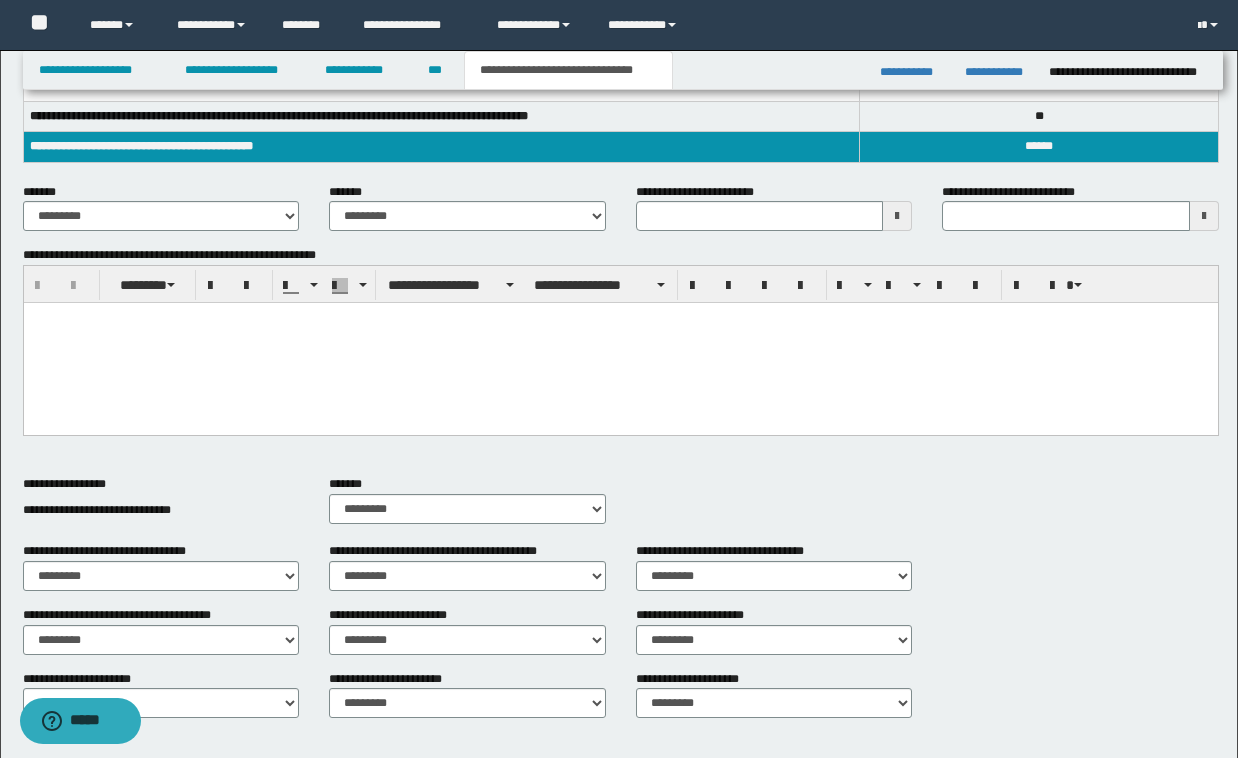 type 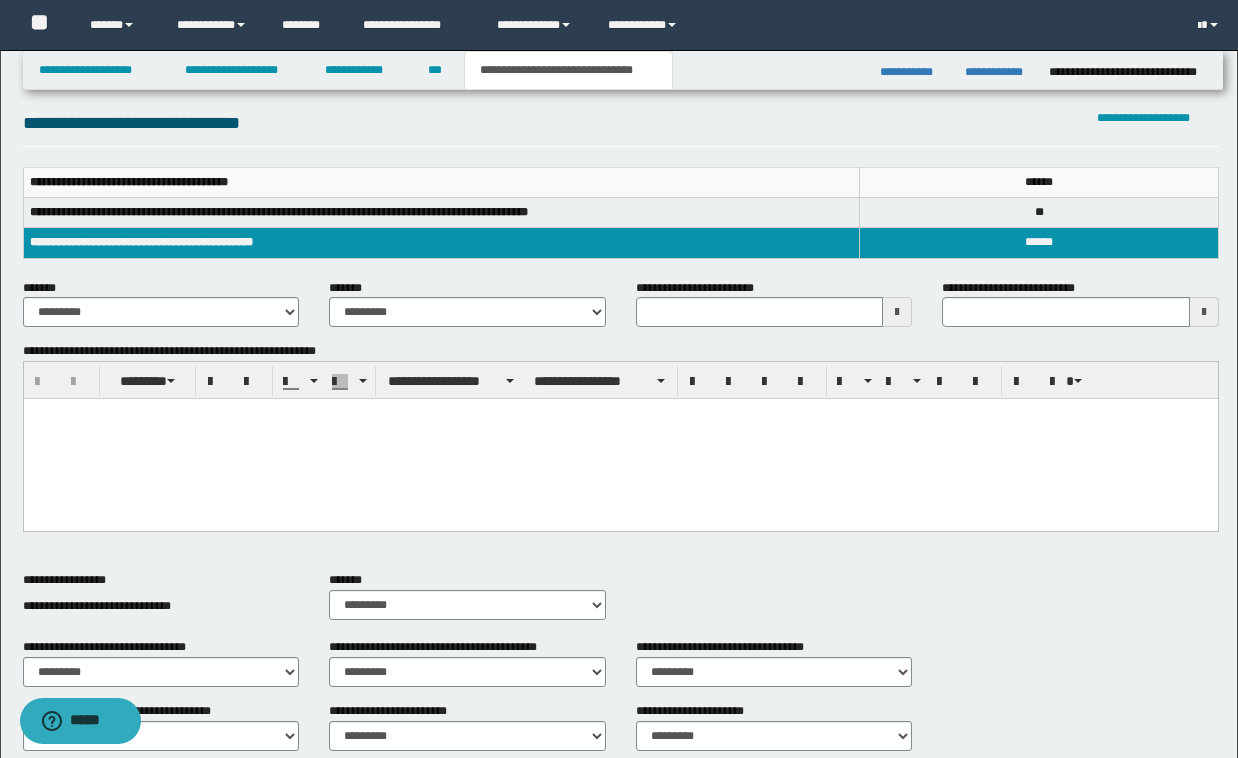 scroll, scrollTop: 205, scrollLeft: 0, axis: vertical 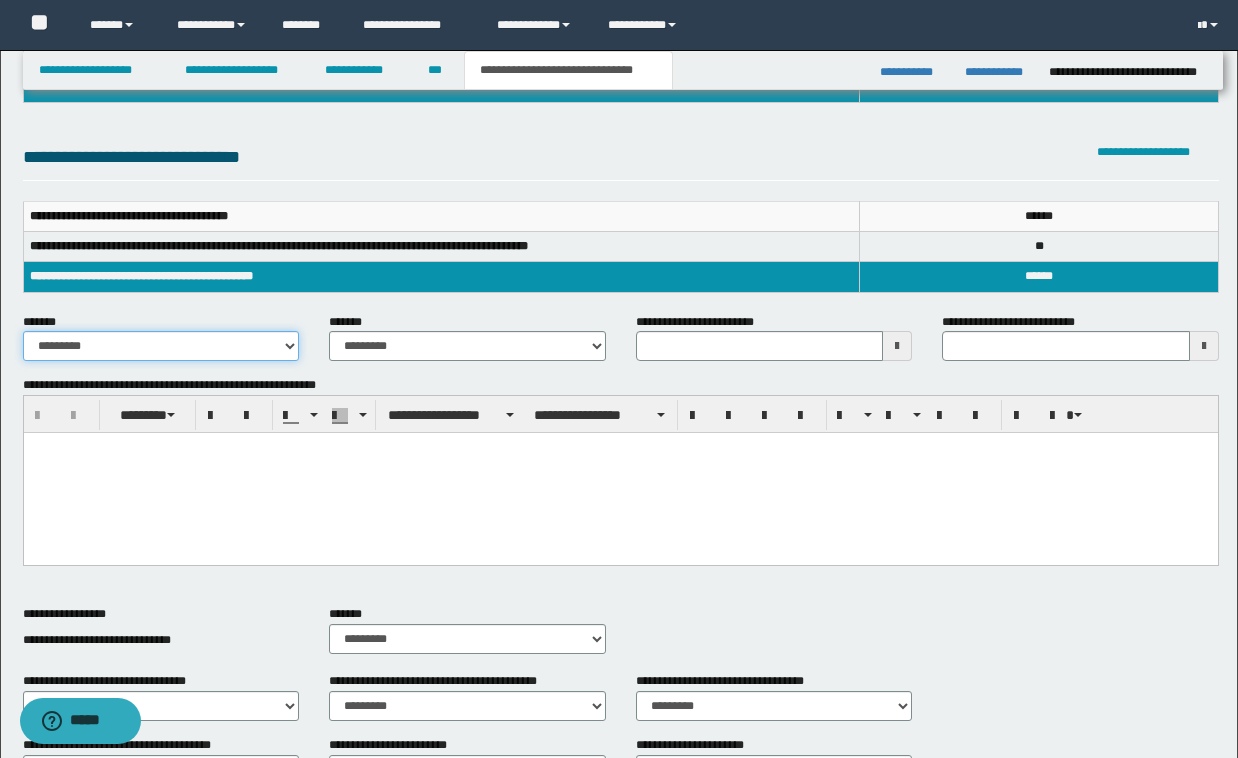 click on "**********" at bounding box center [161, 346] 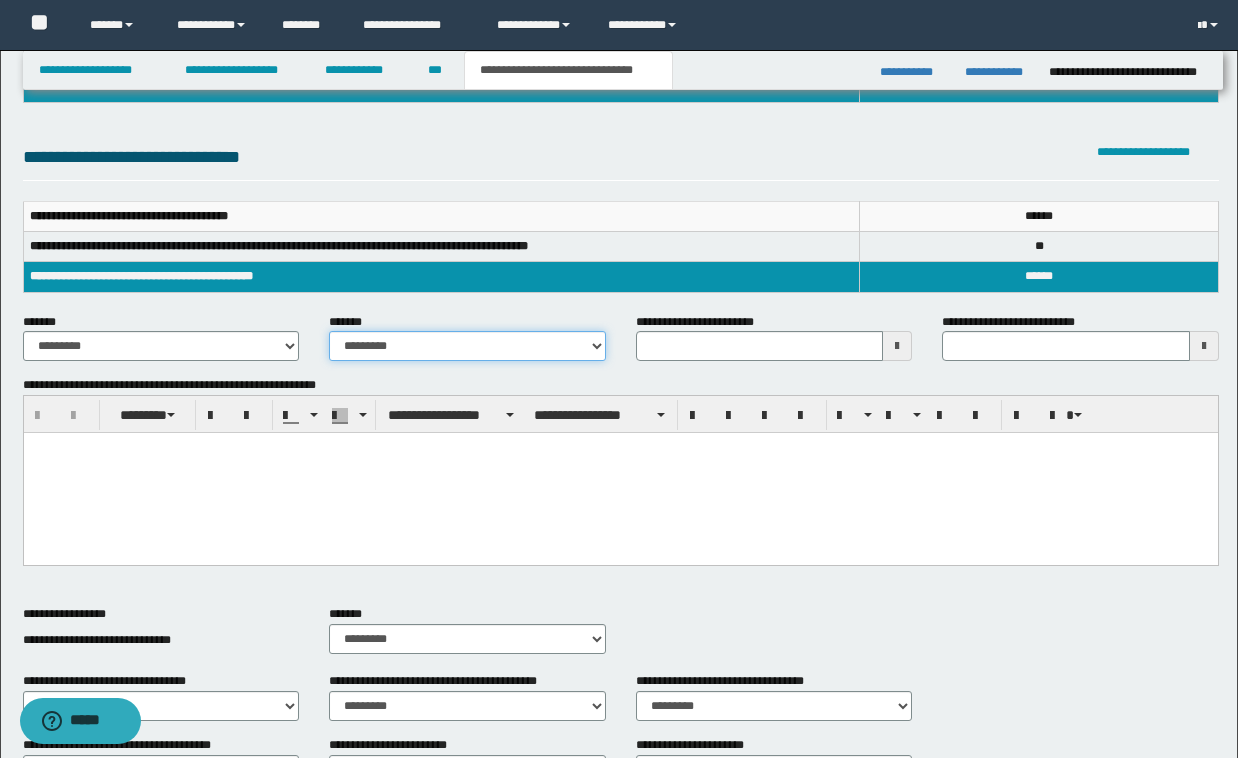click on "**********" at bounding box center (467, 346) 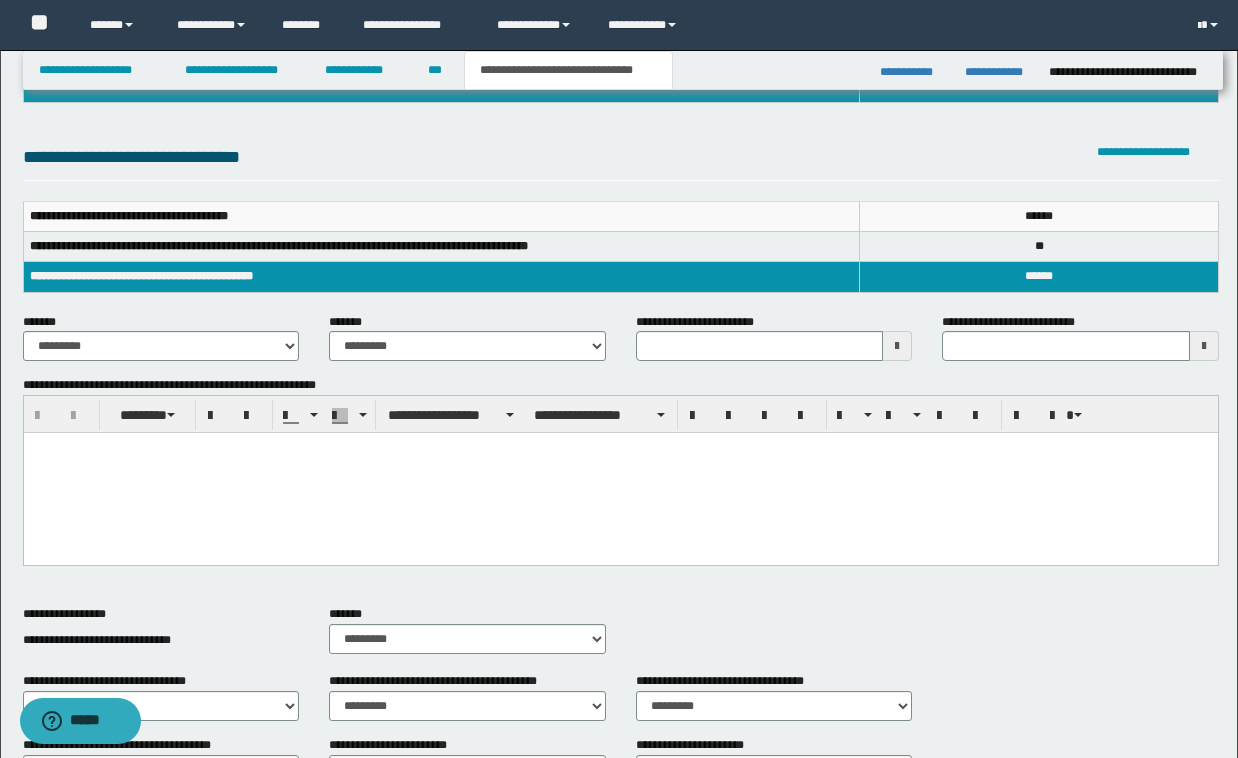 click on "**********" at bounding box center (621, 118) 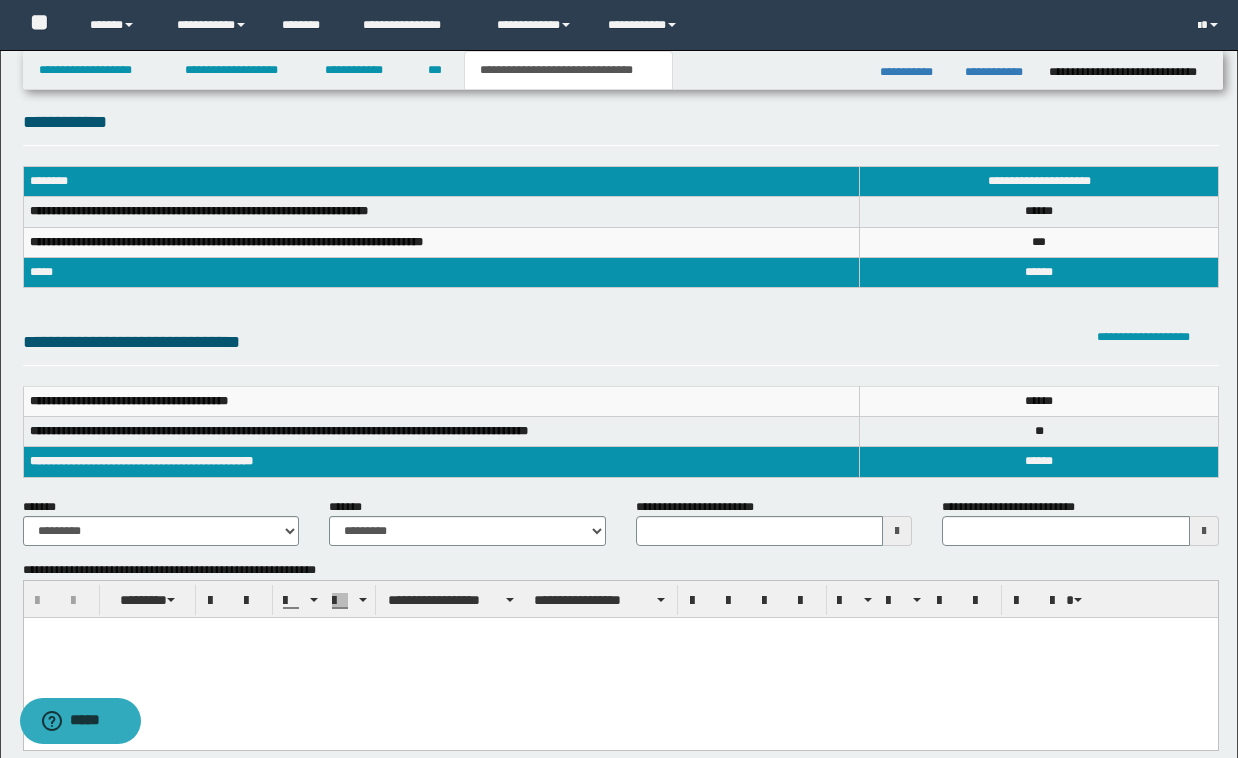 scroll, scrollTop: 0, scrollLeft: 0, axis: both 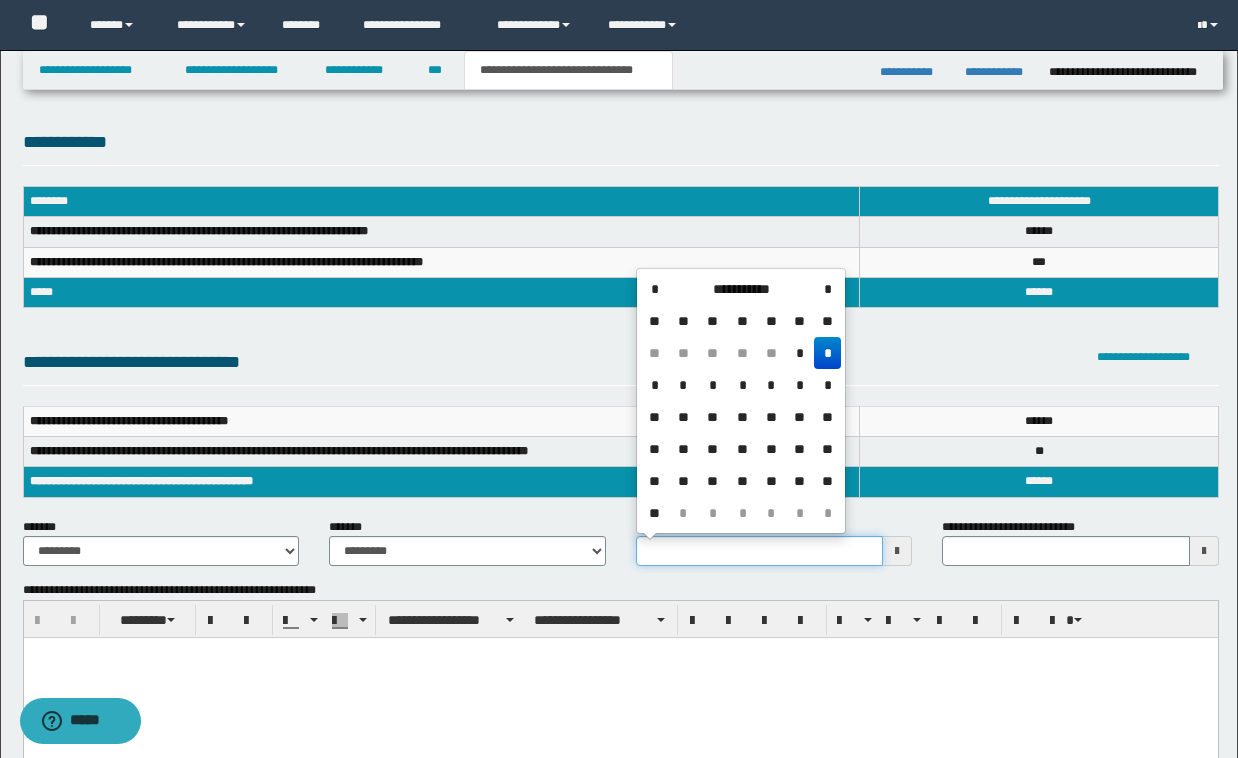 click on "**********" at bounding box center [760, 551] 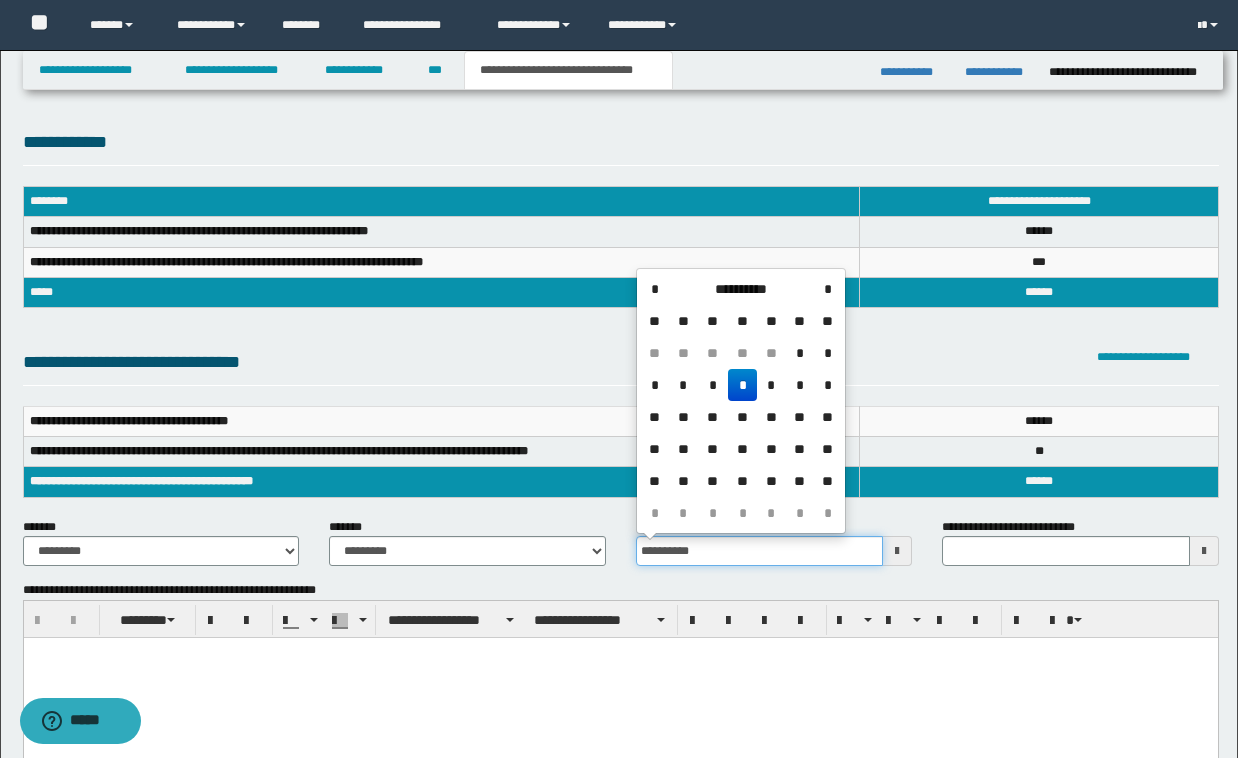 type 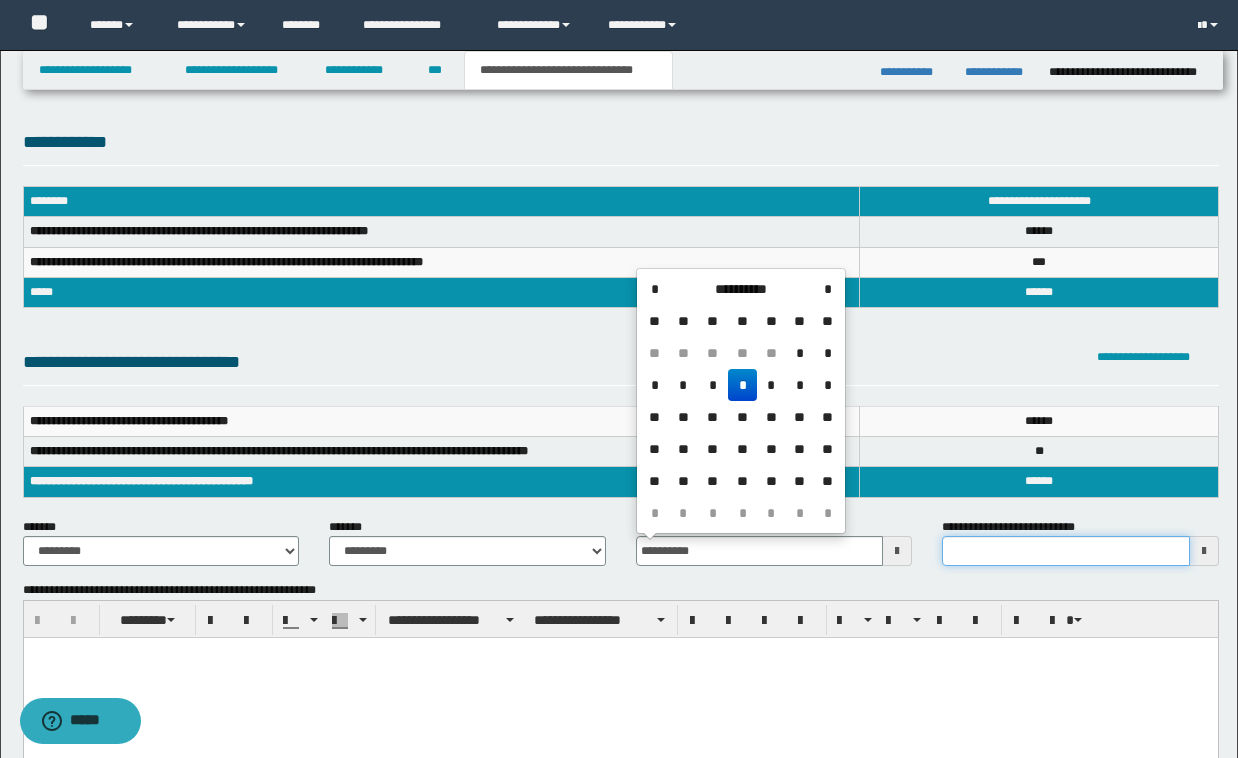 type on "**********" 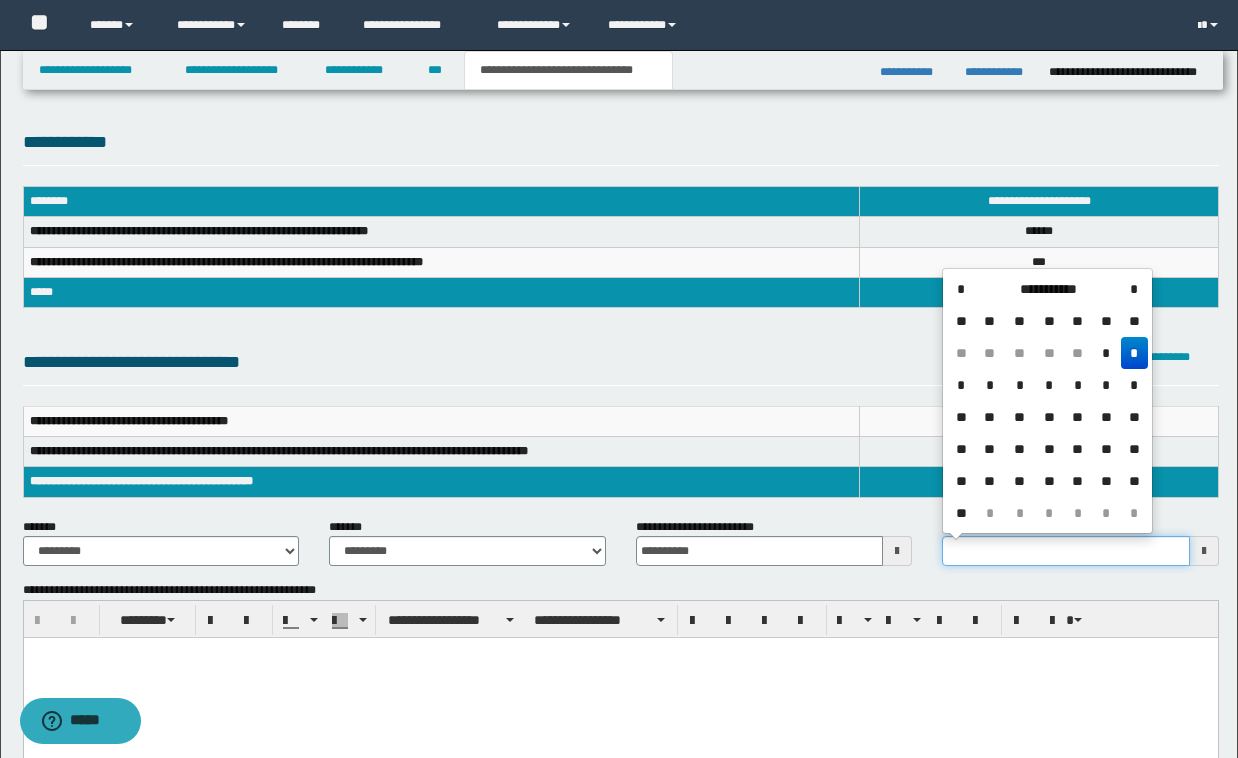 click on "**********" at bounding box center (1066, 551) 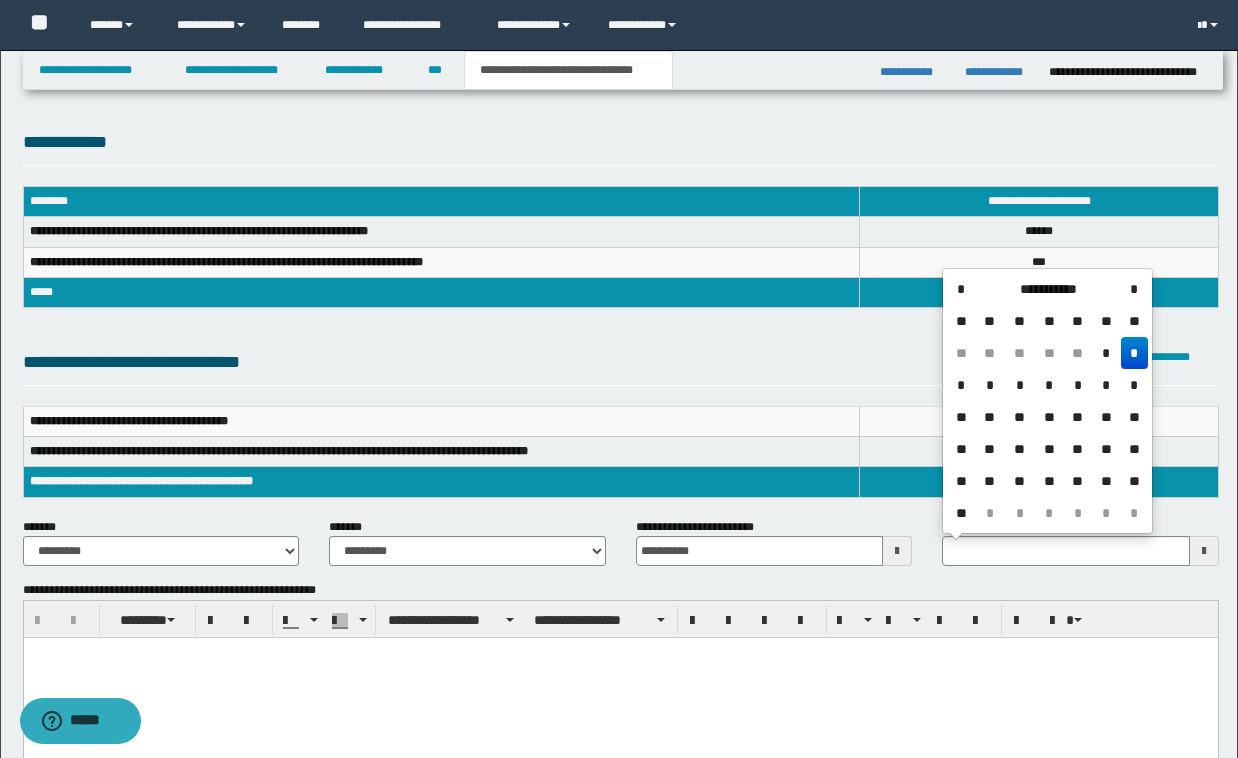type 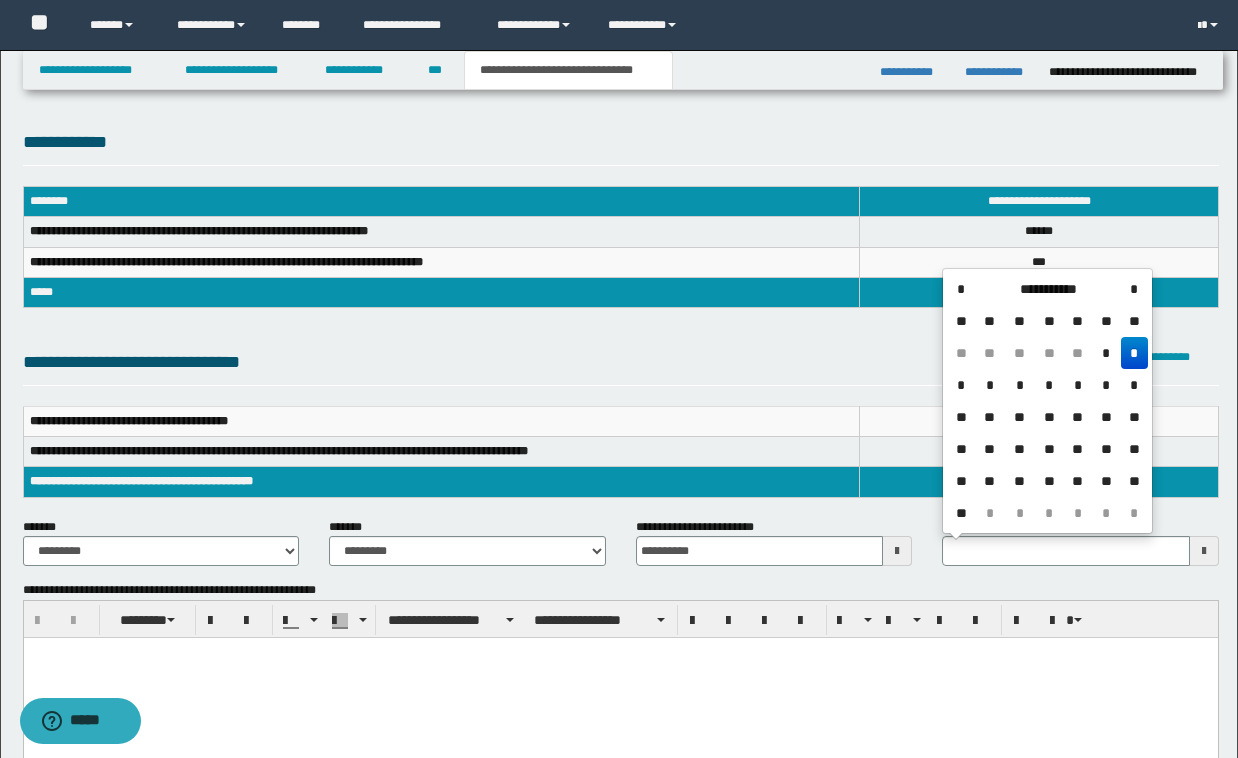 paste 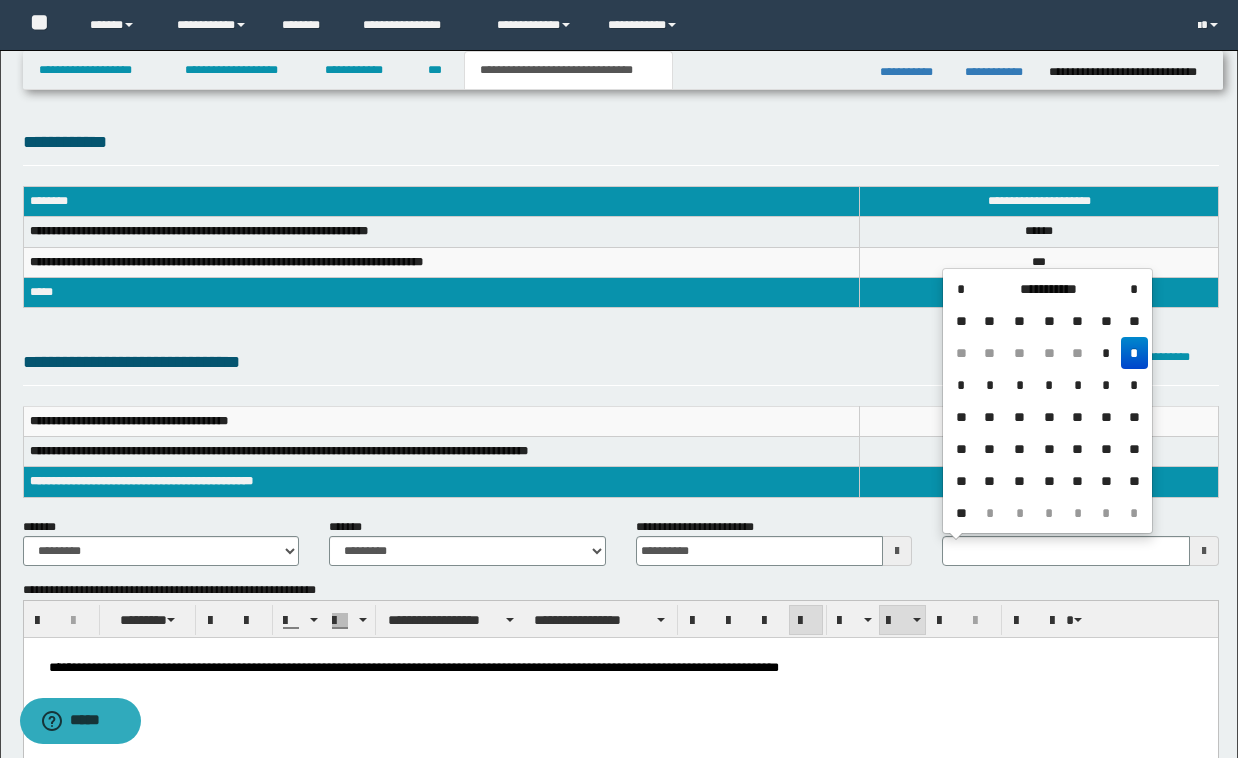 click on "**********" at bounding box center [620, 667] 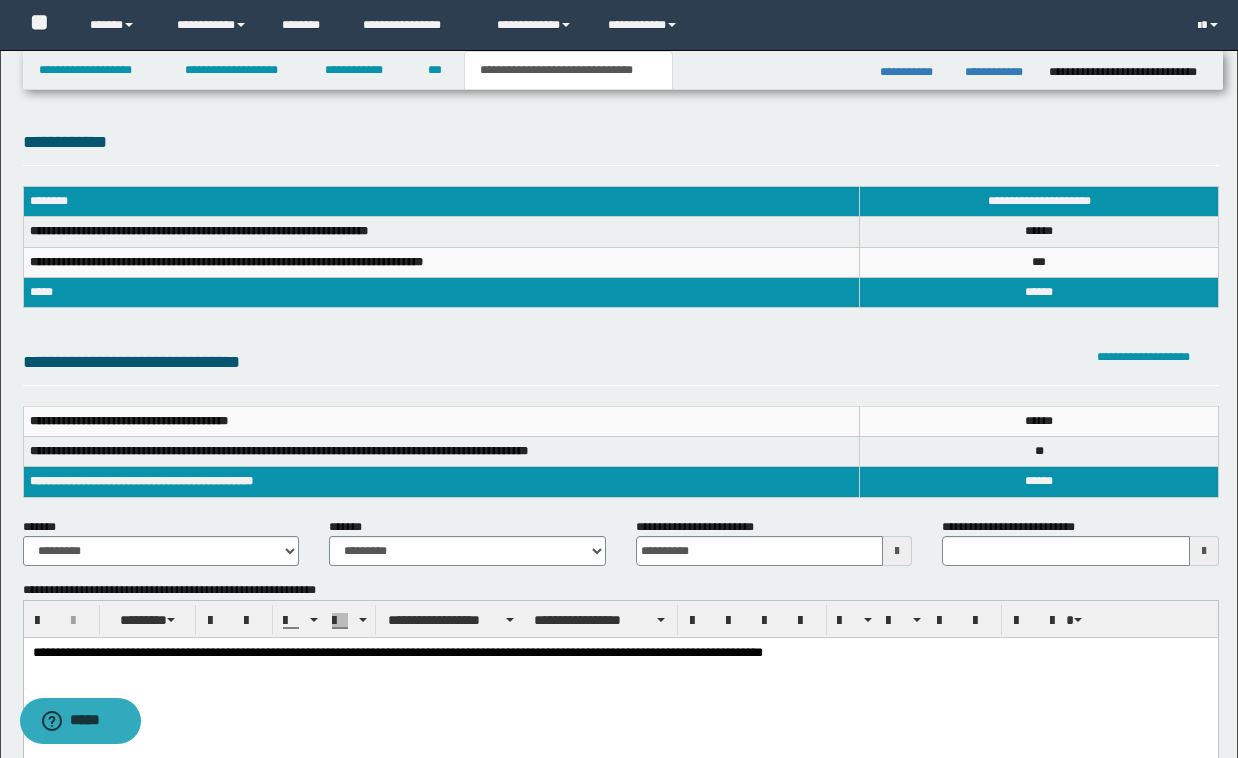 click on "**********" at bounding box center (621, 367) 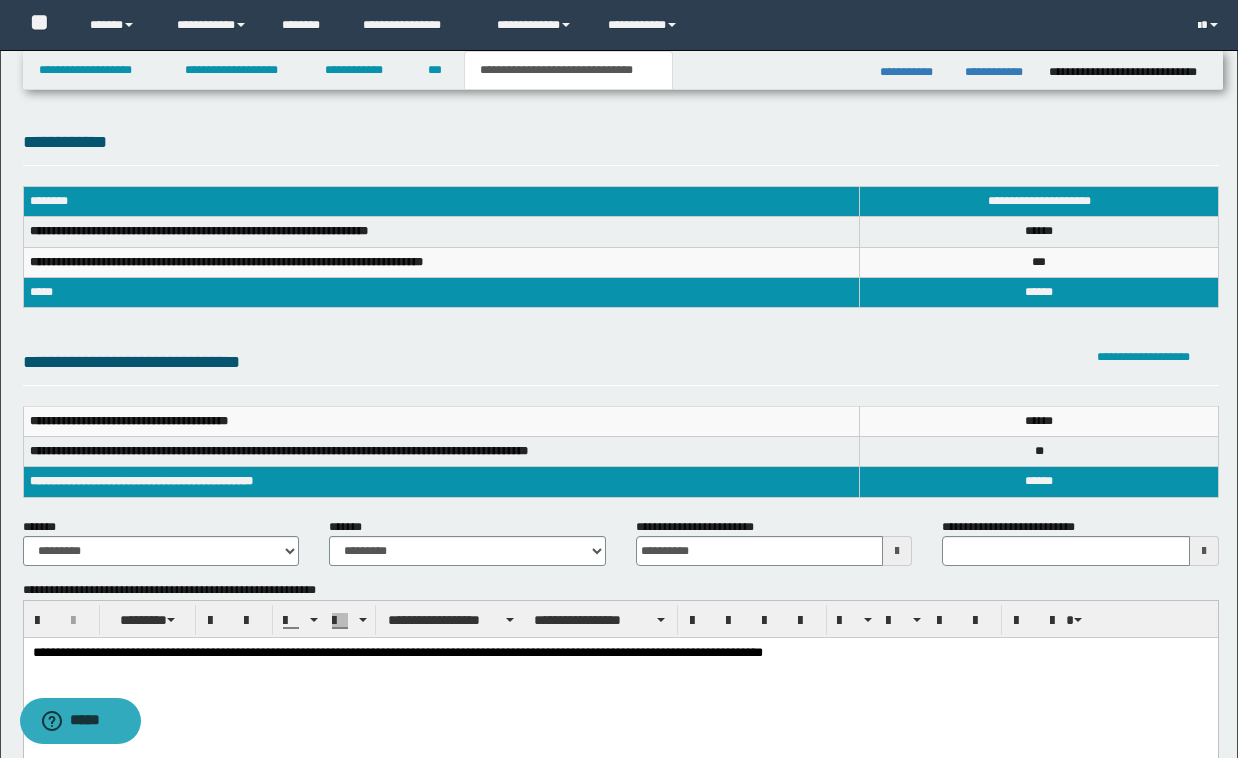 click on "**********" at bounding box center (619, 788) 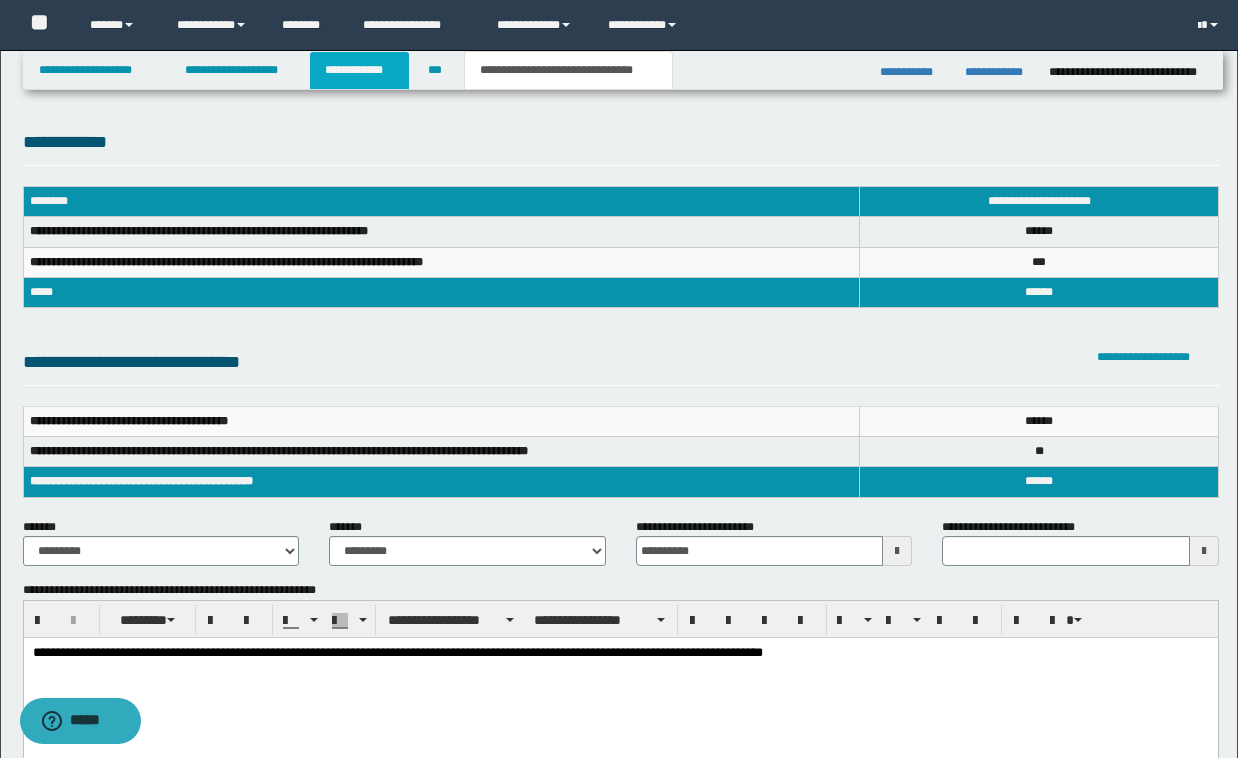 click on "**********" at bounding box center [359, 70] 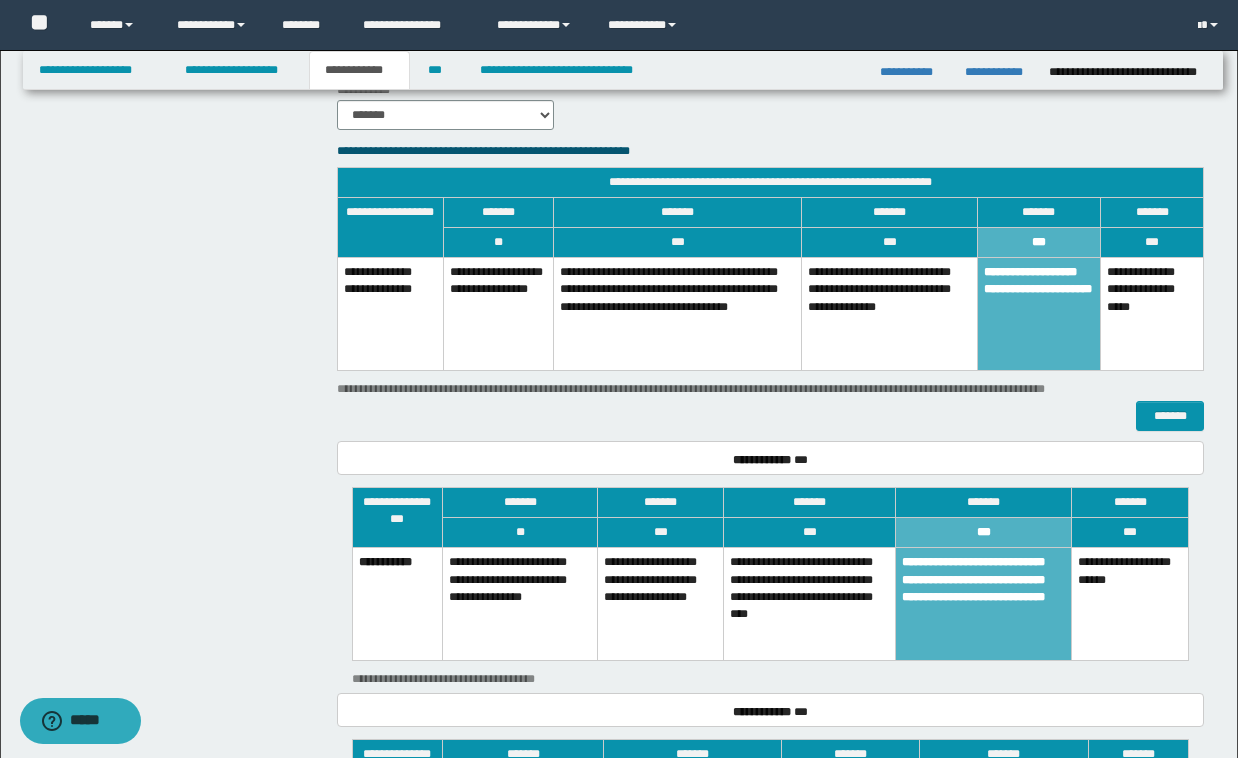scroll, scrollTop: 1640, scrollLeft: 0, axis: vertical 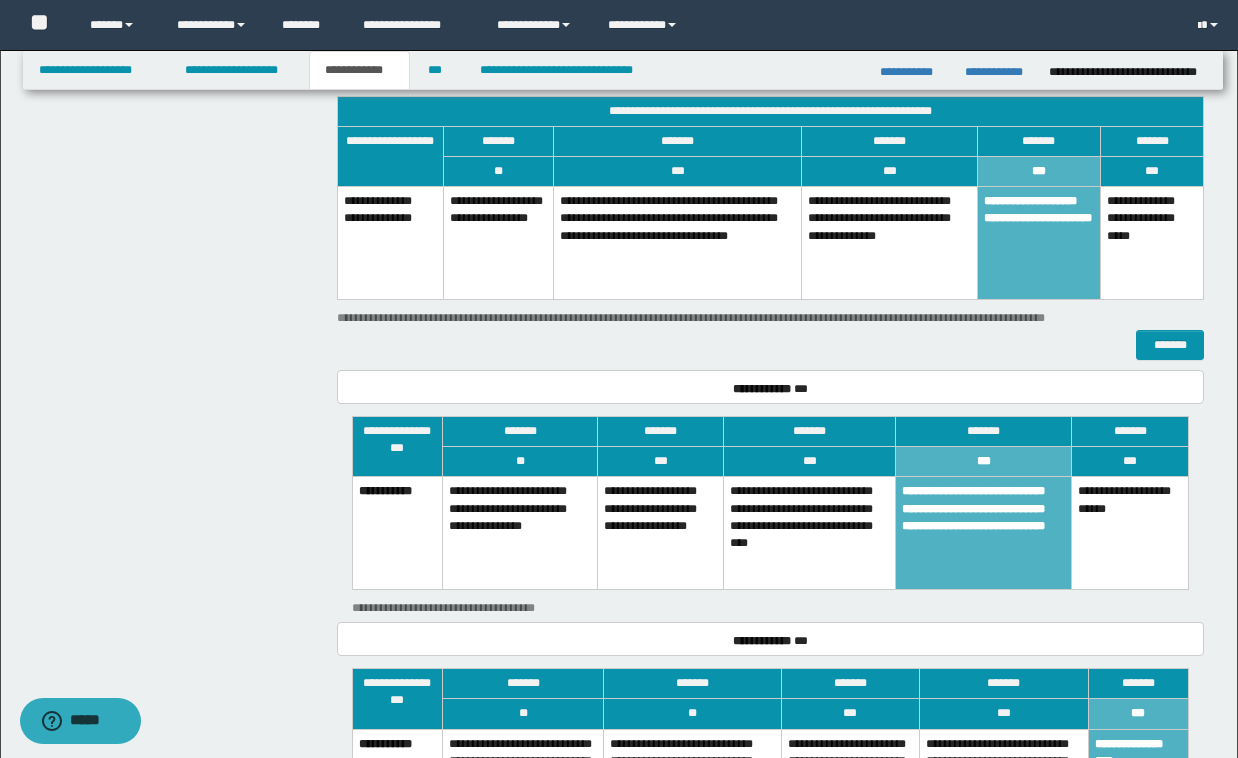 click on "**********" at bounding box center [770, 195] 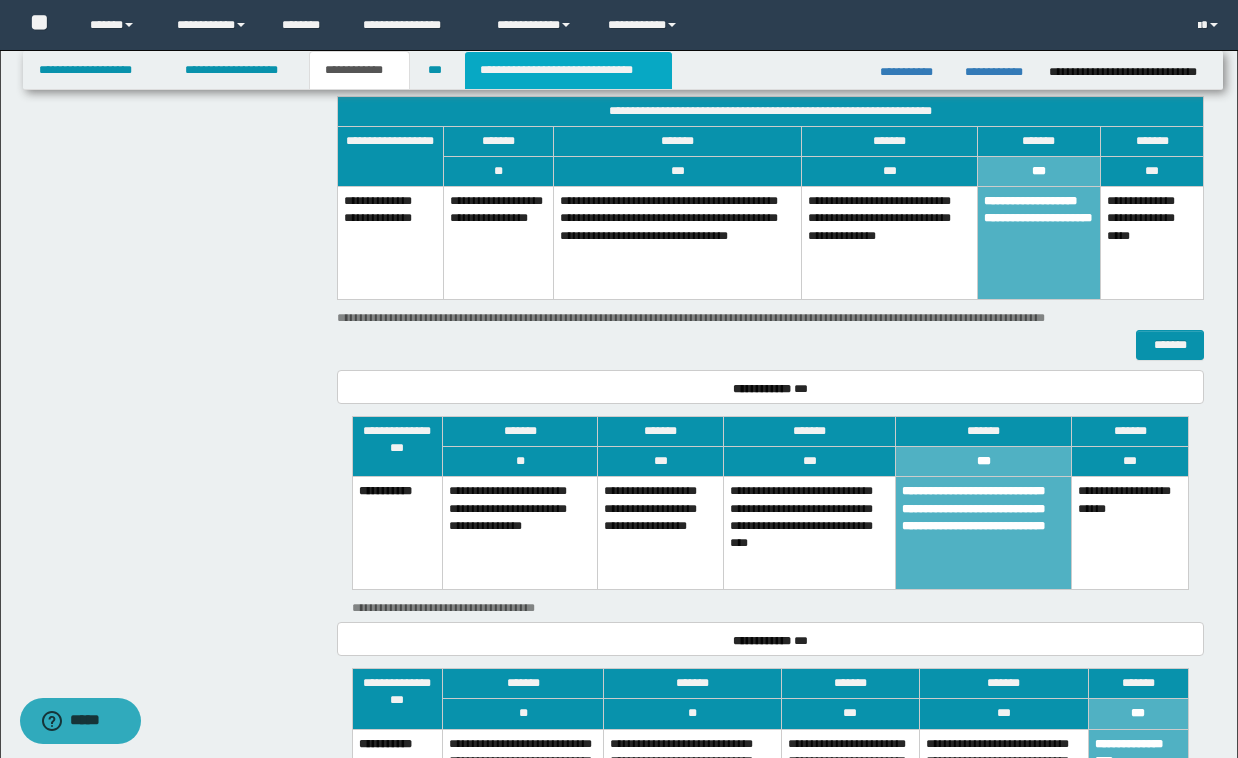 click on "**********" at bounding box center [568, 70] 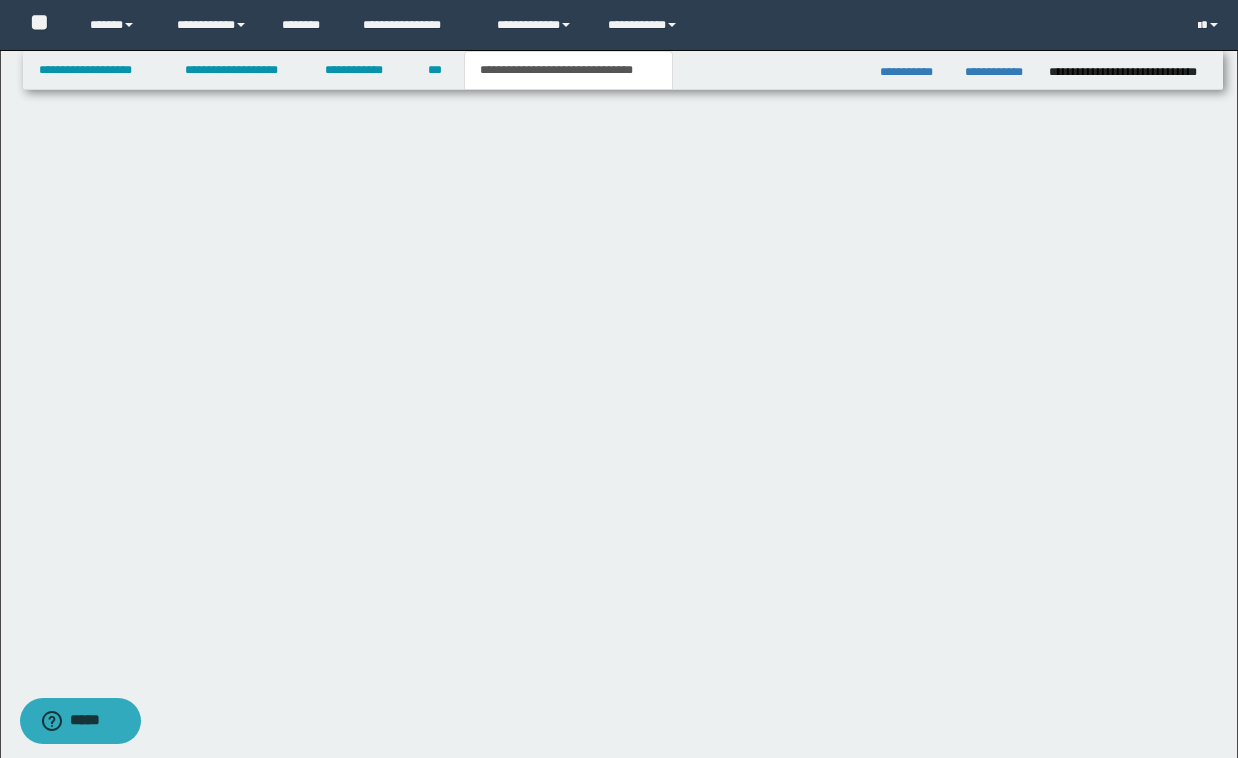 scroll, scrollTop: 845, scrollLeft: 0, axis: vertical 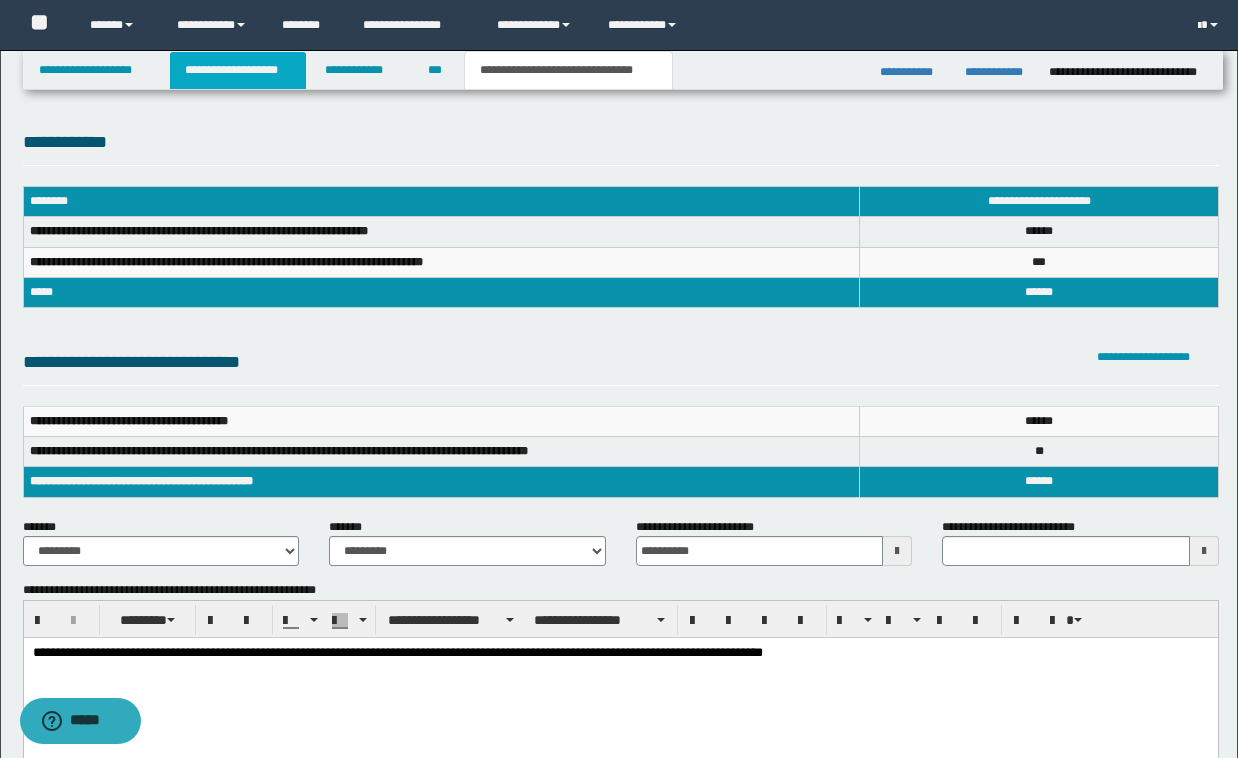 click on "**********" at bounding box center [238, 70] 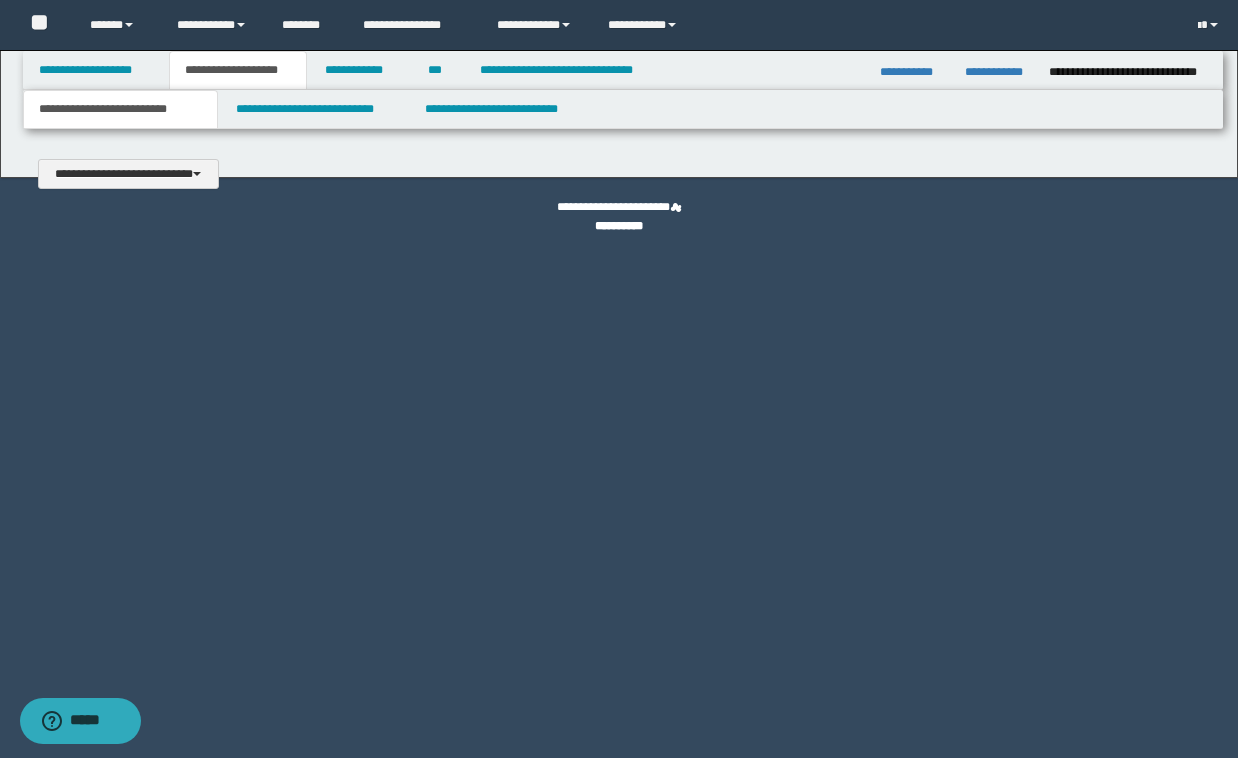 scroll, scrollTop: 0, scrollLeft: 0, axis: both 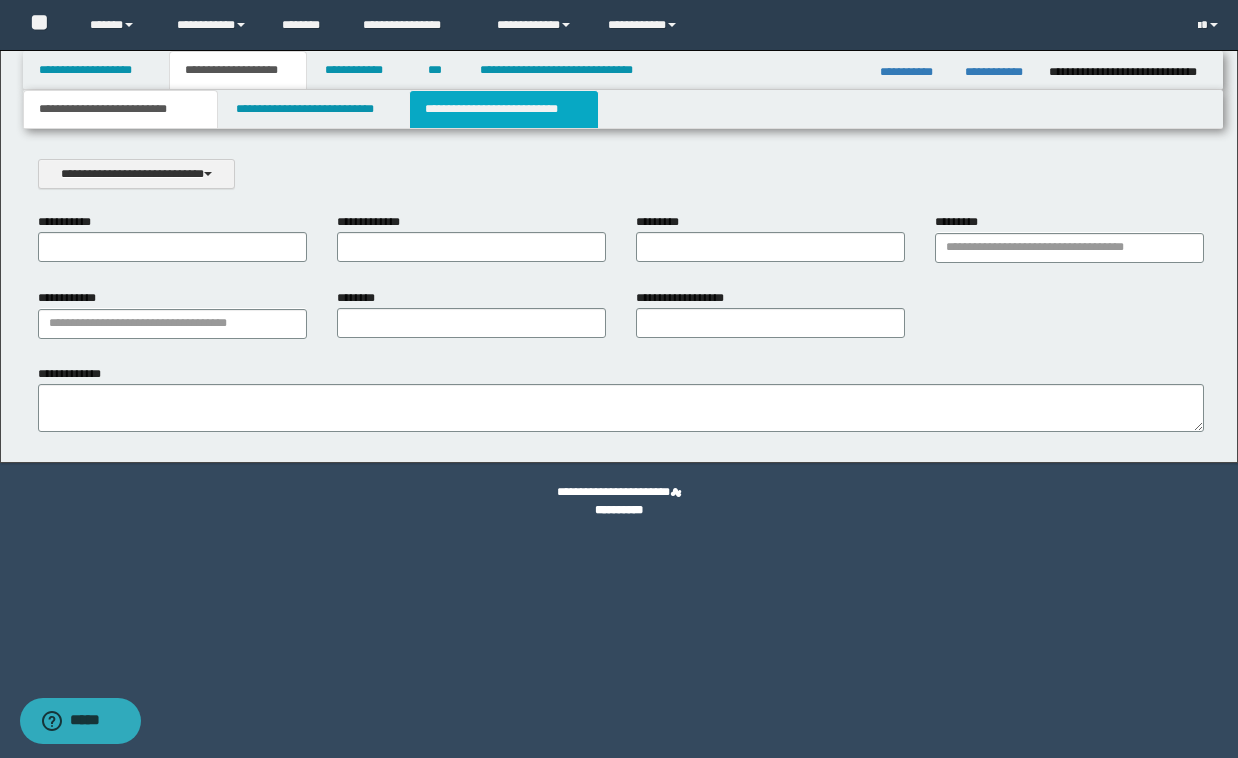 click on "**********" at bounding box center [504, 109] 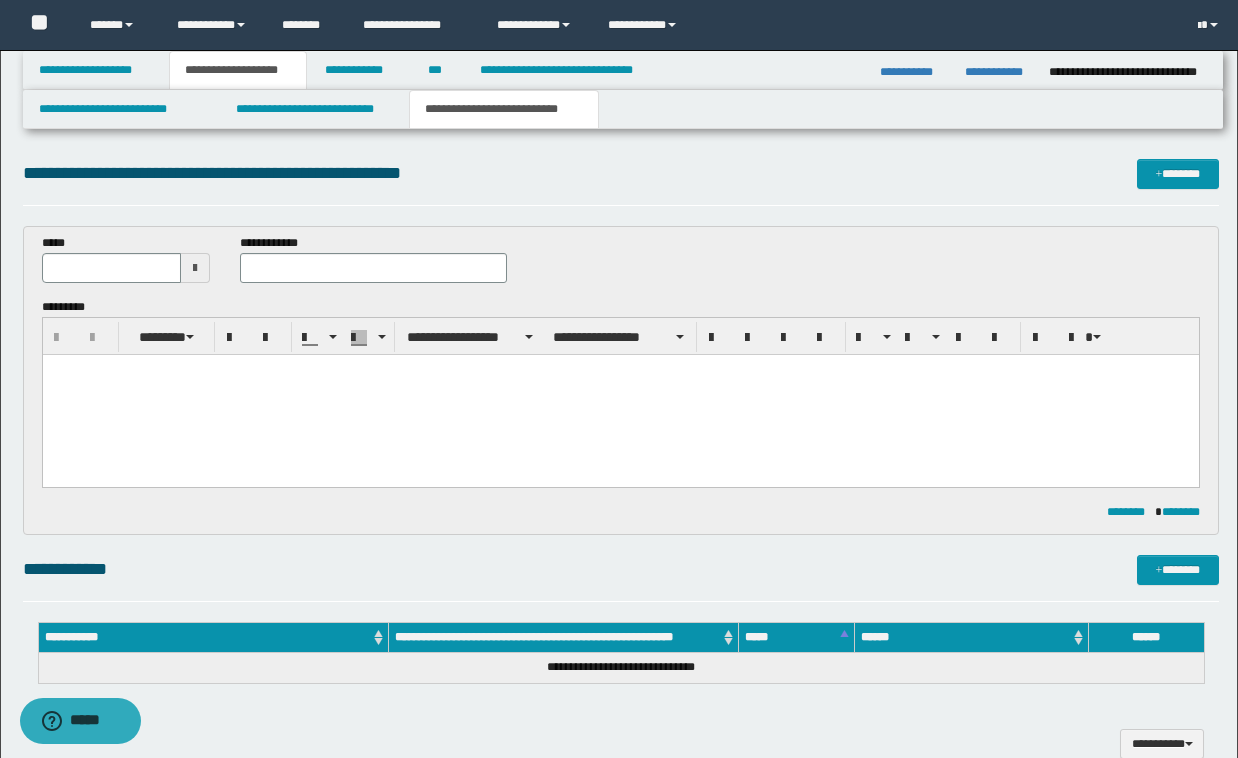 scroll, scrollTop: 0, scrollLeft: 0, axis: both 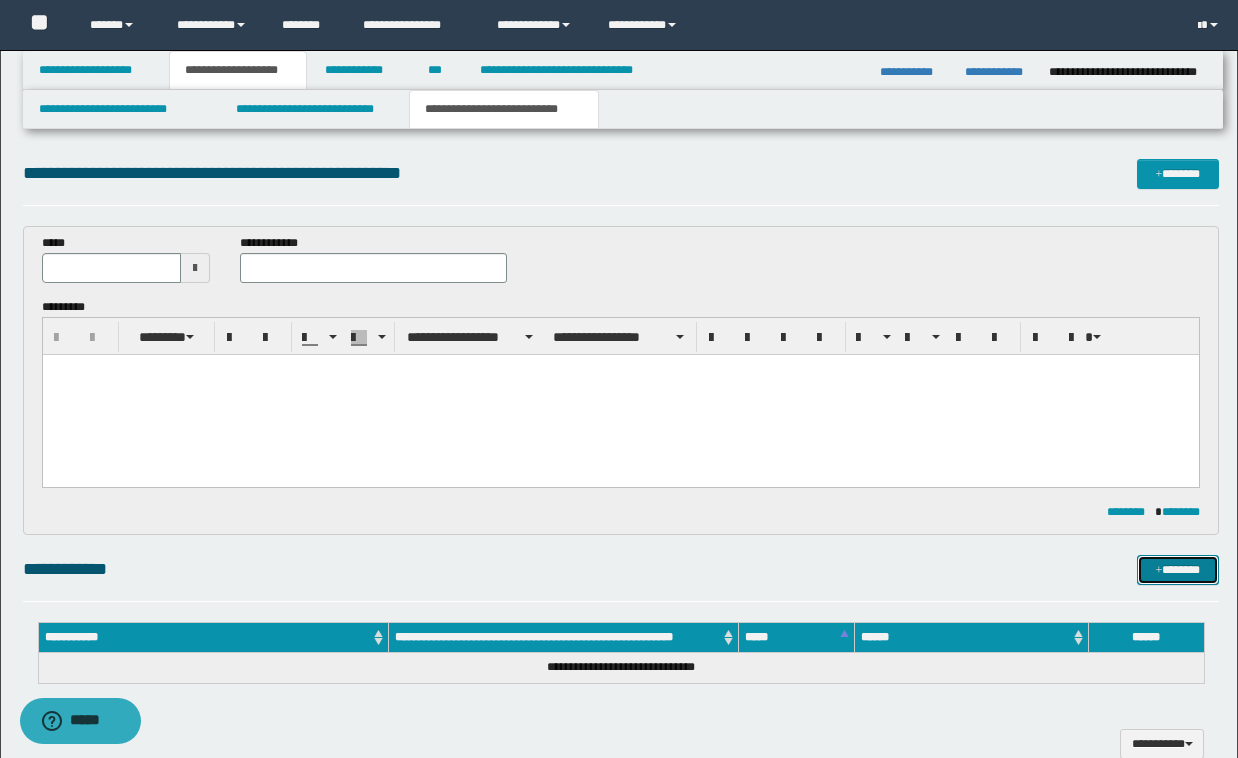 click on "*******" at bounding box center [1178, 570] 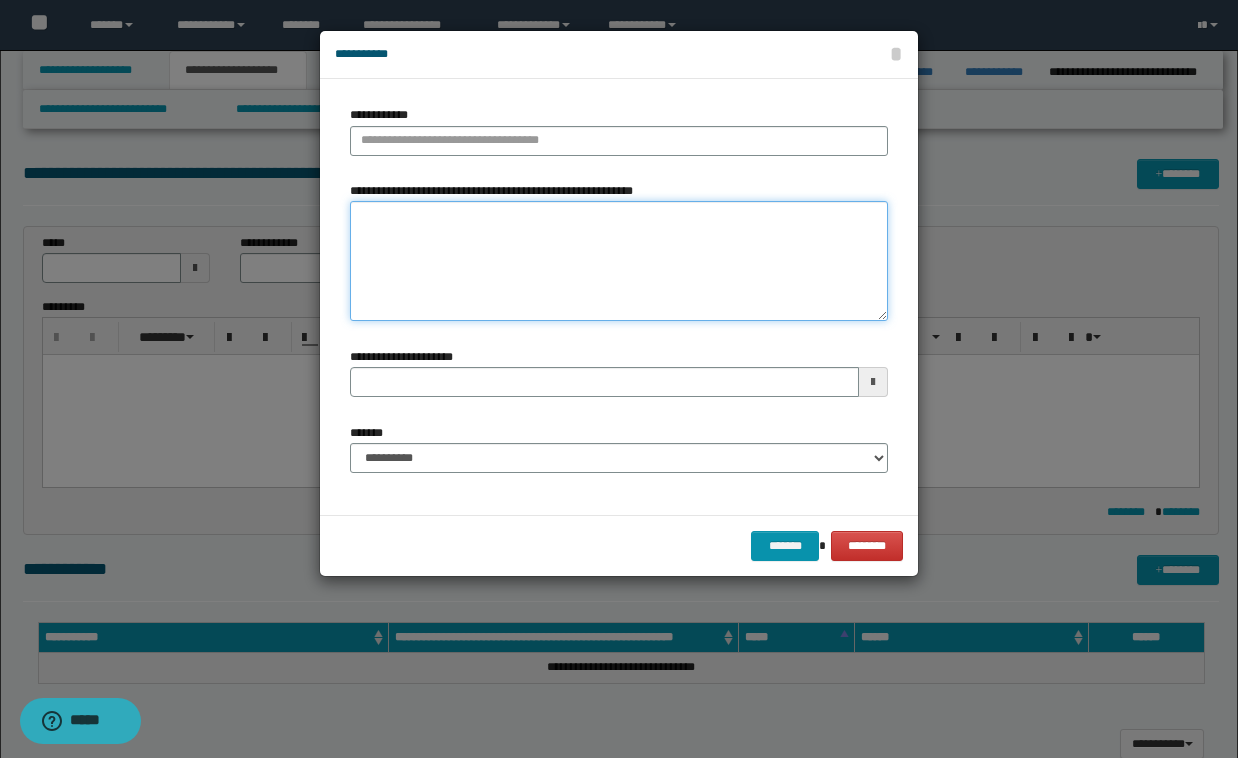 click on "**********" at bounding box center [619, 261] 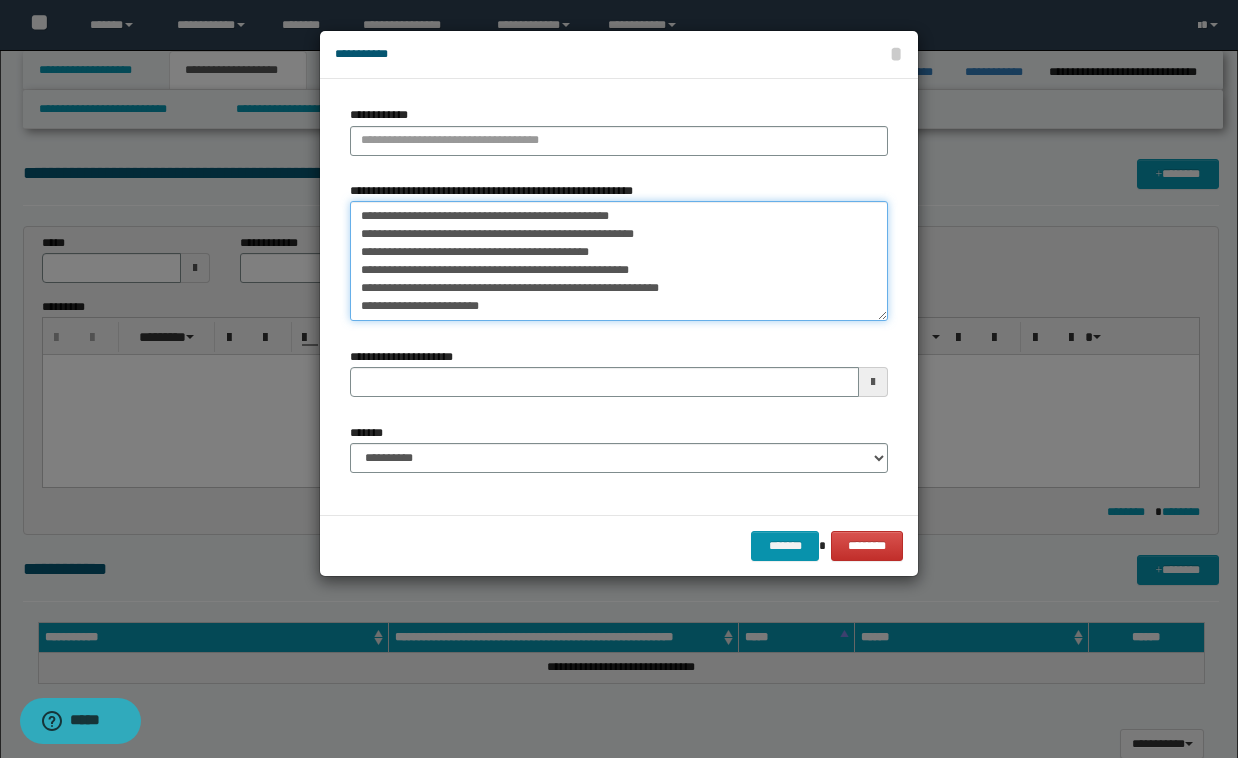 scroll, scrollTop: 11, scrollLeft: 0, axis: vertical 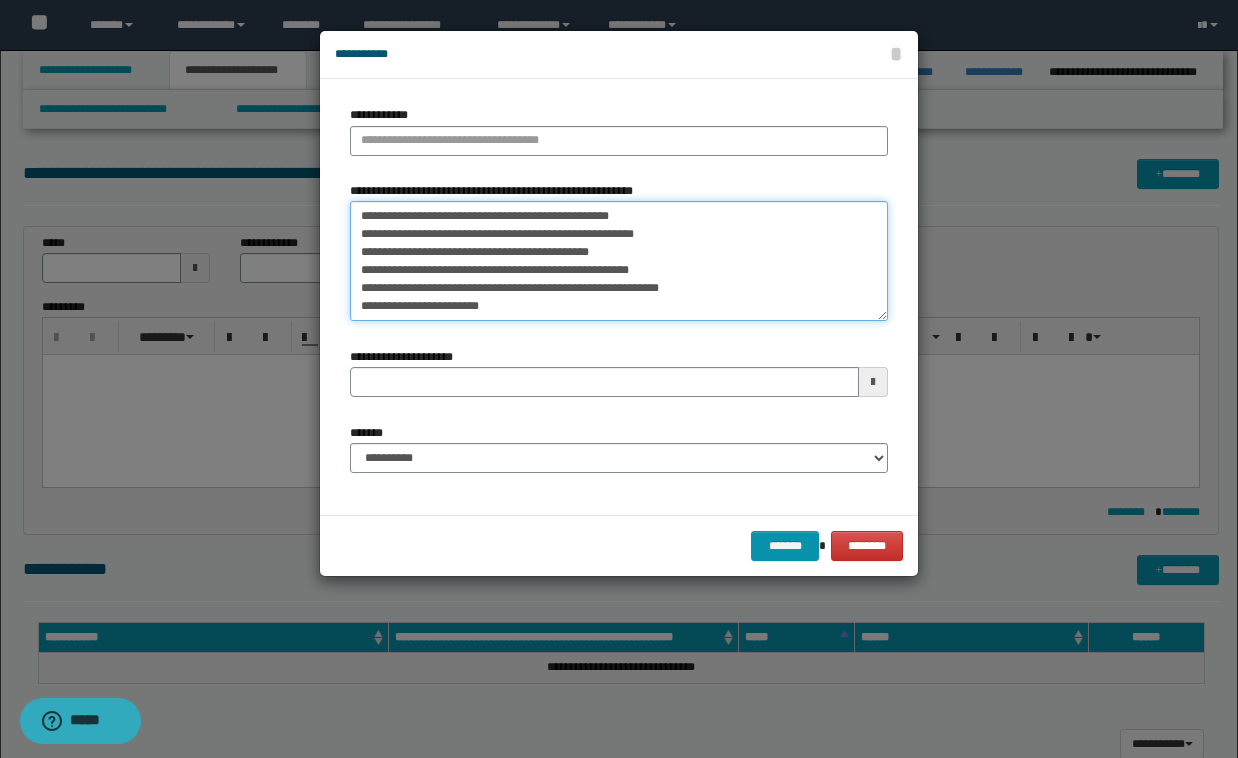type 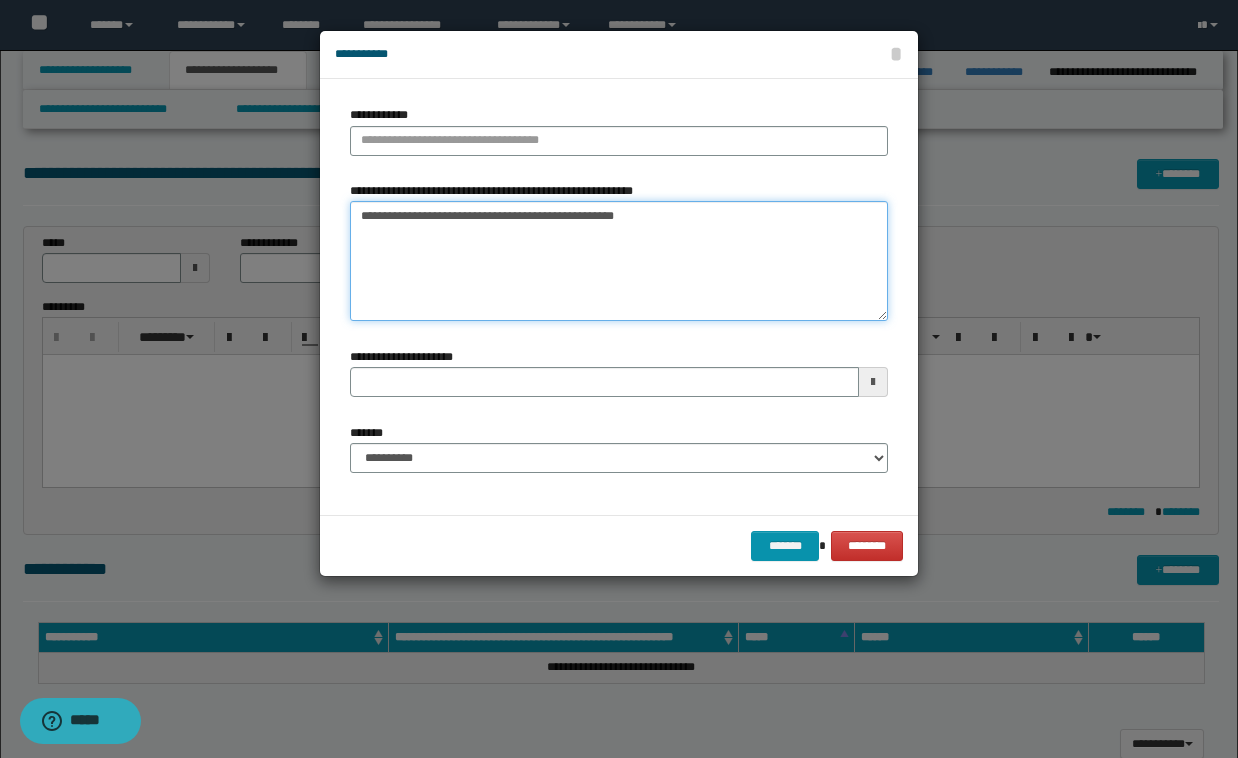 scroll, scrollTop: 0, scrollLeft: 0, axis: both 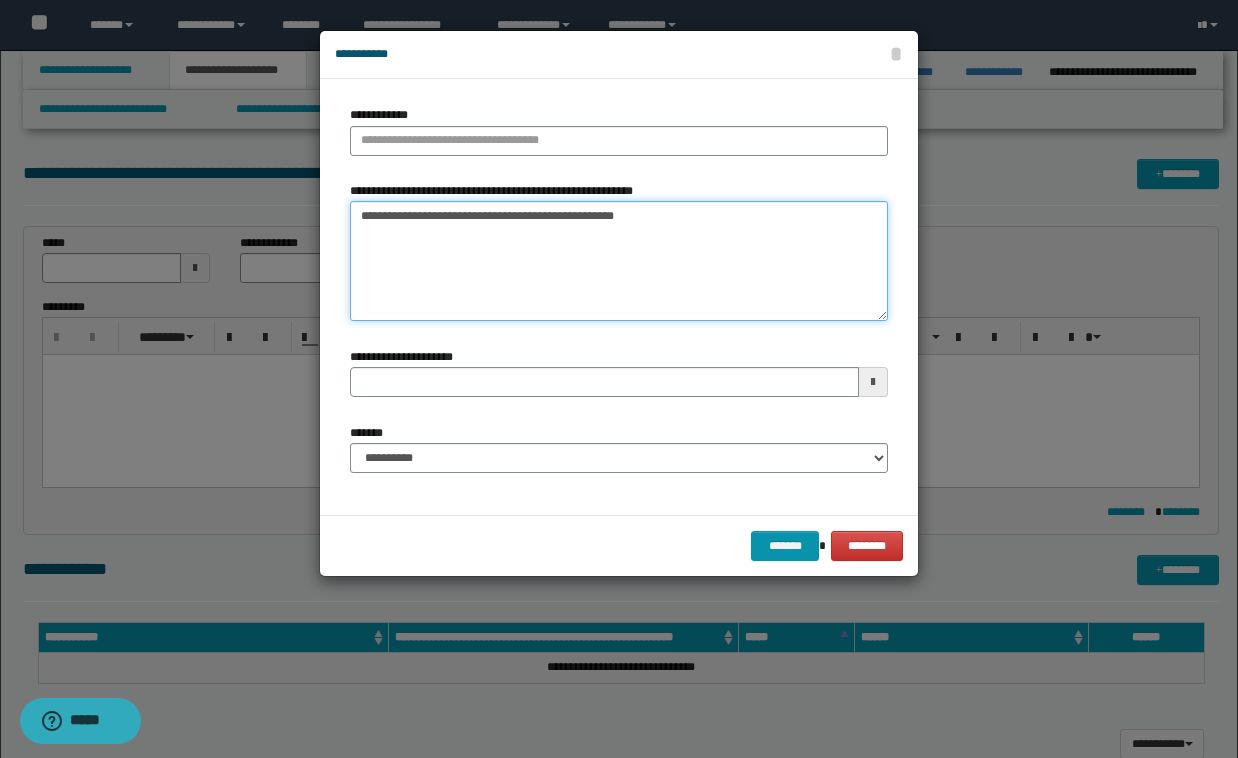 type 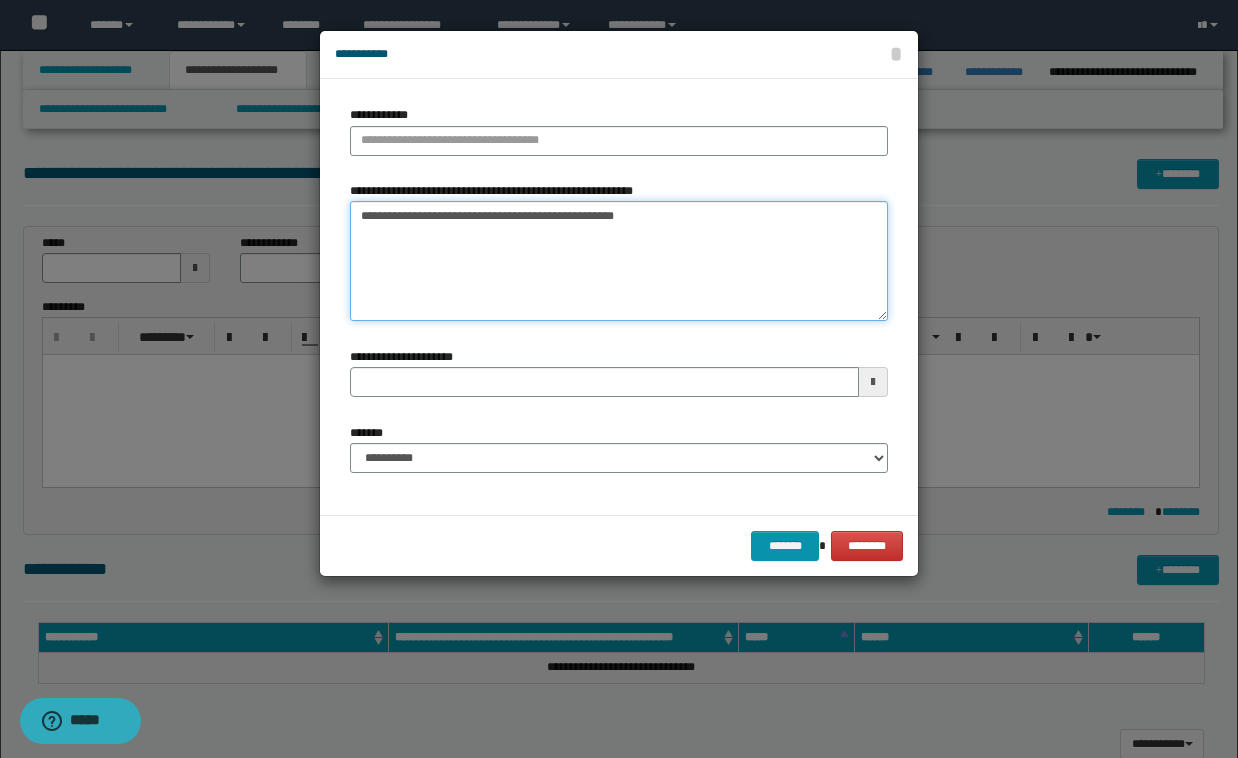 type on "**********" 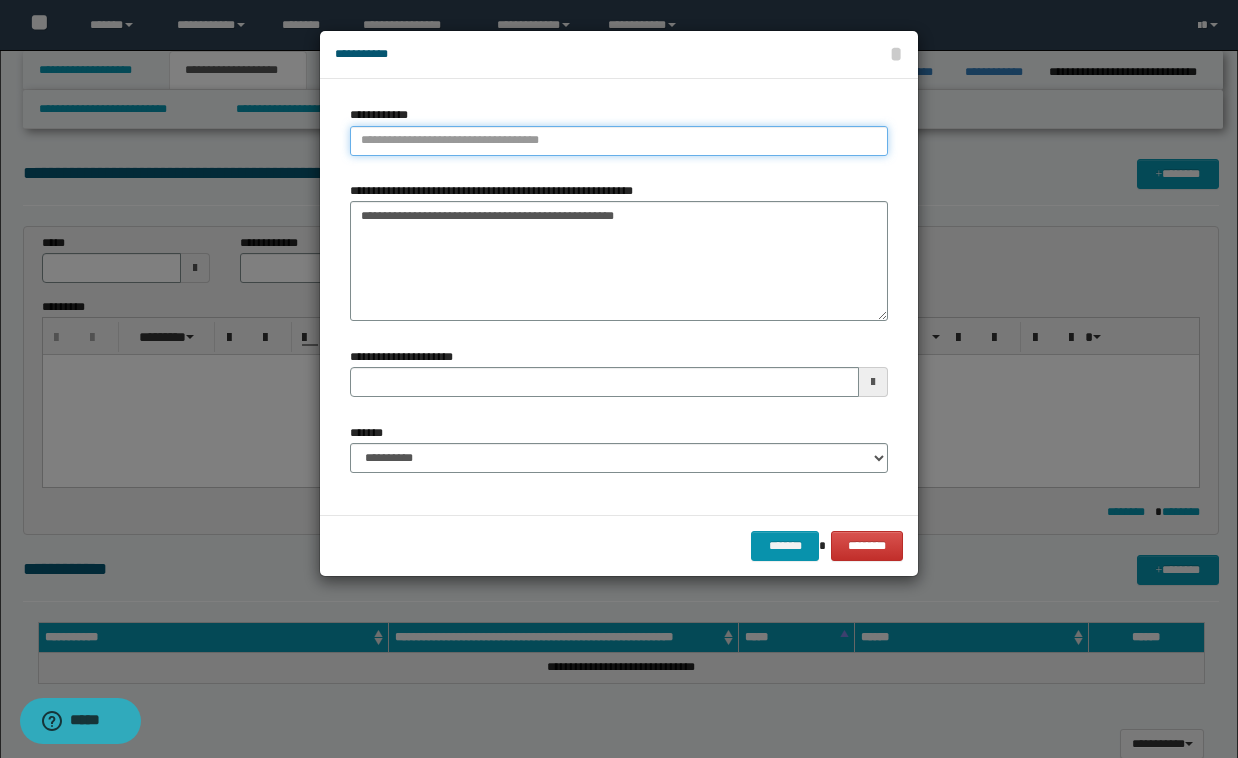 click on "**********" at bounding box center [619, 141] 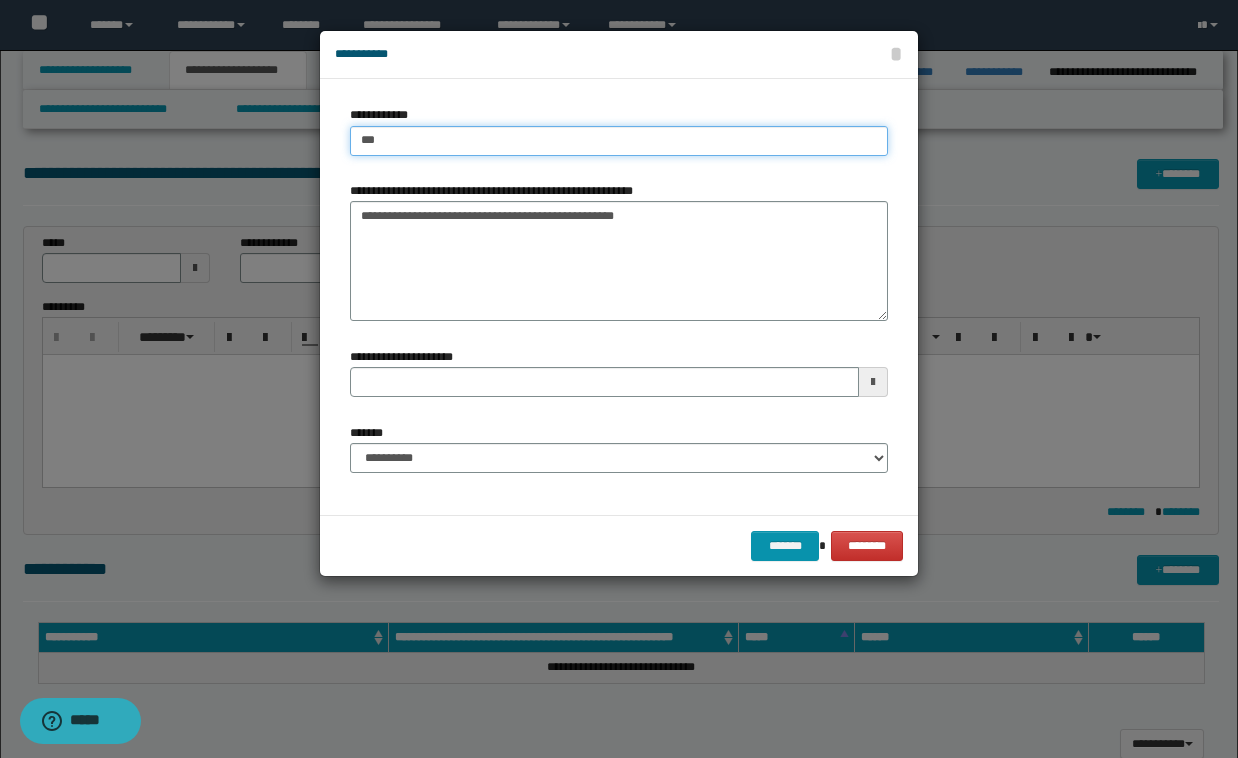 type on "****" 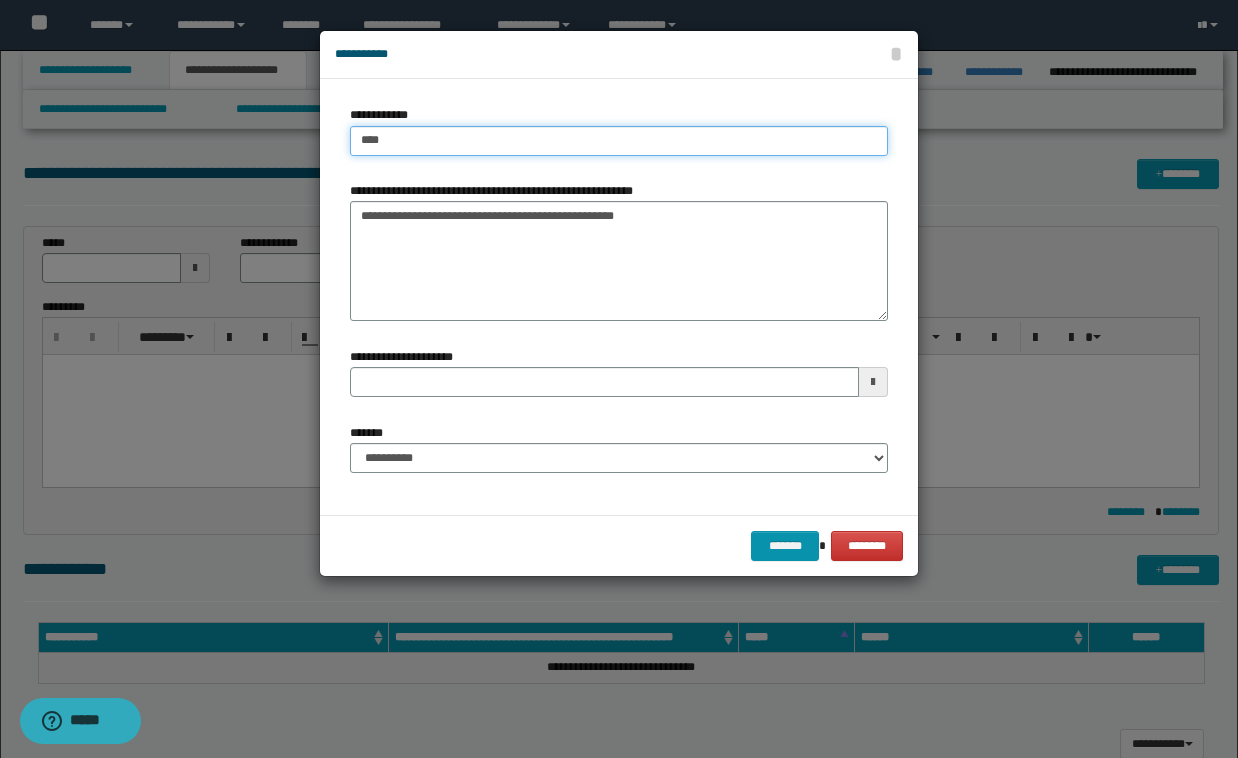 type on "****" 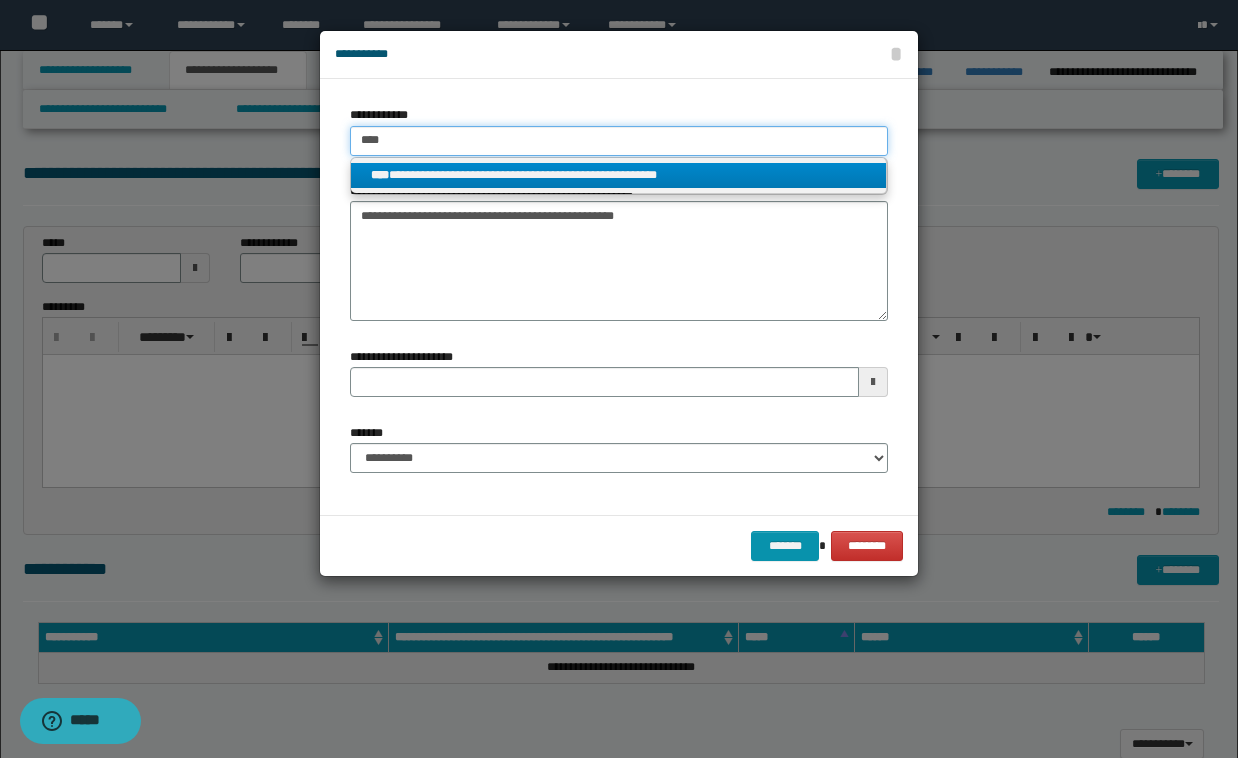 type on "****" 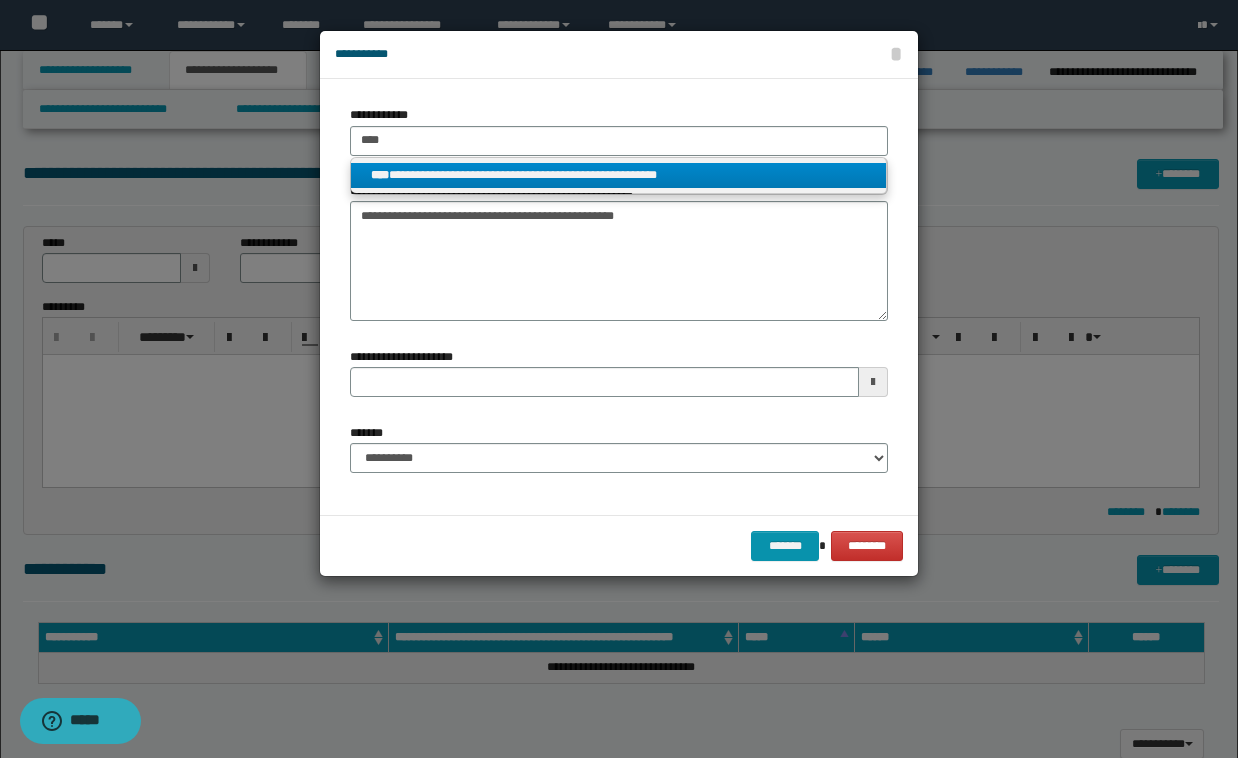click on "****" at bounding box center [380, 175] 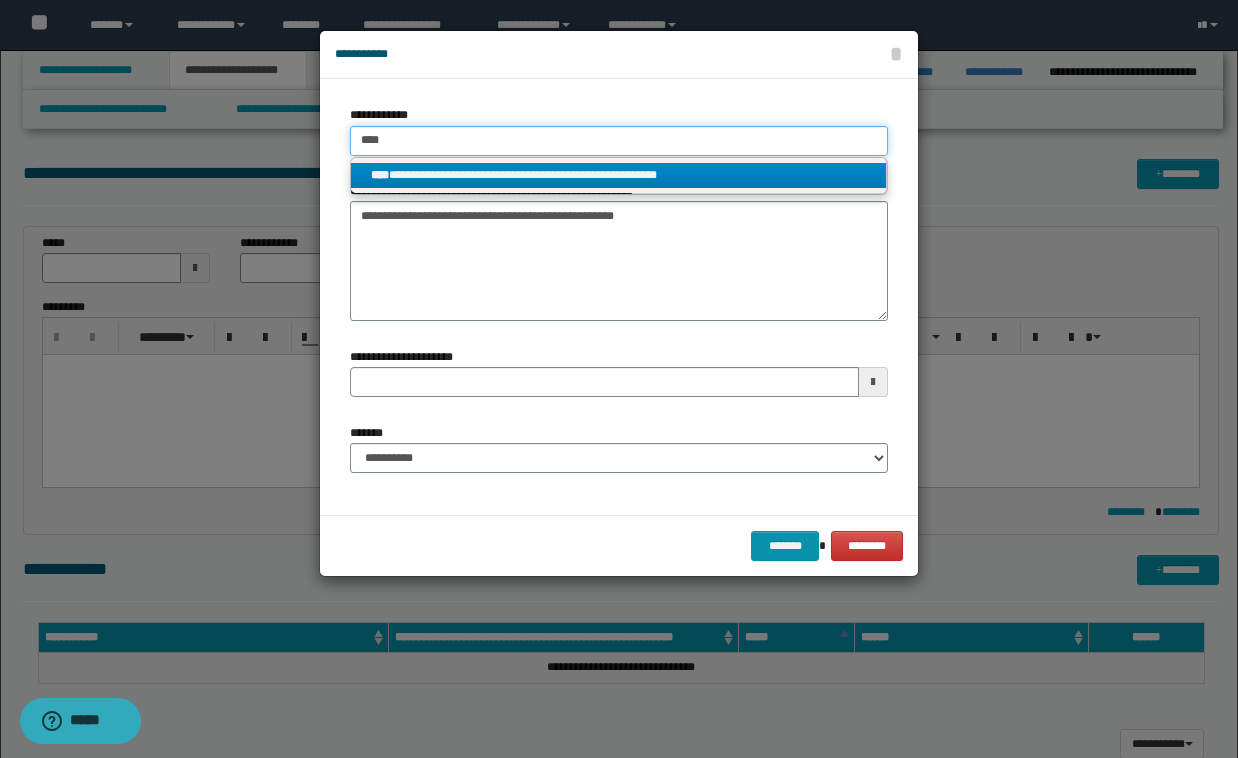 type 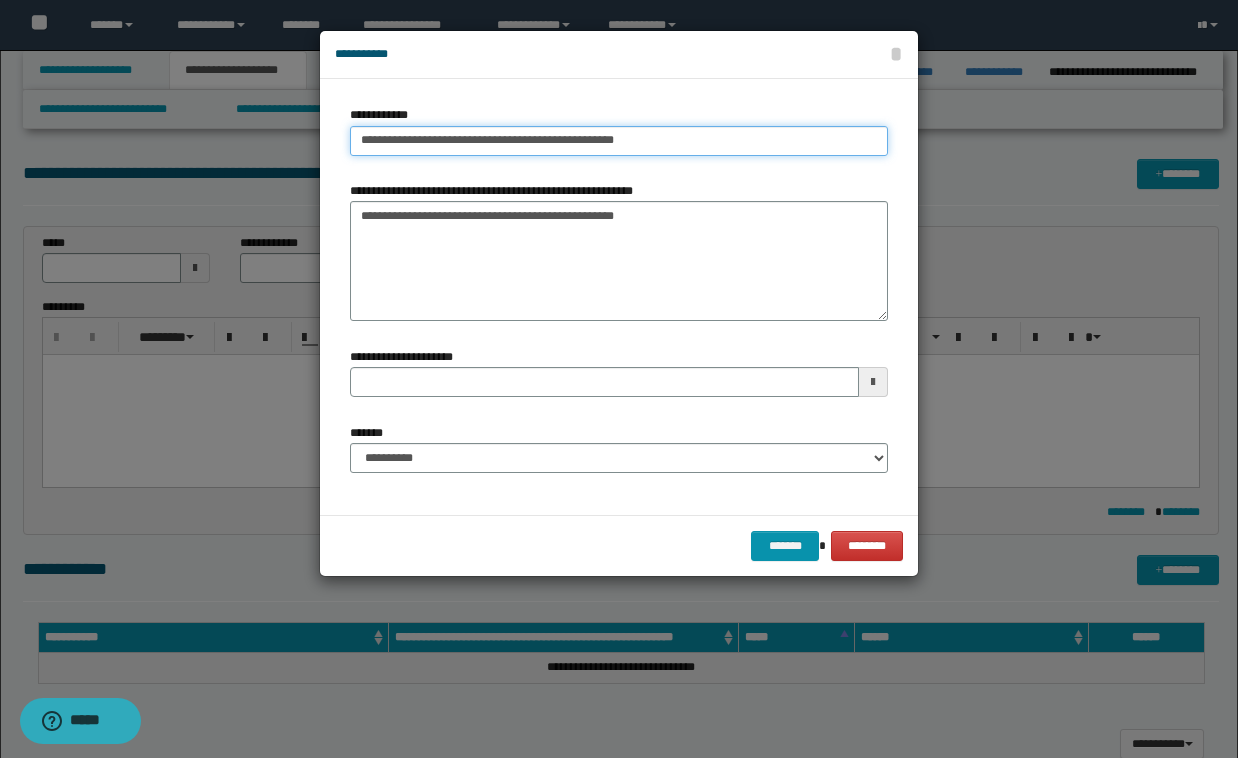 type 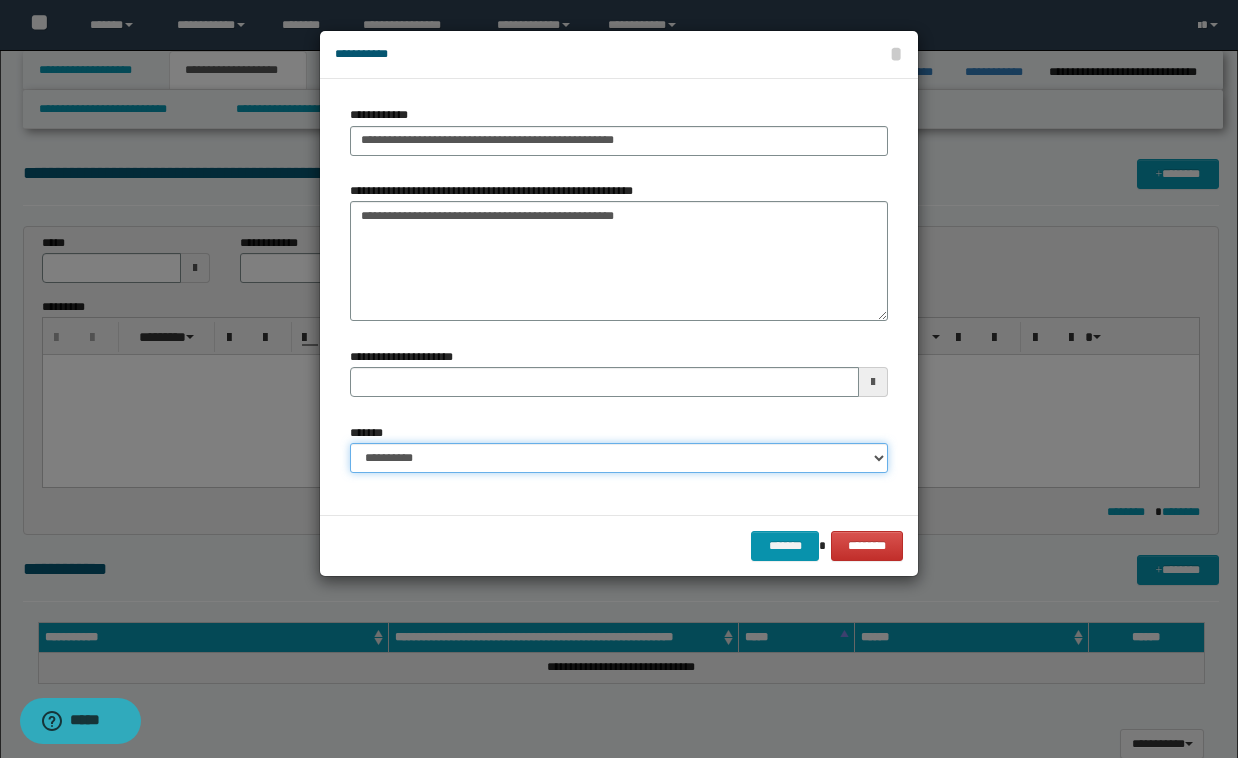 click on "**********" at bounding box center [619, 458] 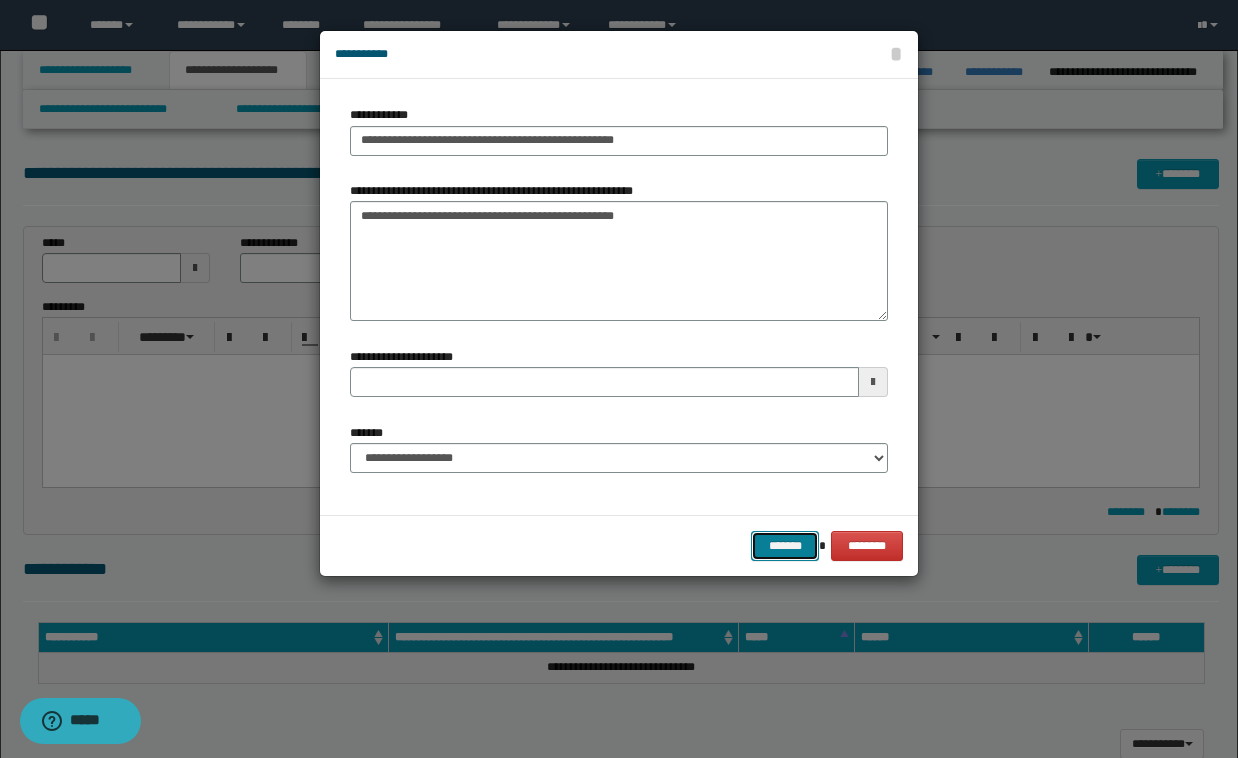 click on "*******" at bounding box center [785, 546] 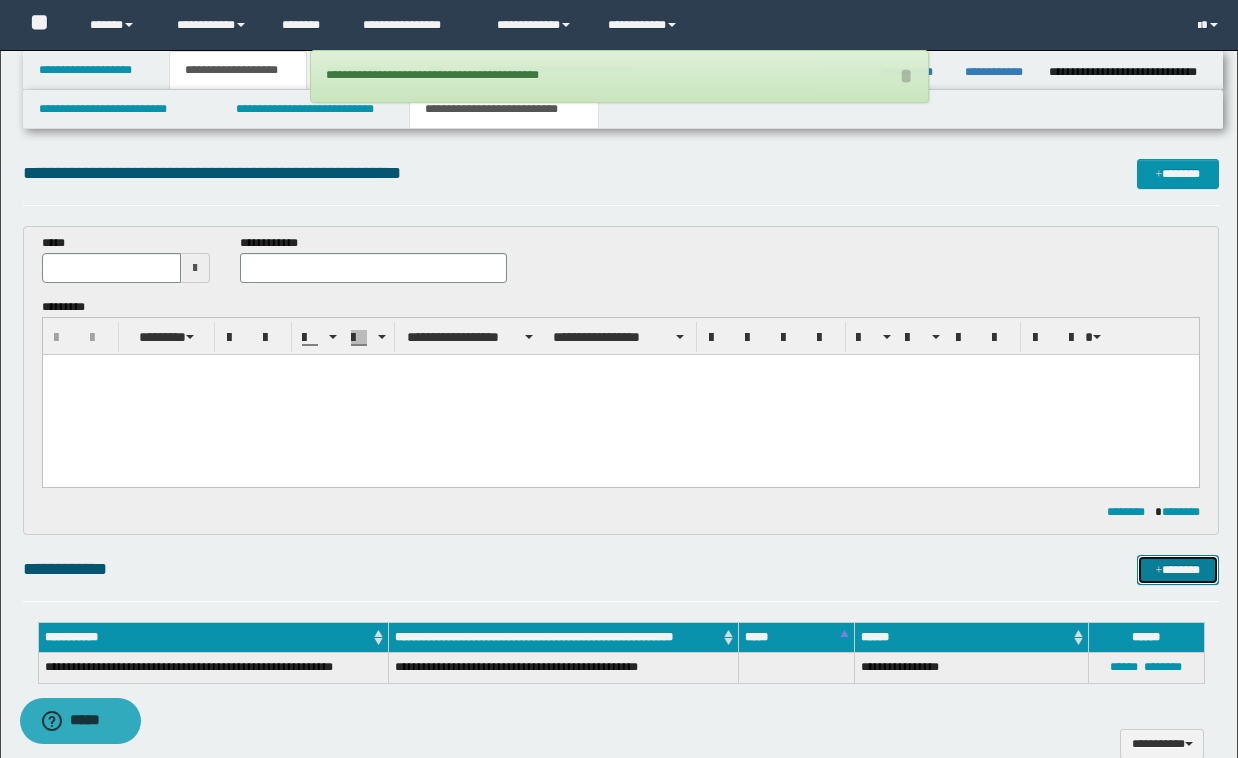 click on "*******" at bounding box center [1178, 570] 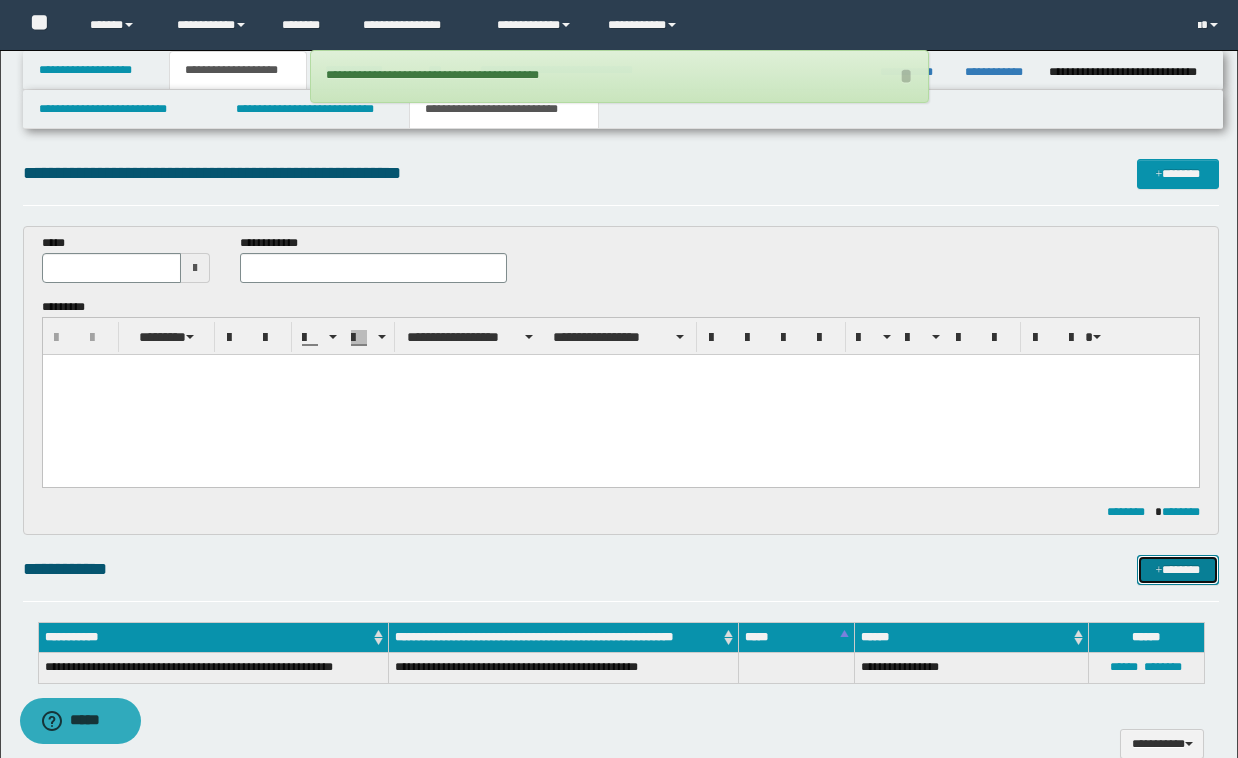 type 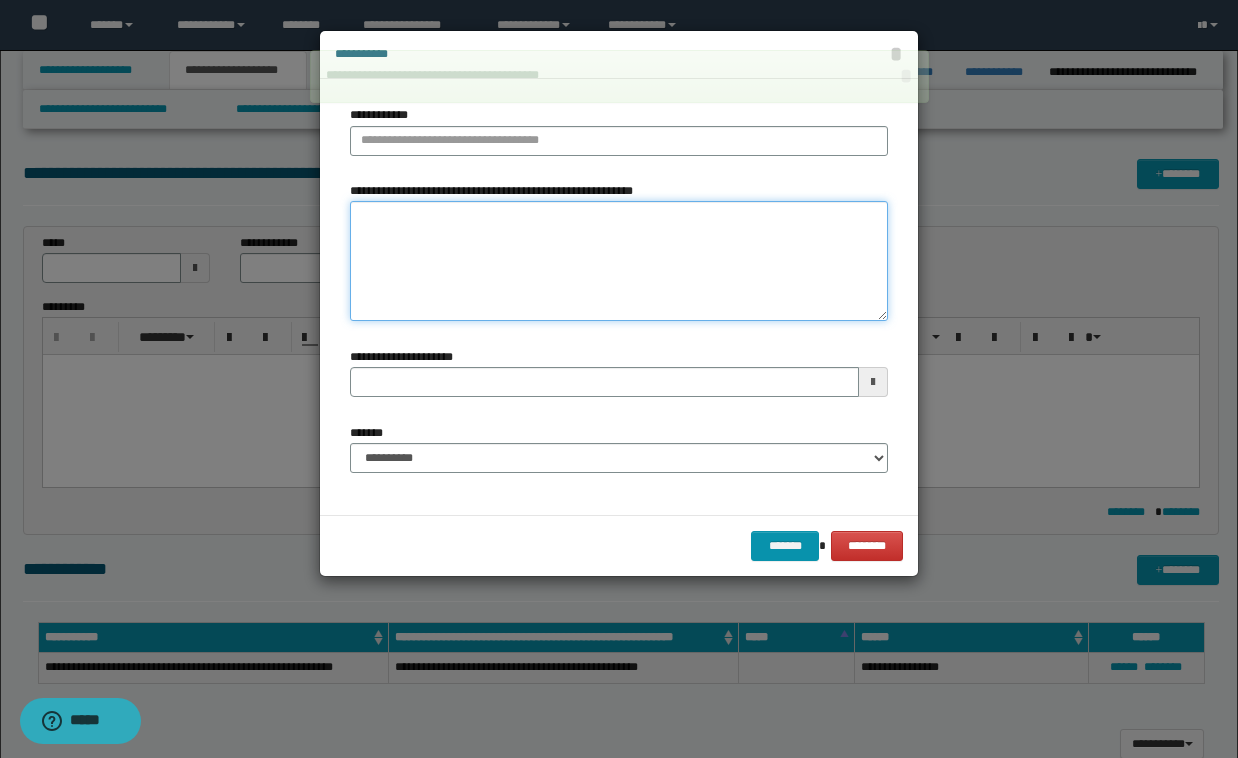 click on "**********" at bounding box center [619, 261] 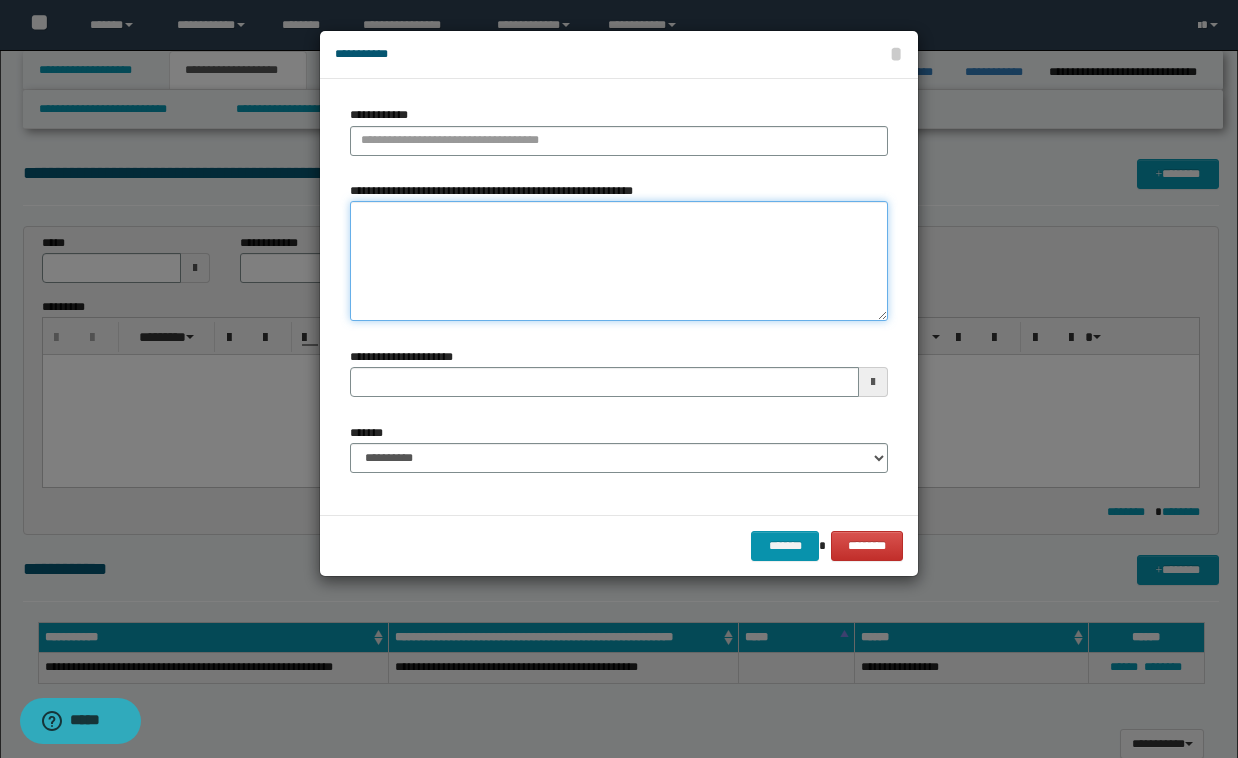 paste on "**********" 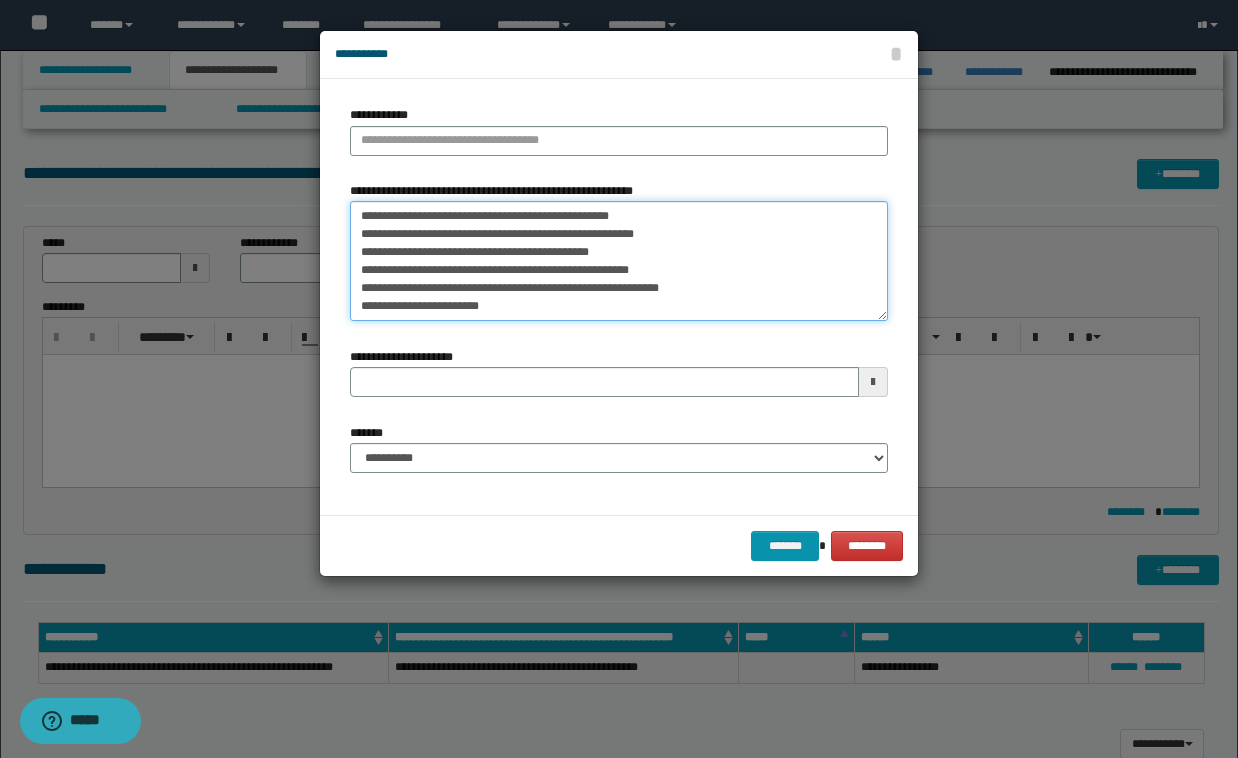 scroll, scrollTop: 11, scrollLeft: 0, axis: vertical 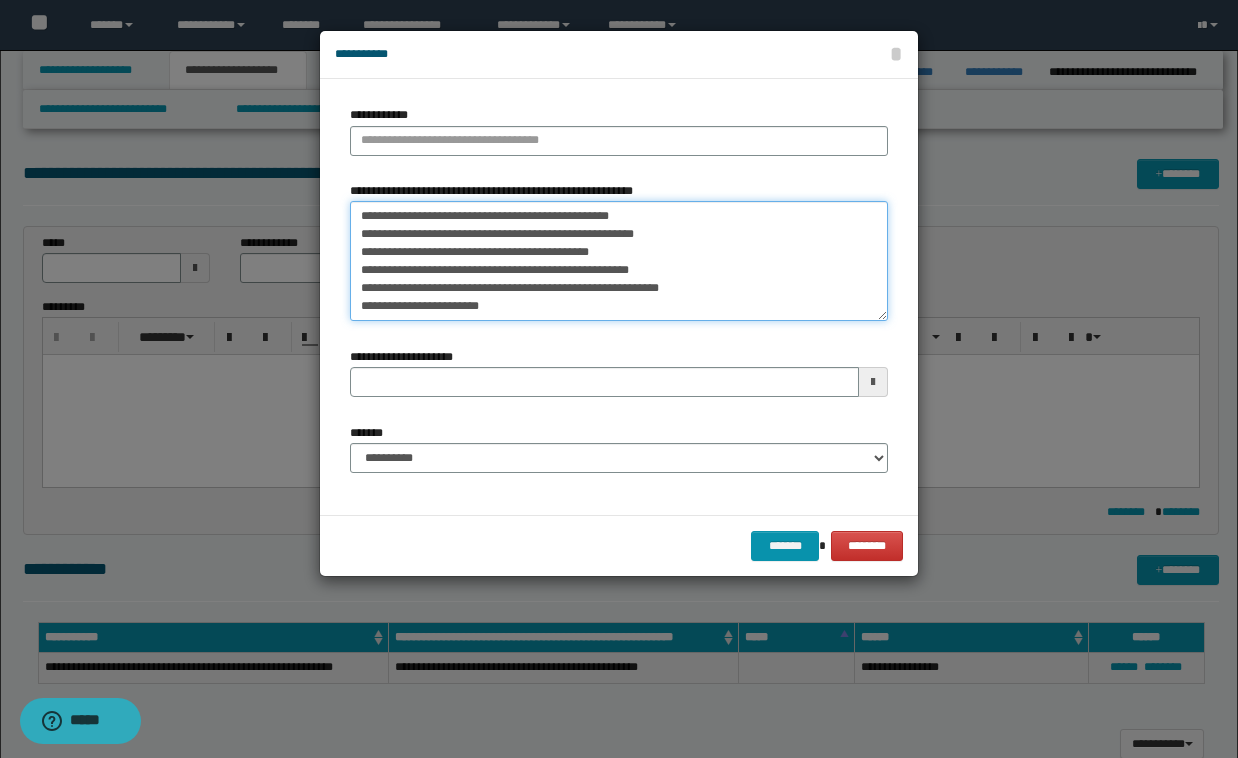 drag, startPoint x: 661, startPoint y: 204, endPoint x: 251, endPoint y: 219, distance: 410.2743 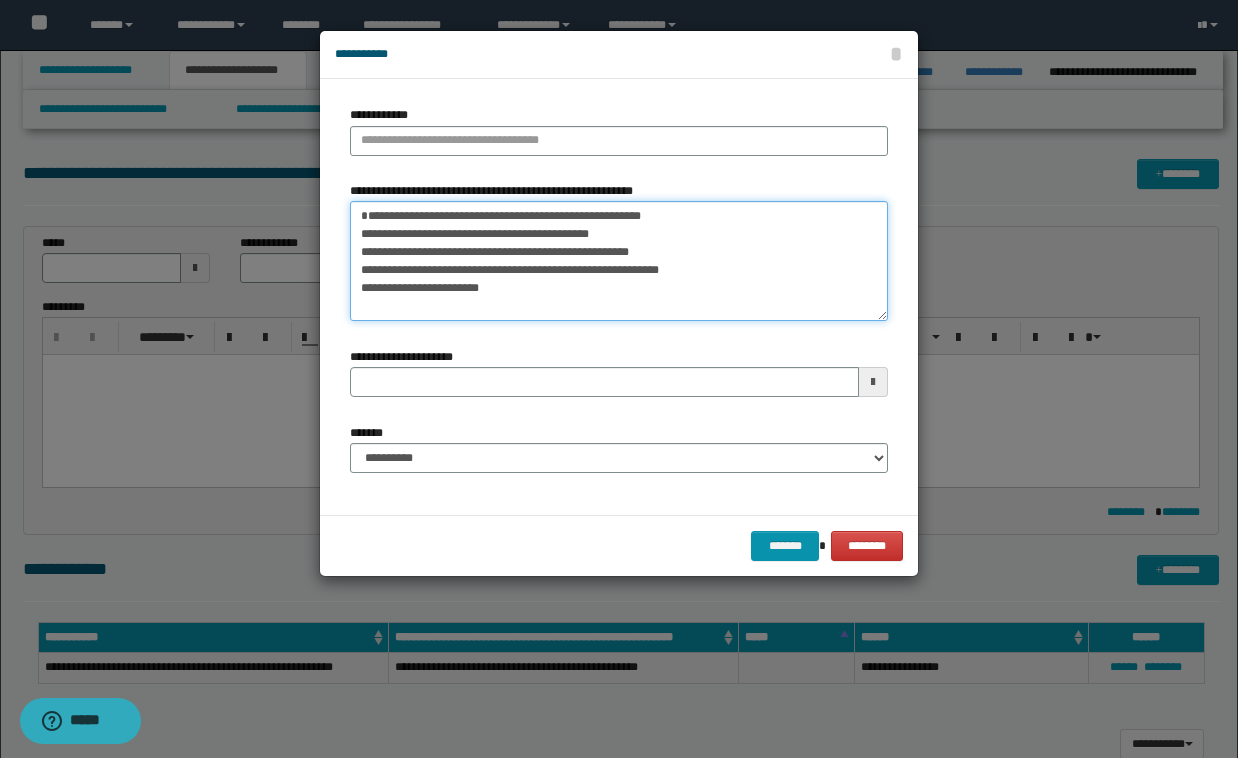type on "**********" 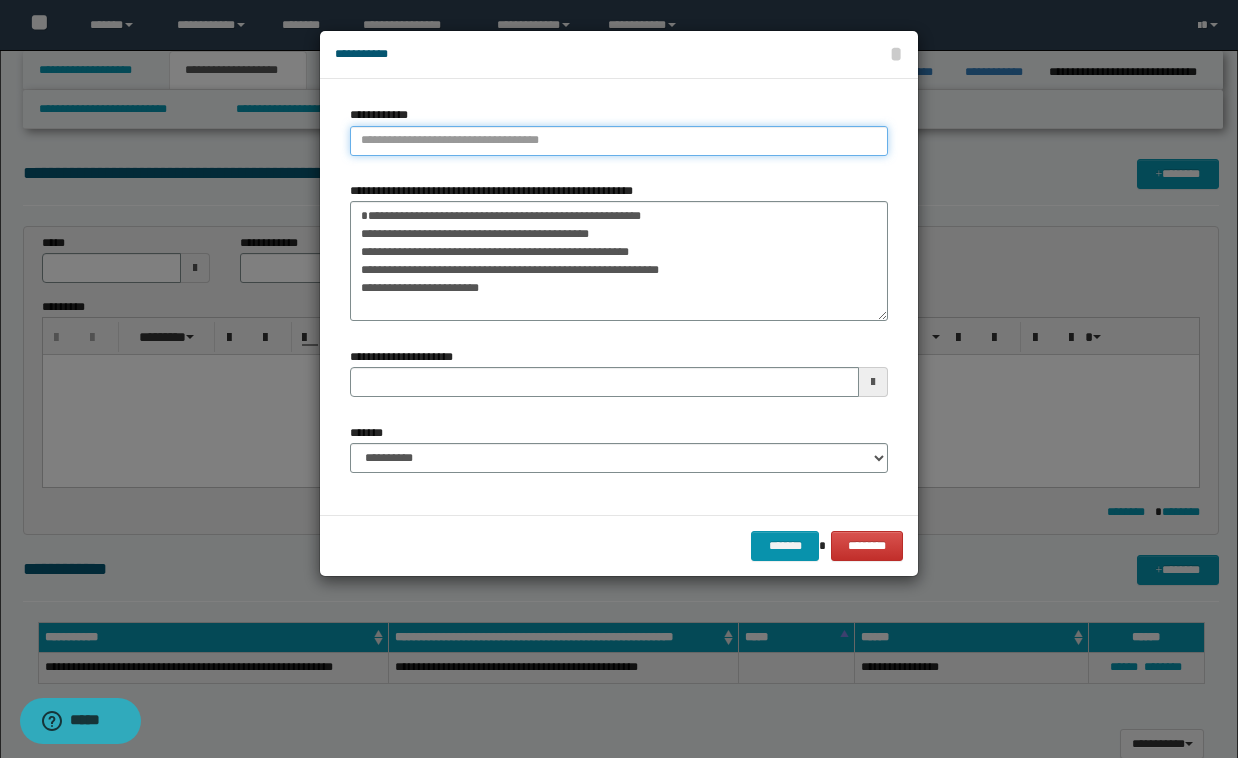 type on "**********" 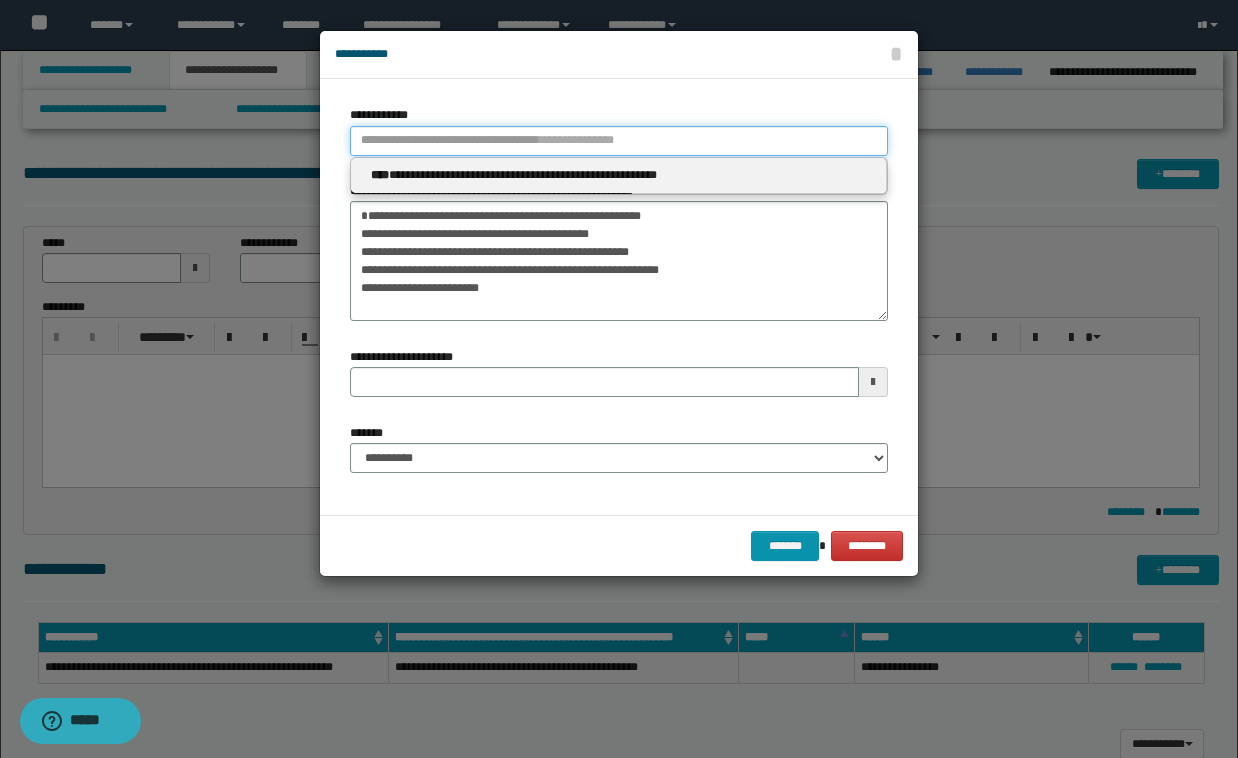 click on "**********" at bounding box center [619, 141] 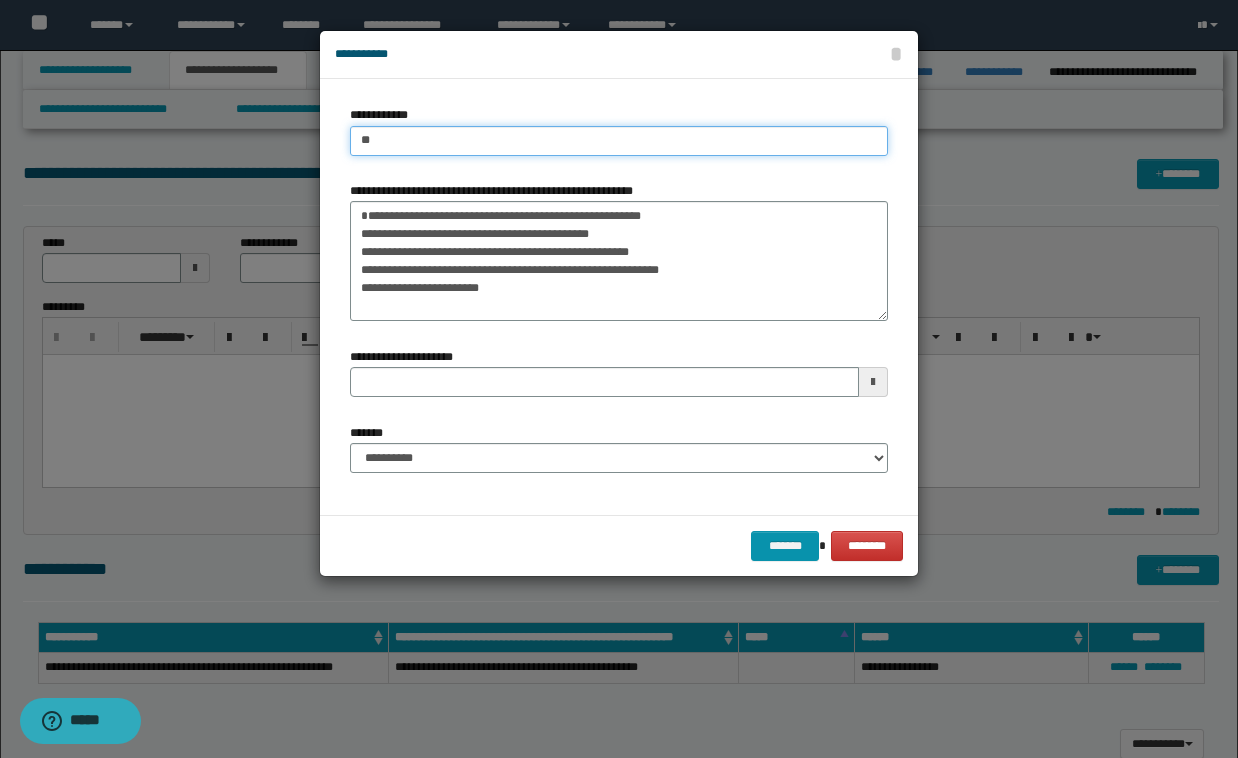 type on "***" 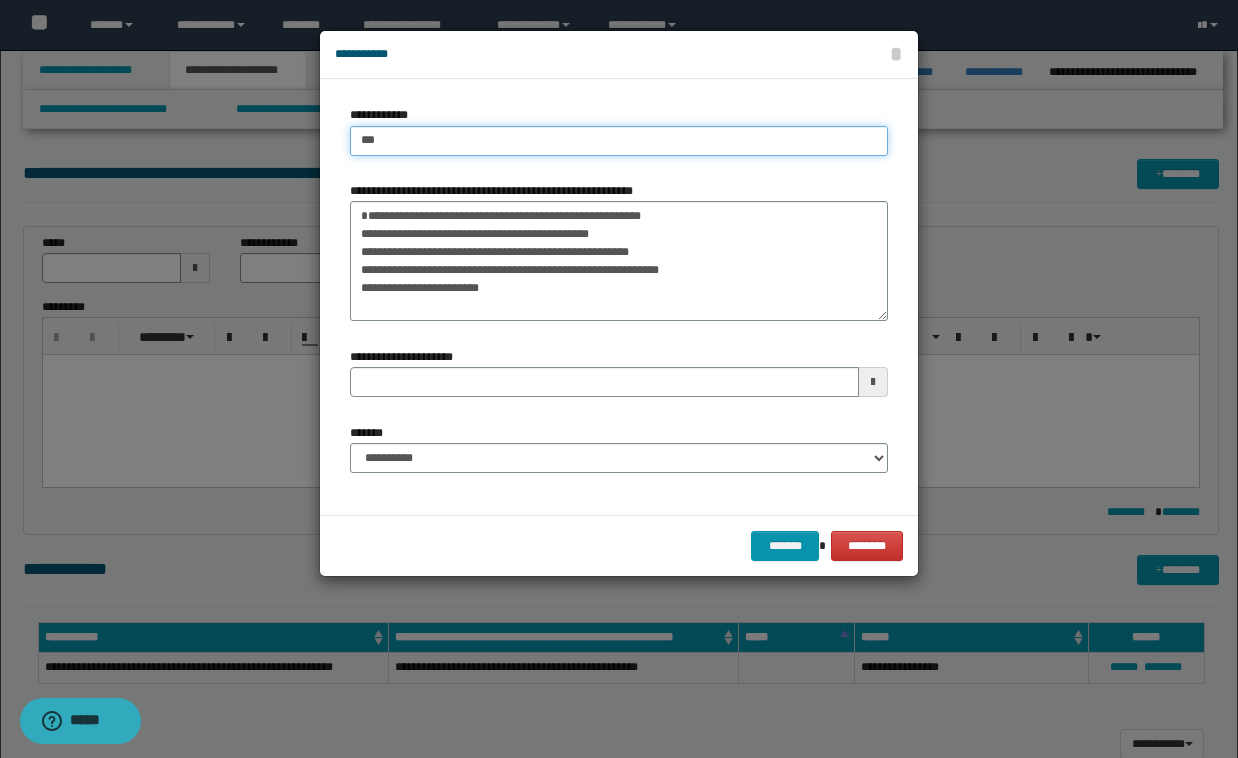 type on "***" 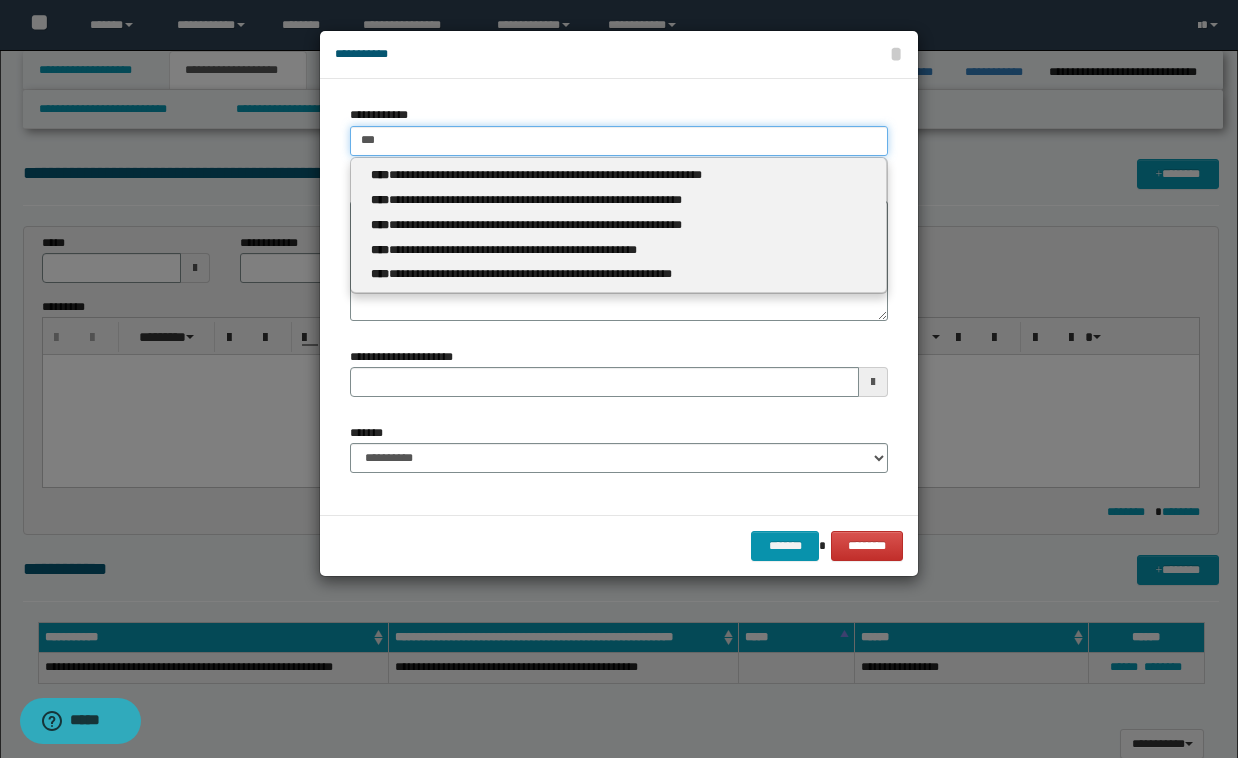 type 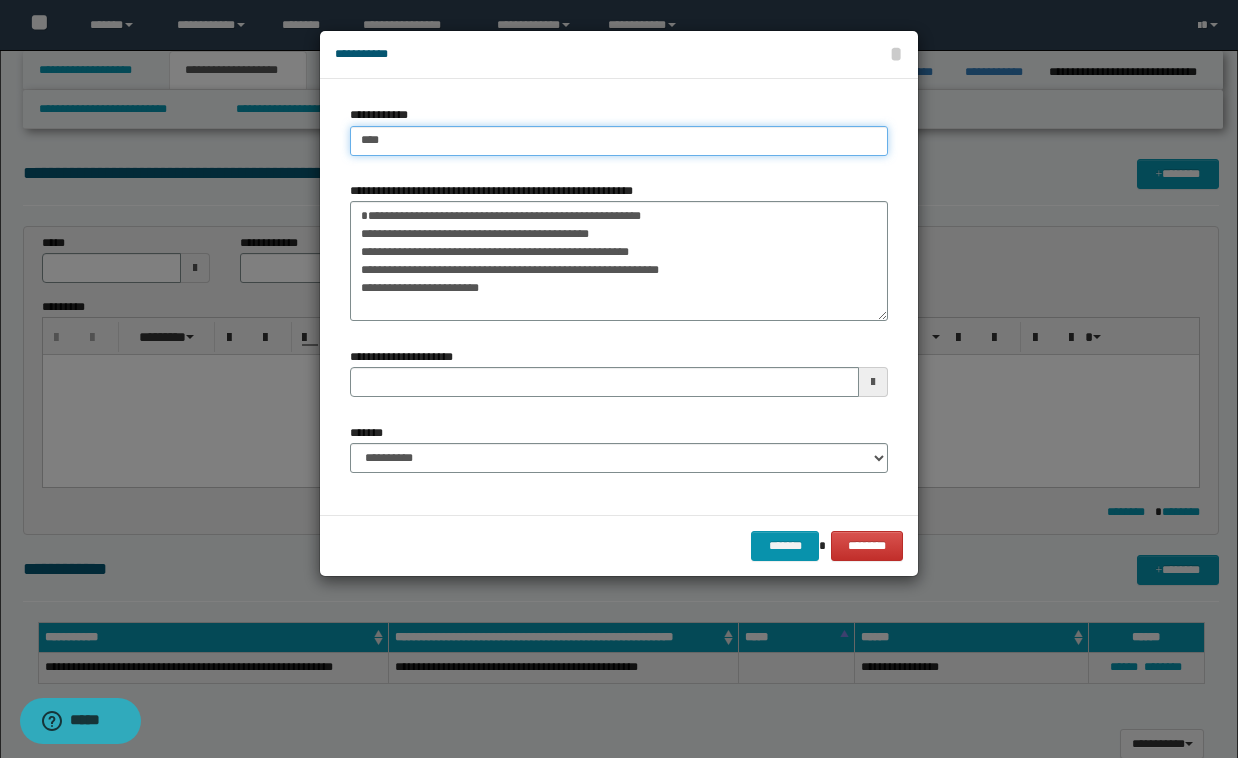 type on "****" 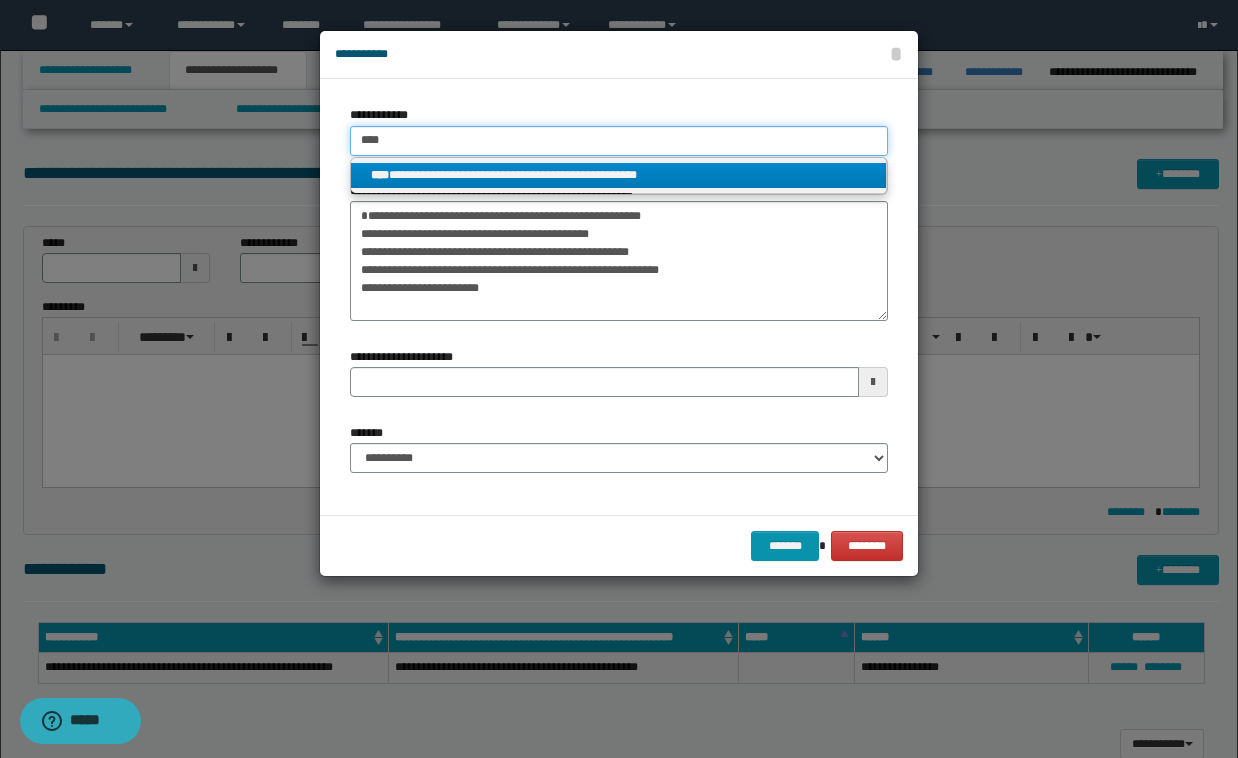 type on "****" 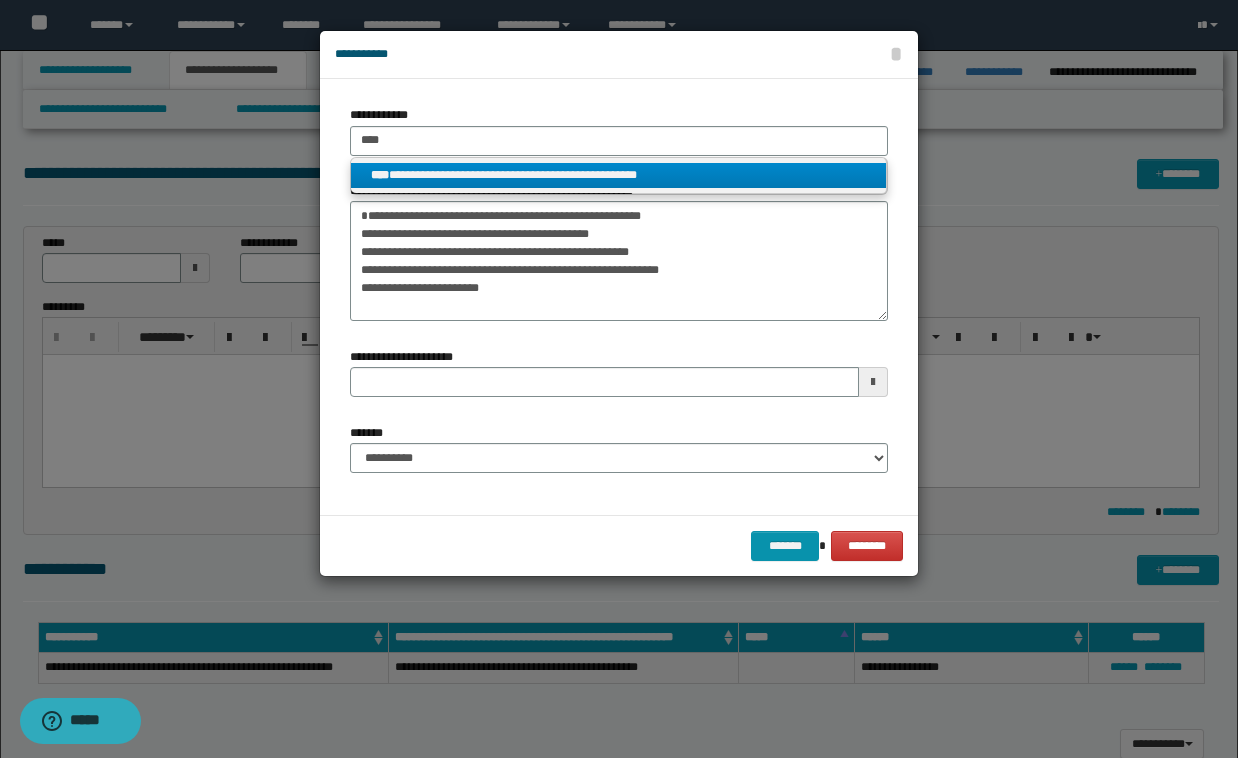 click on "**********" at bounding box center (618, 175) 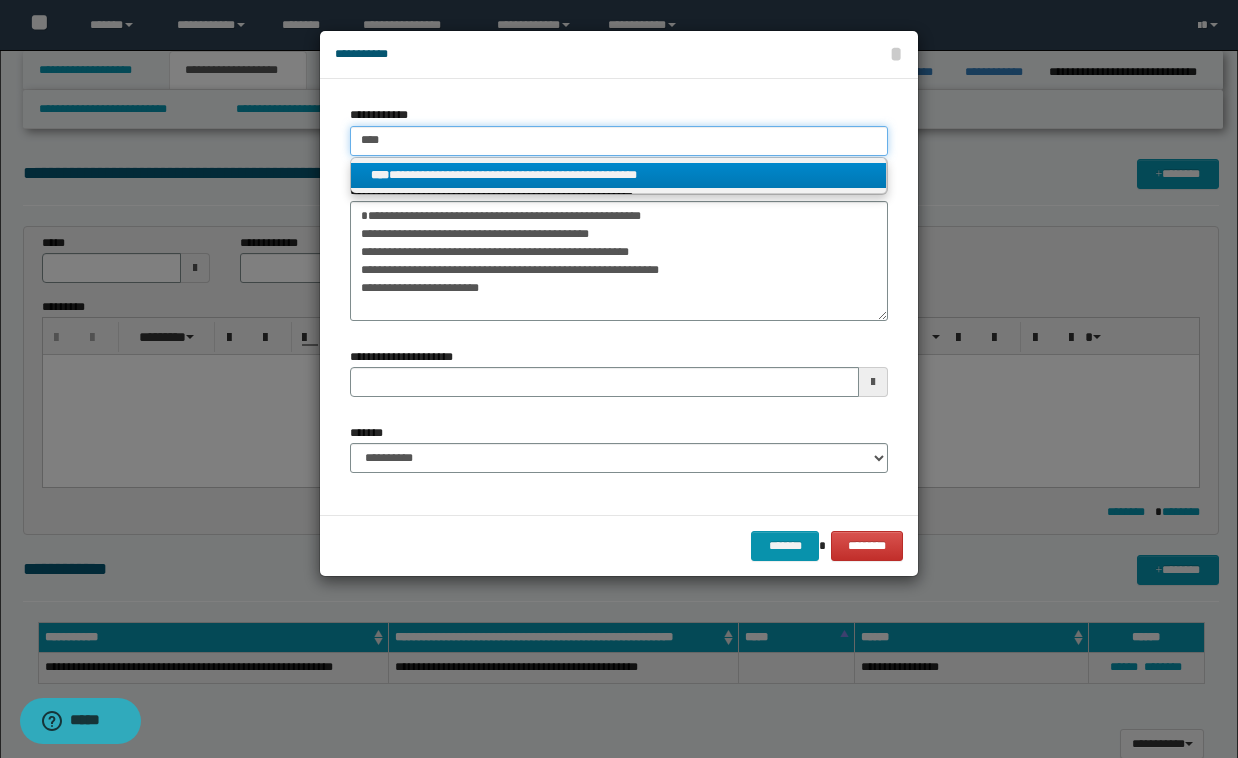 type 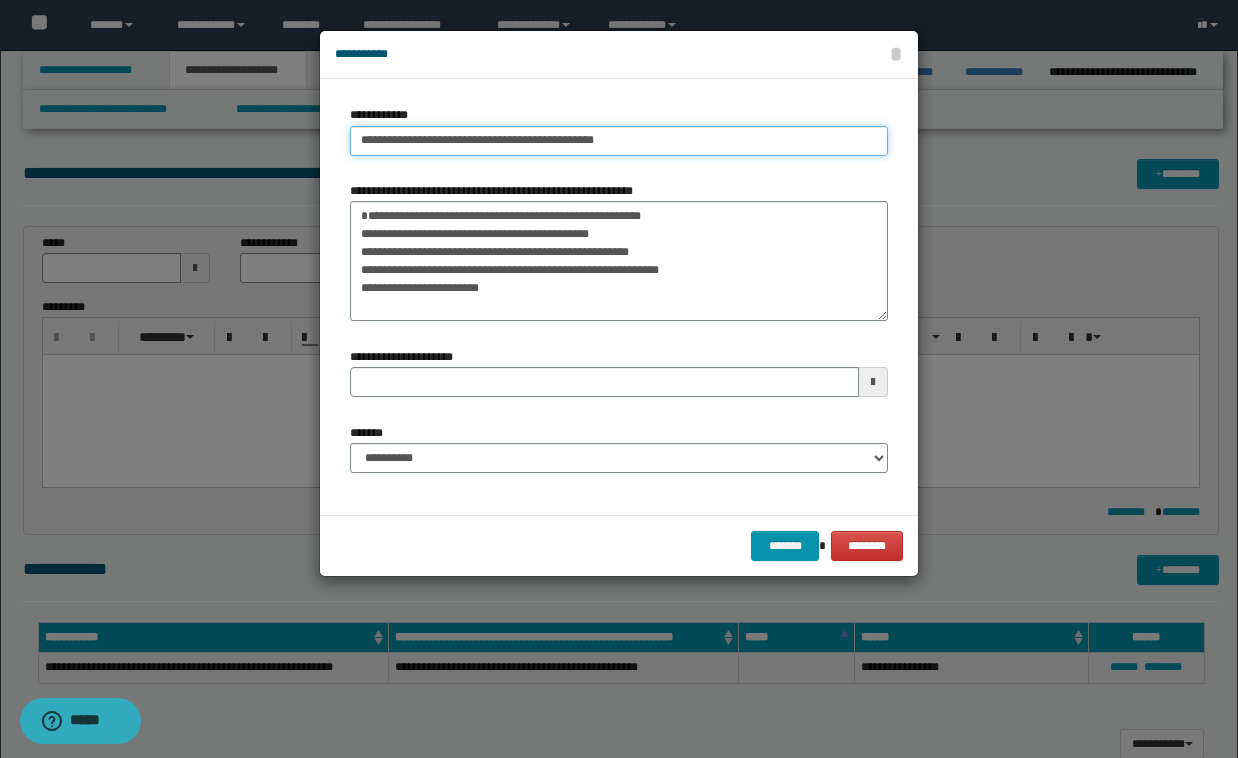 type 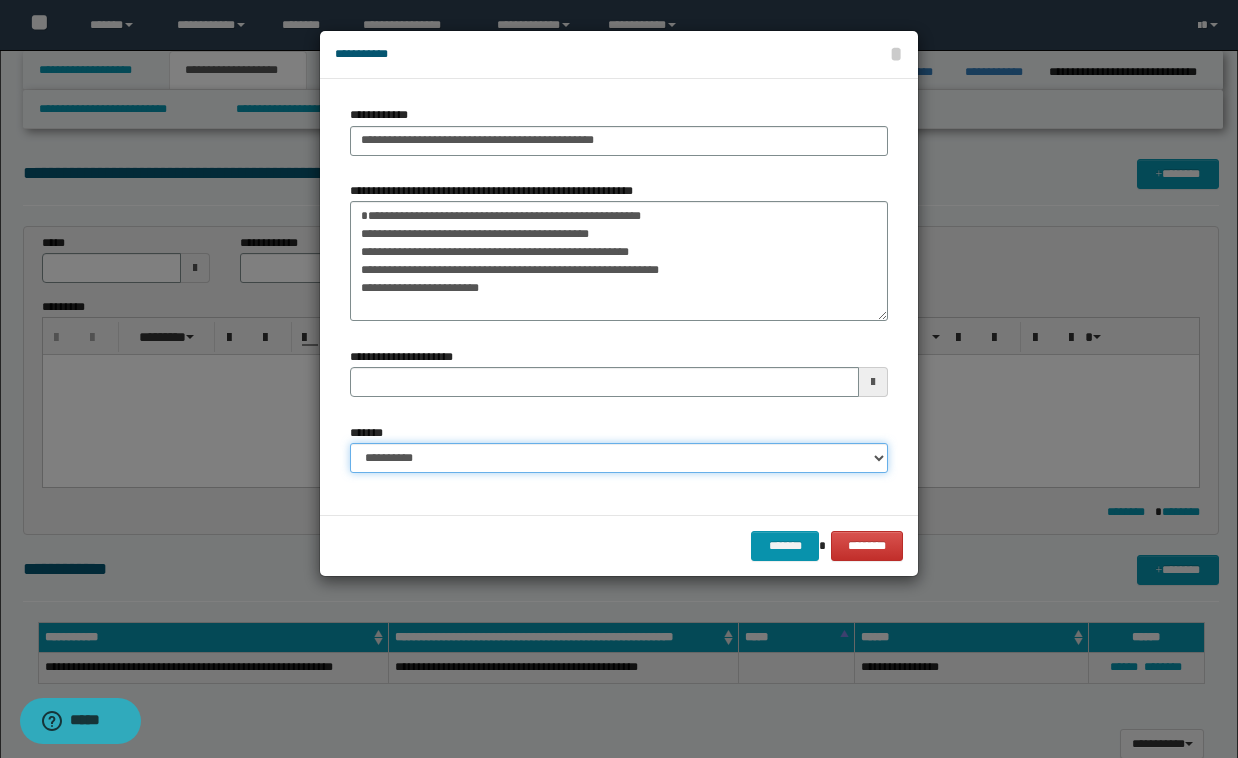 click on "**********" at bounding box center [619, 458] 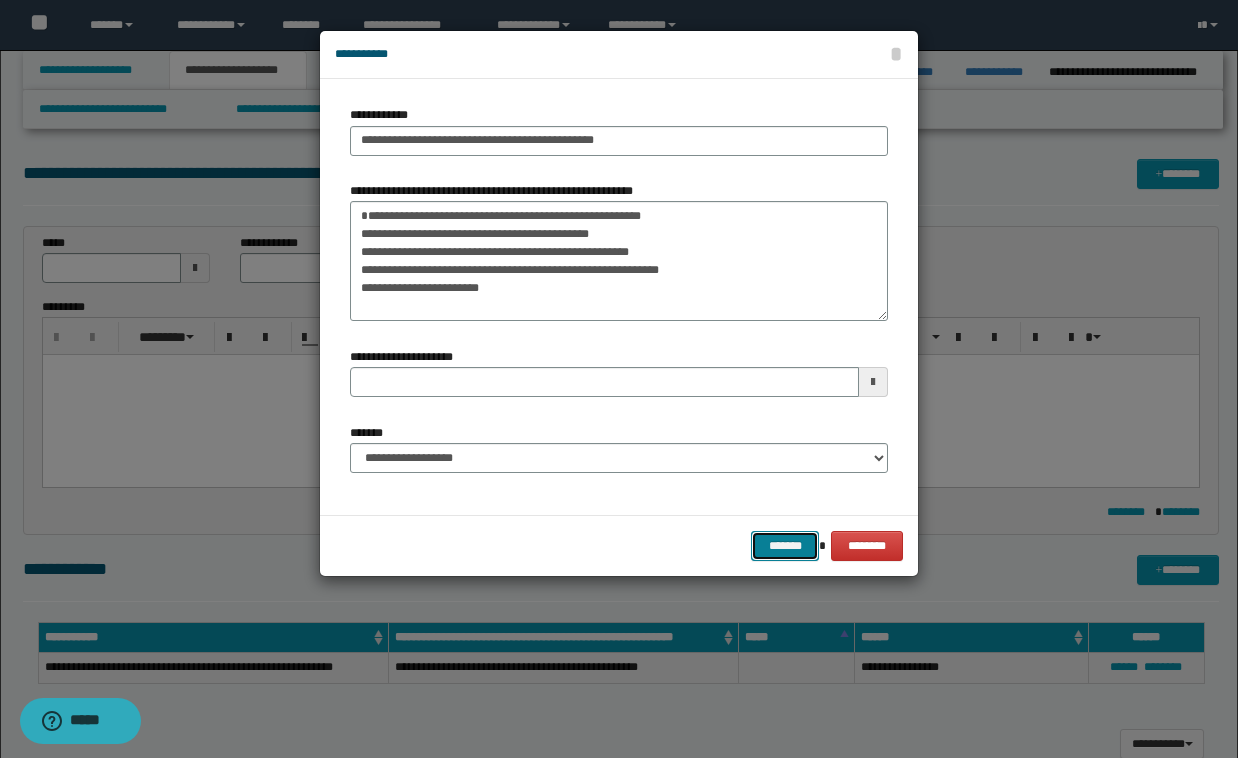 click on "*******" at bounding box center [785, 546] 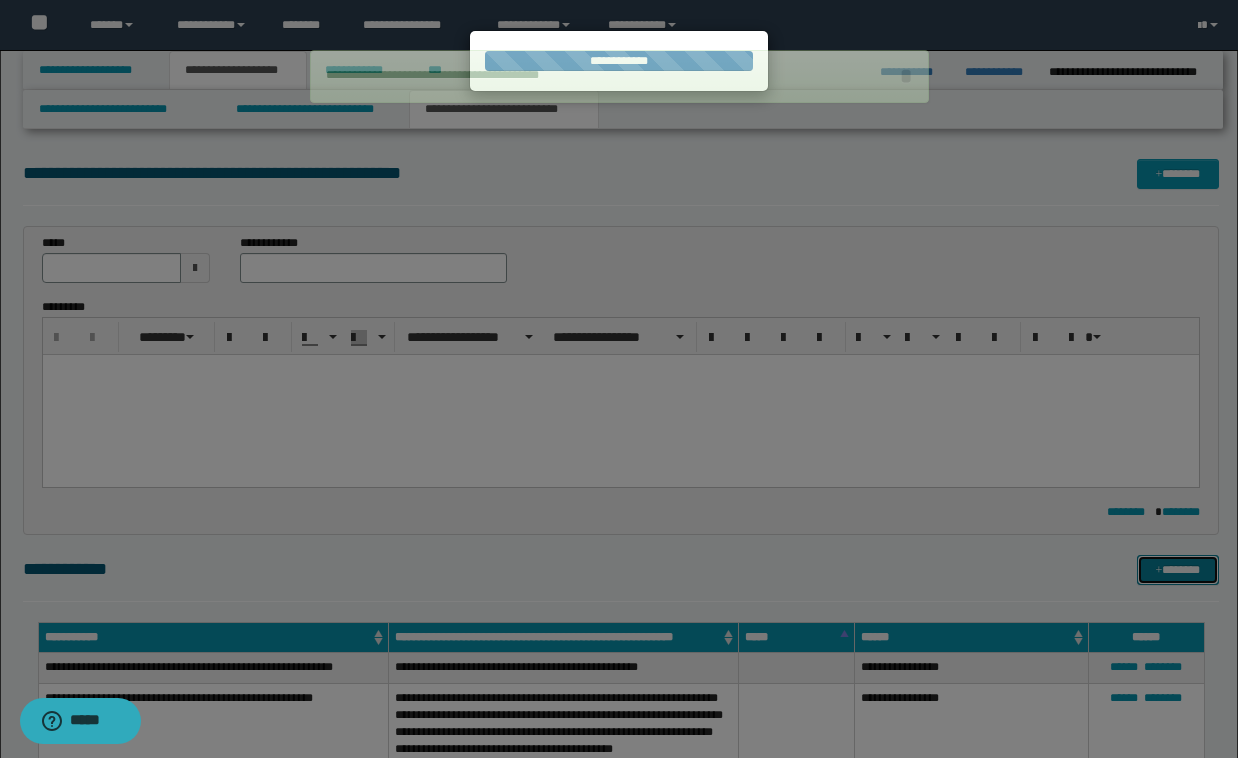 type 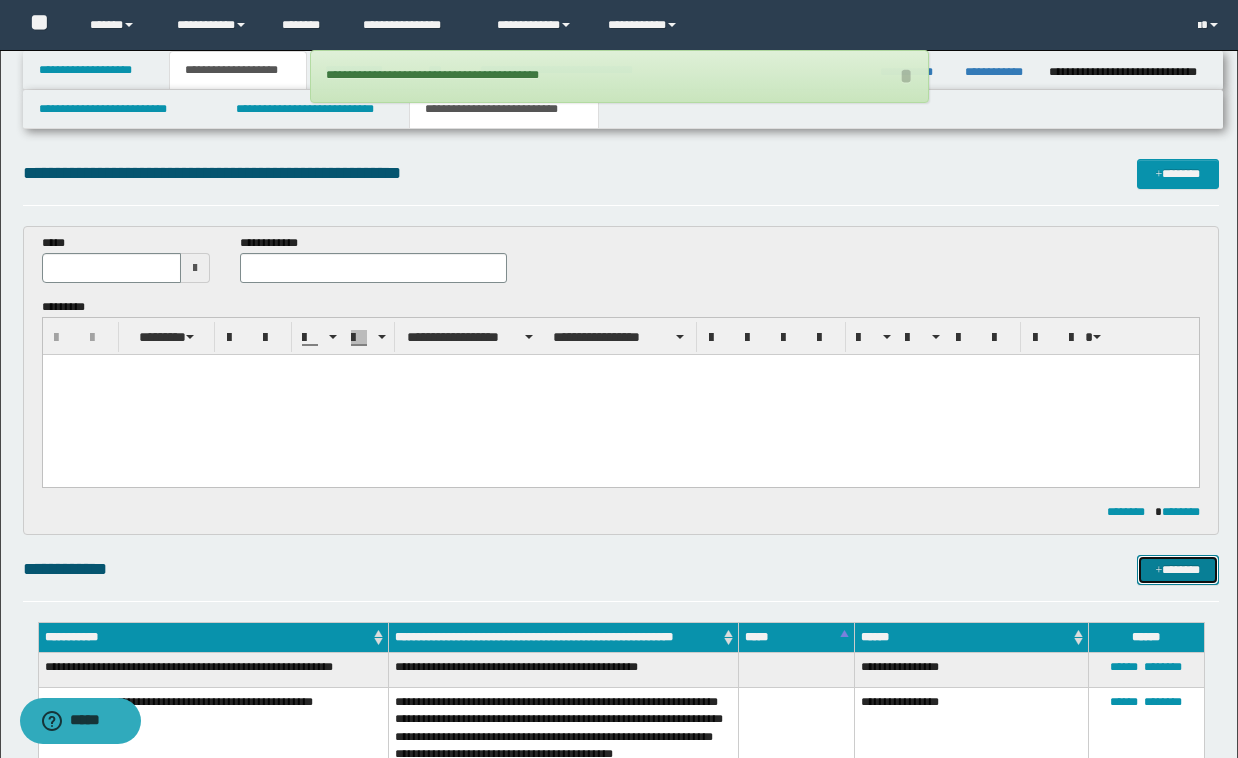 click on "*******" at bounding box center (1178, 570) 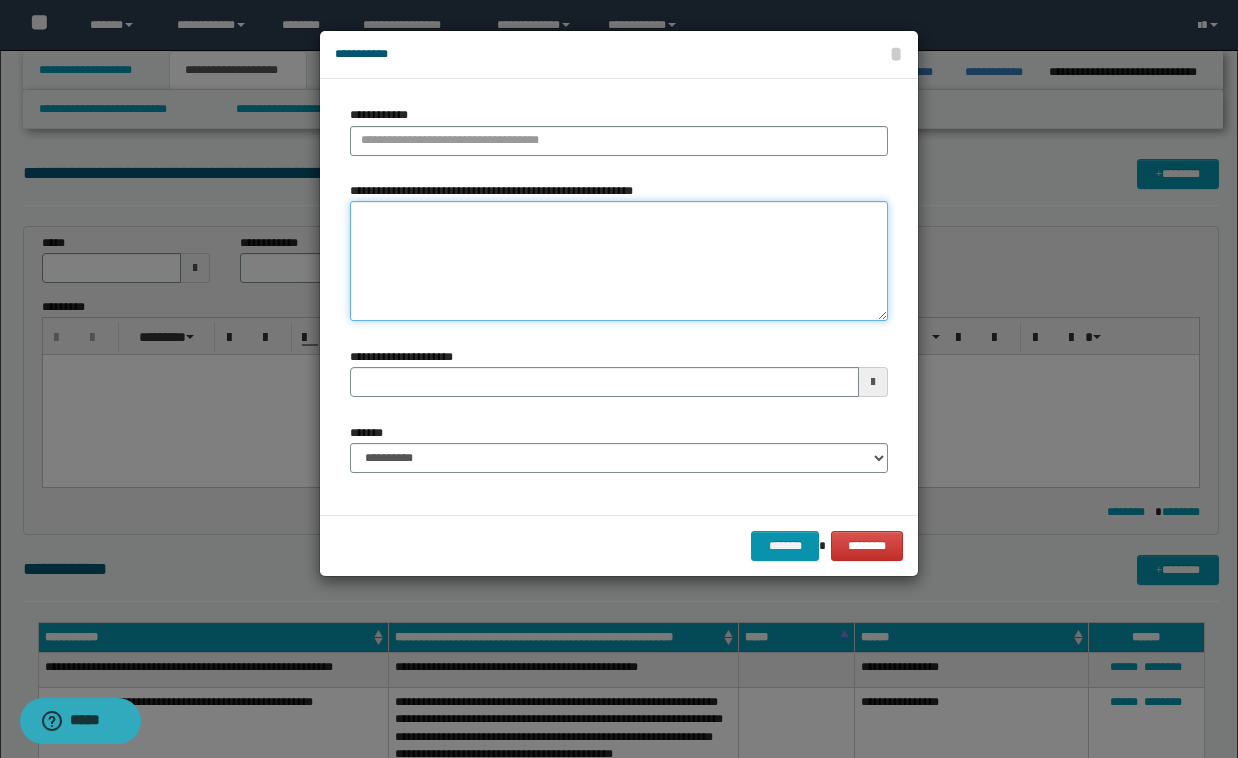 click on "**********" at bounding box center (619, 261) 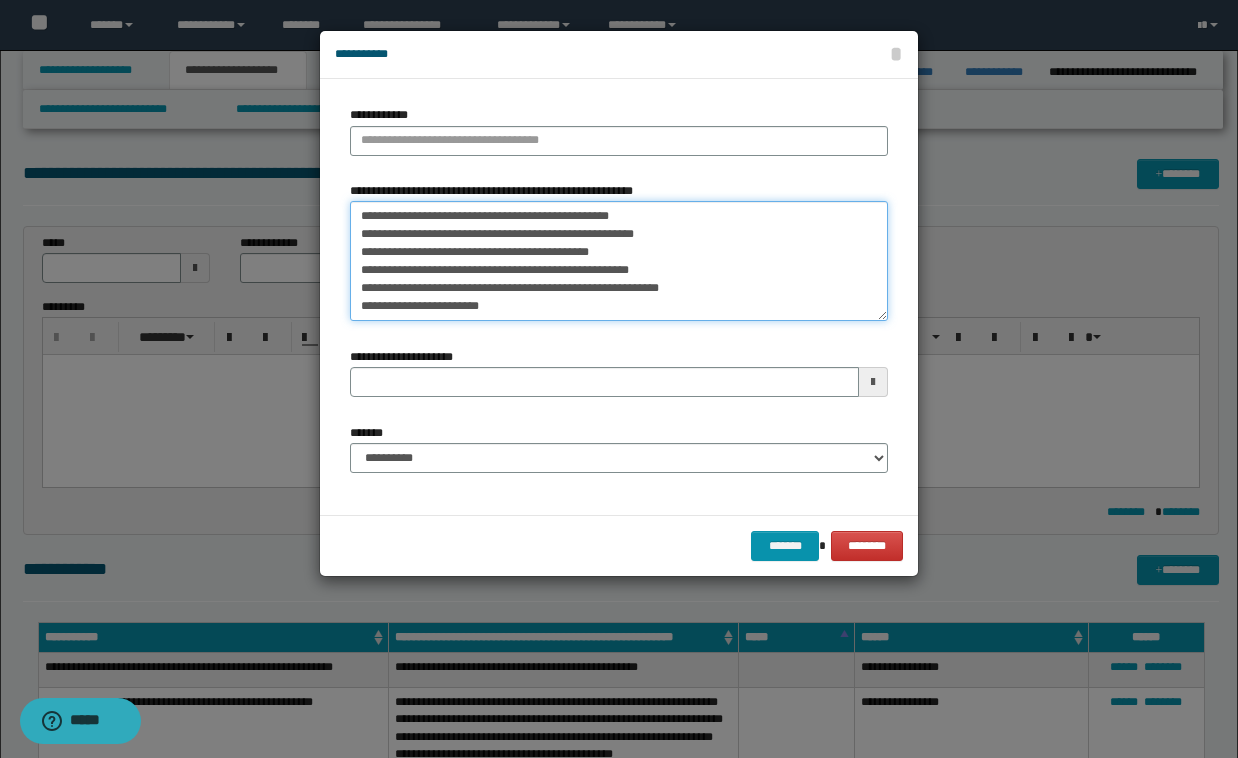 scroll, scrollTop: 0, scrollLeft: 0, axis: both 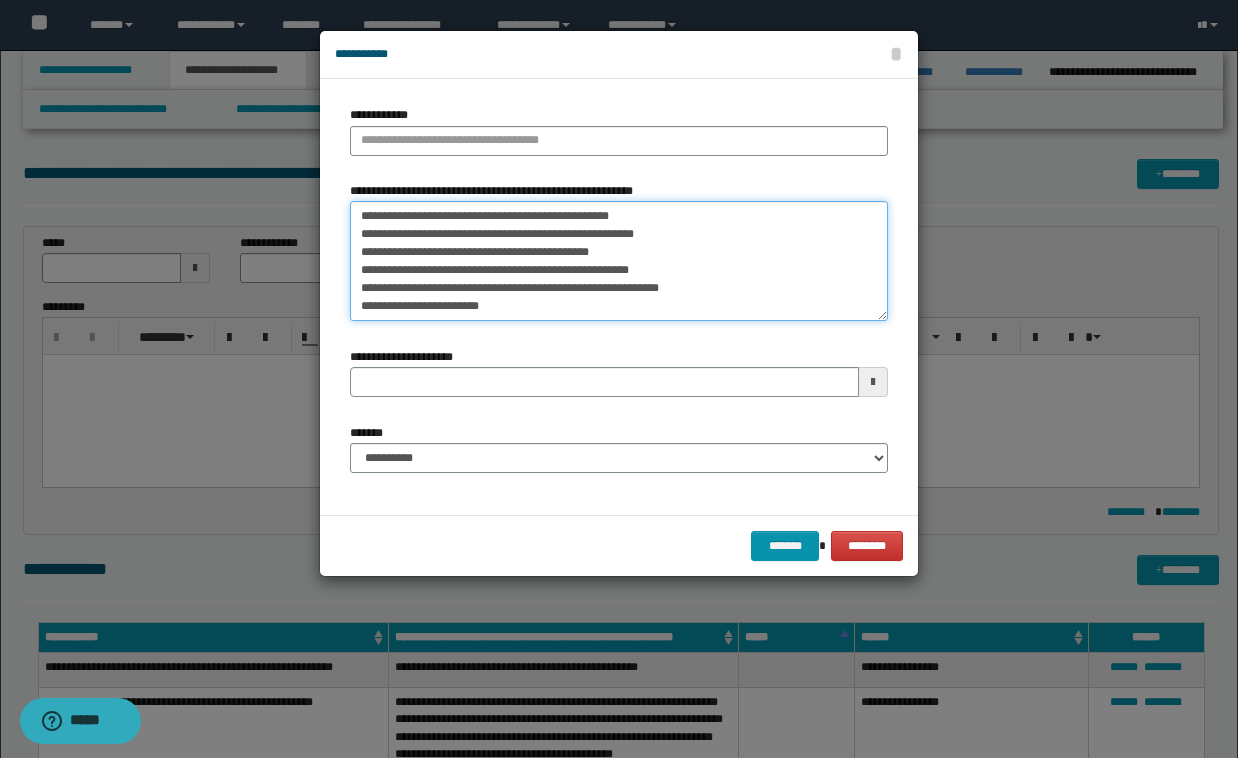 drag, startPoint x: 686, startPoint y: 230, endPoint x: 312, endPoint y: 188, distance: 376.3509 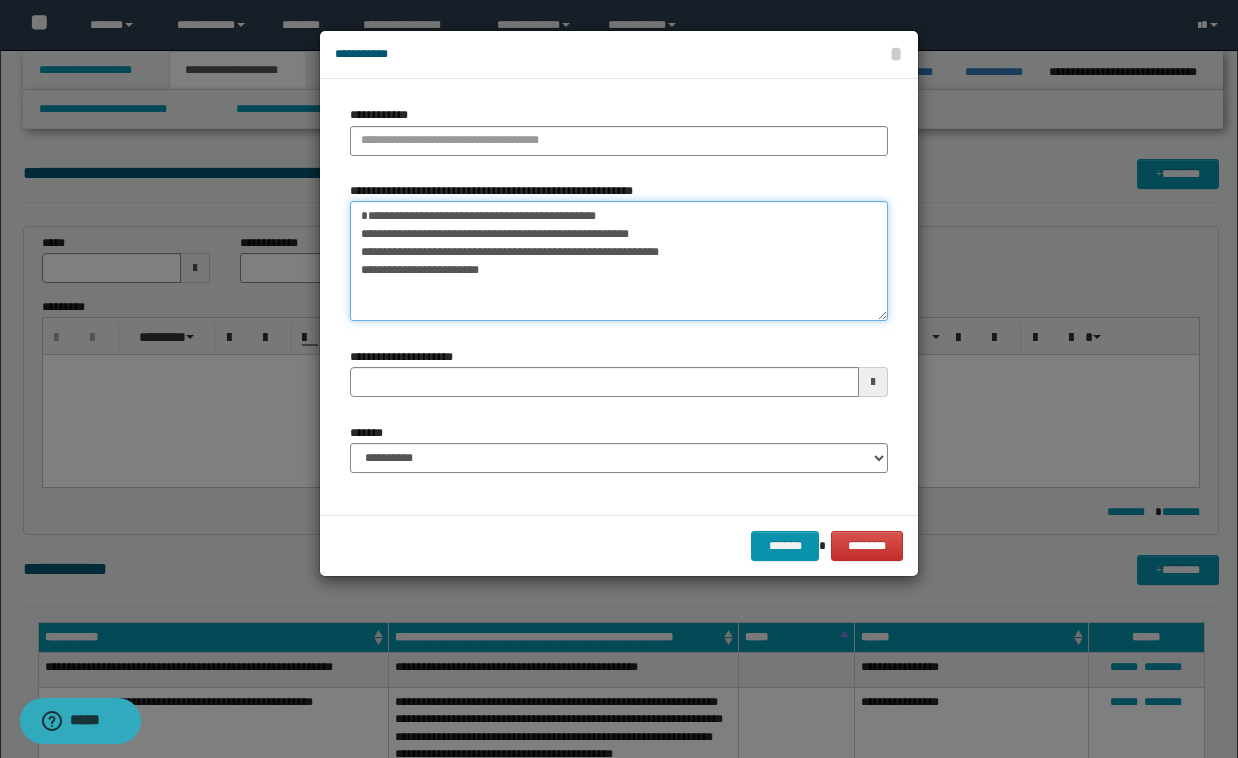 drag, startPoint x: 355, startPoint y: 253, endPoint x: 507, endPoint y: 329, distance: 169.94116 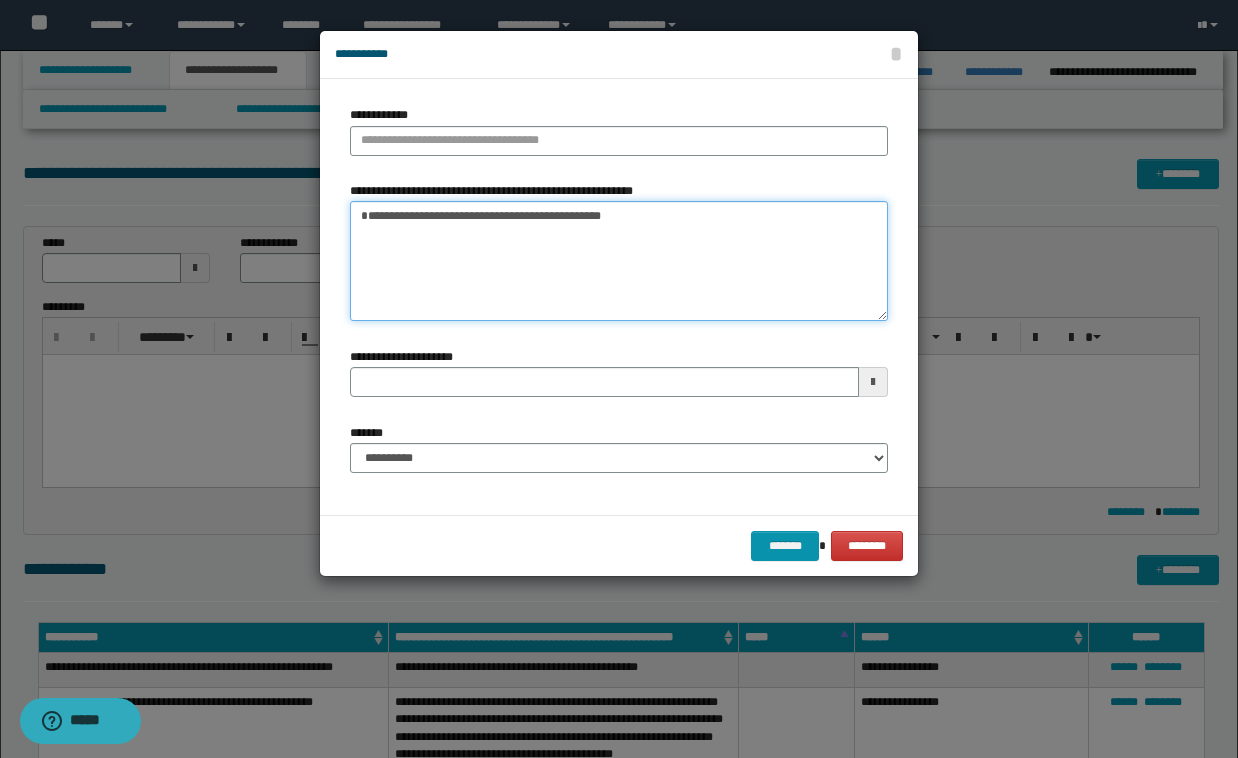 type on "**********" 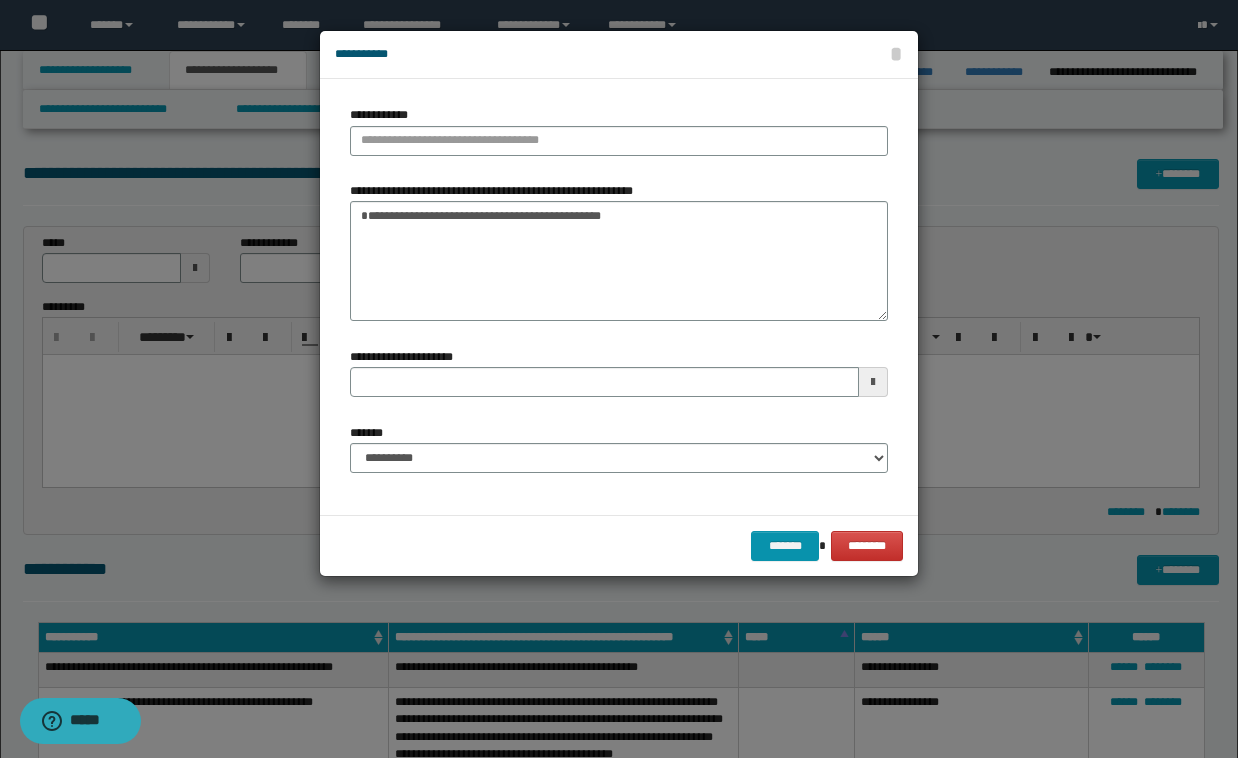 click on "**********" at bounding box center [619, 138] 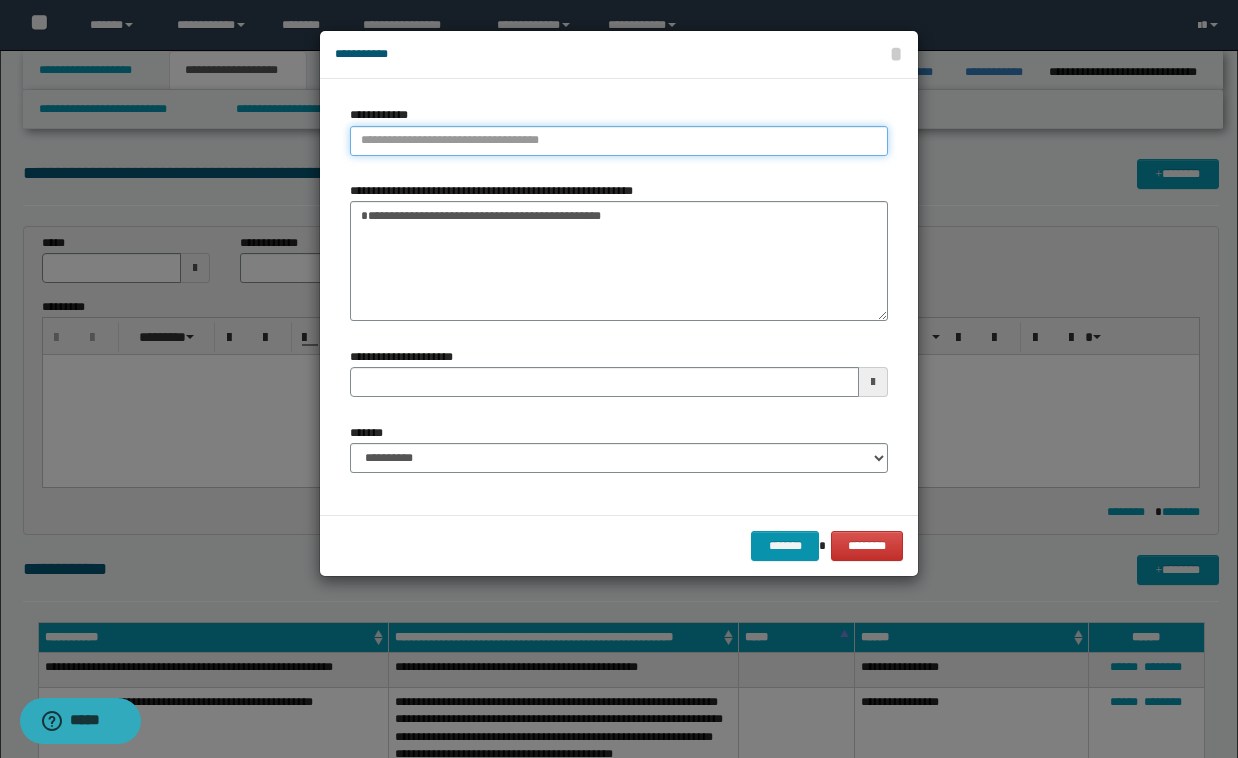 type on "**********" 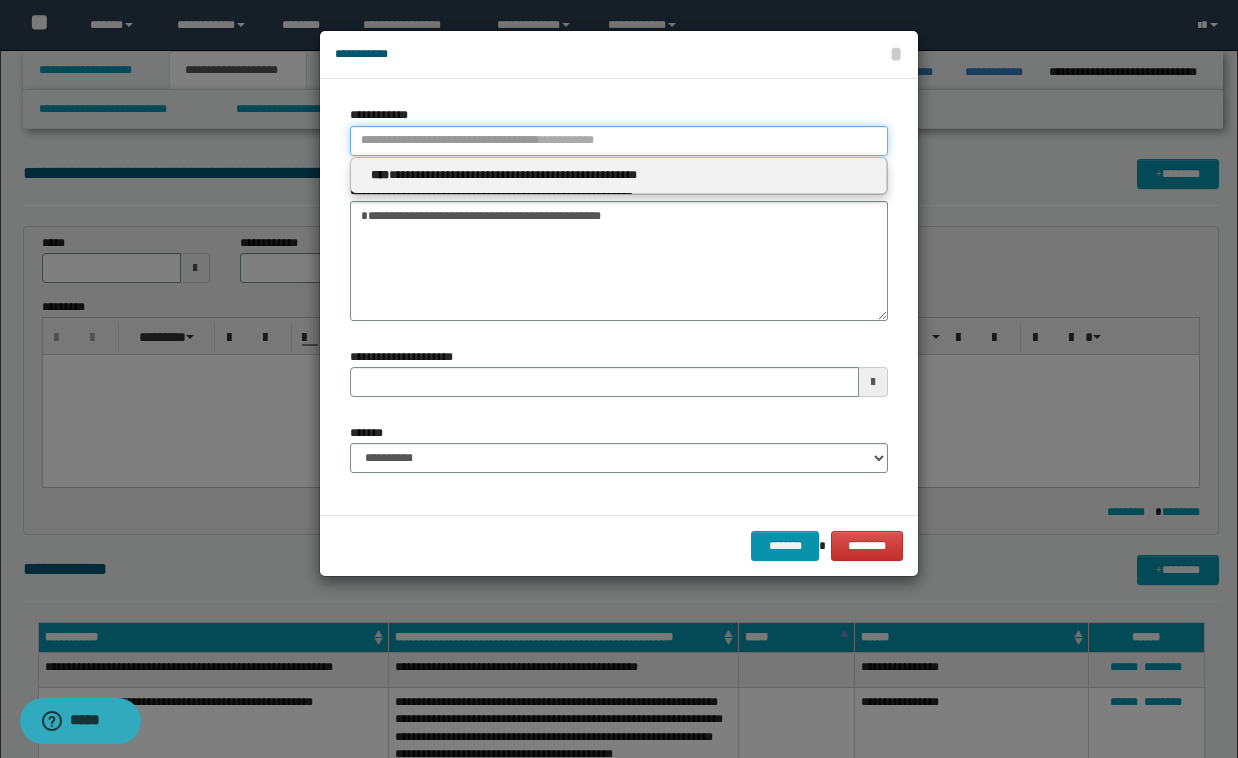 click on "**********" at bounding box center (619, 141) 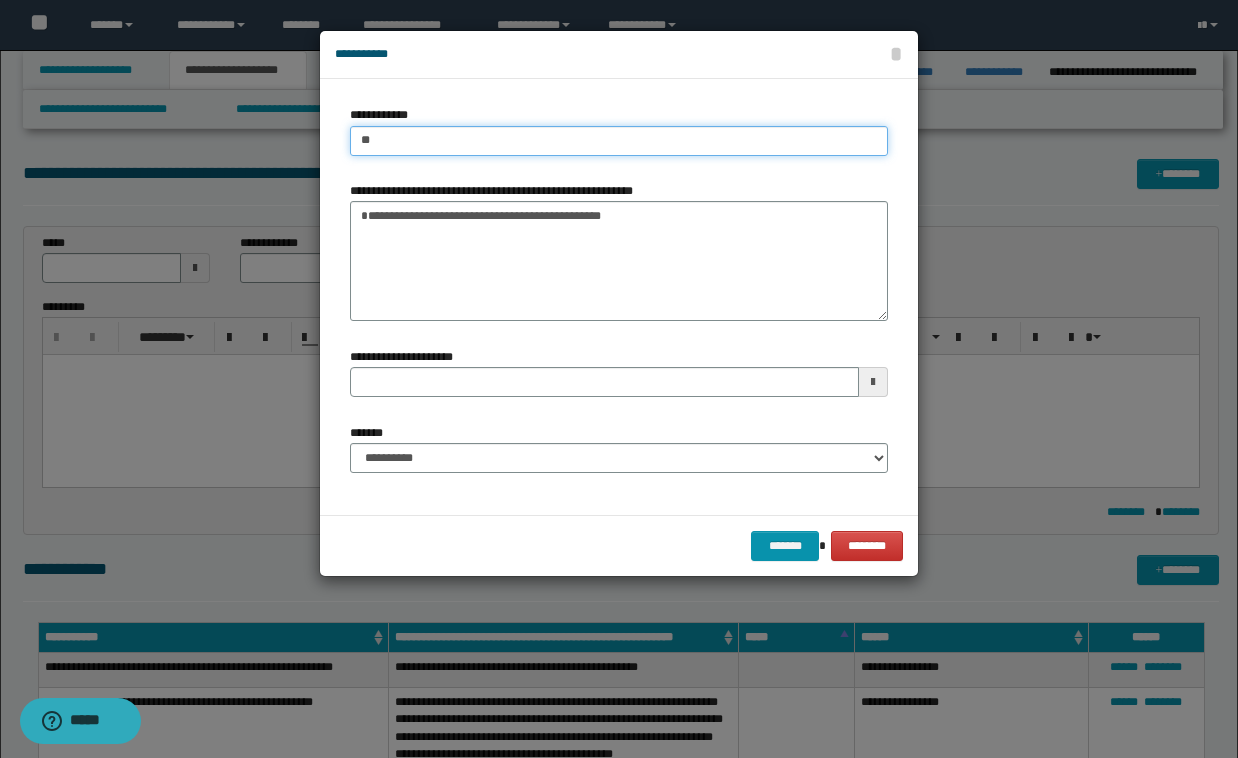 type on "***" 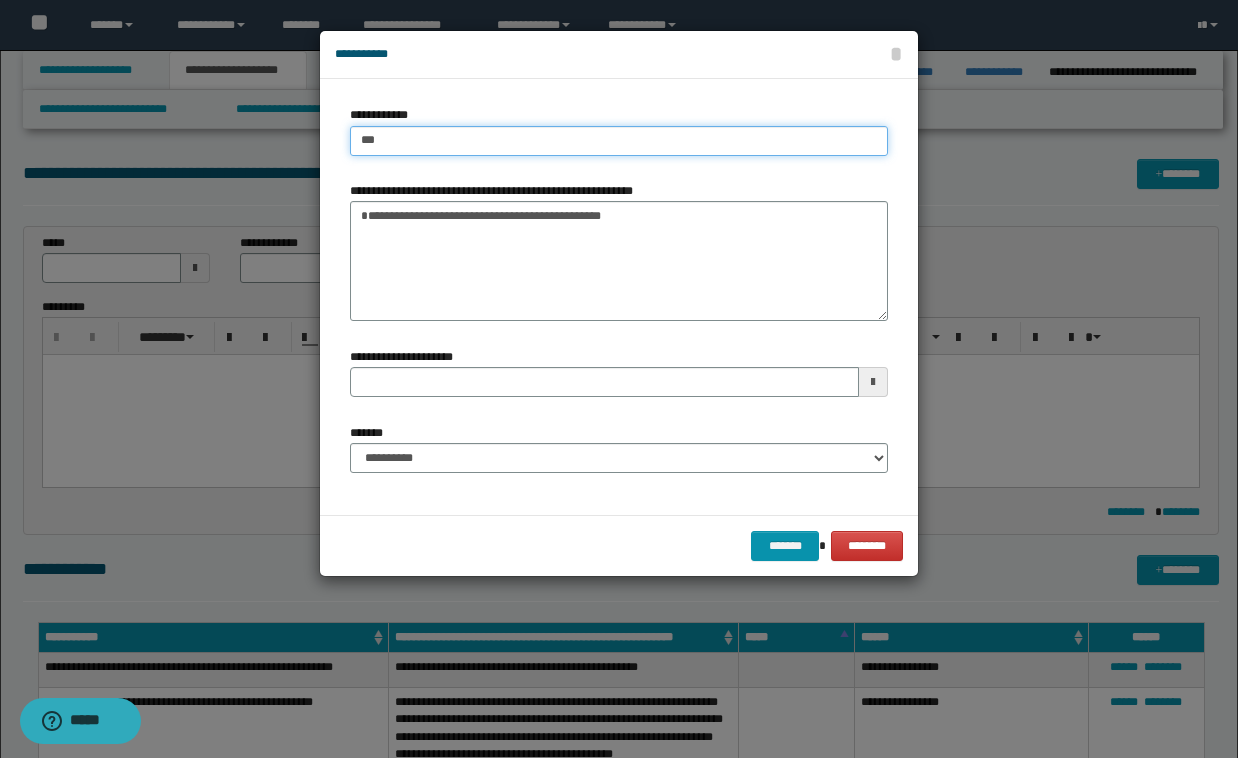 type on "***" 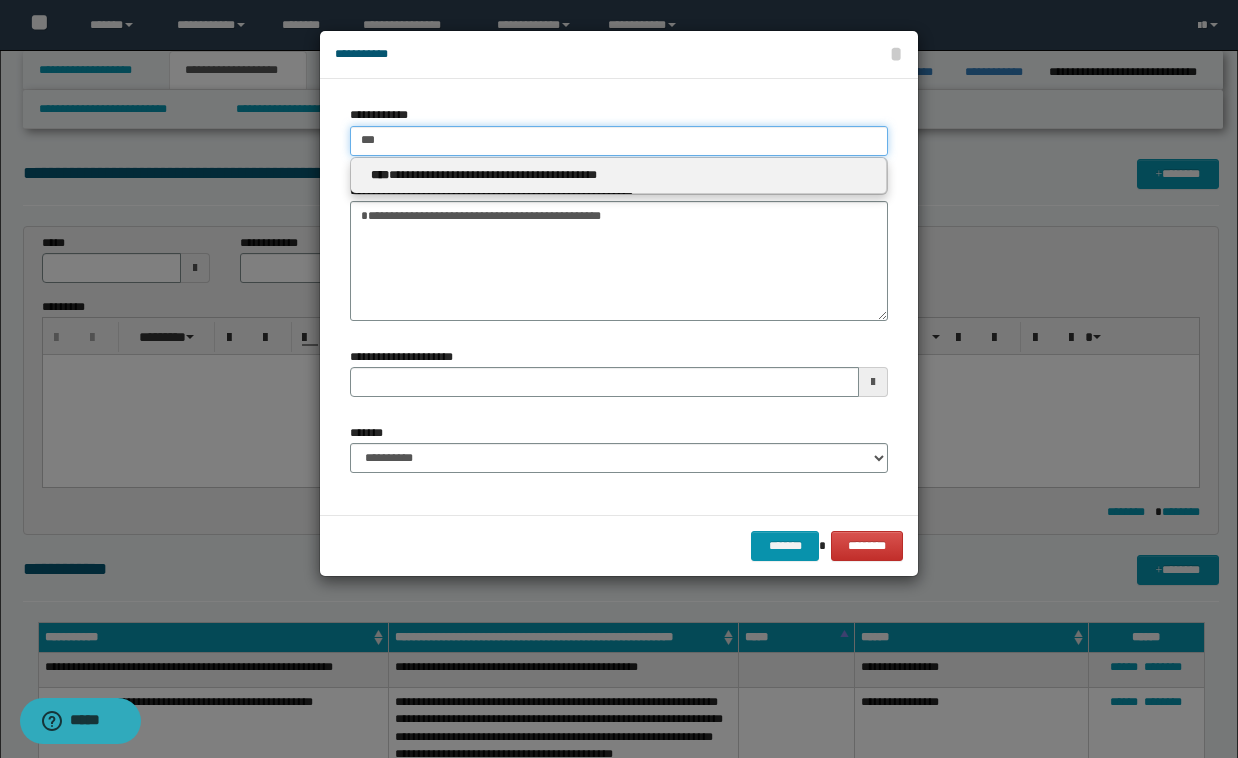 type 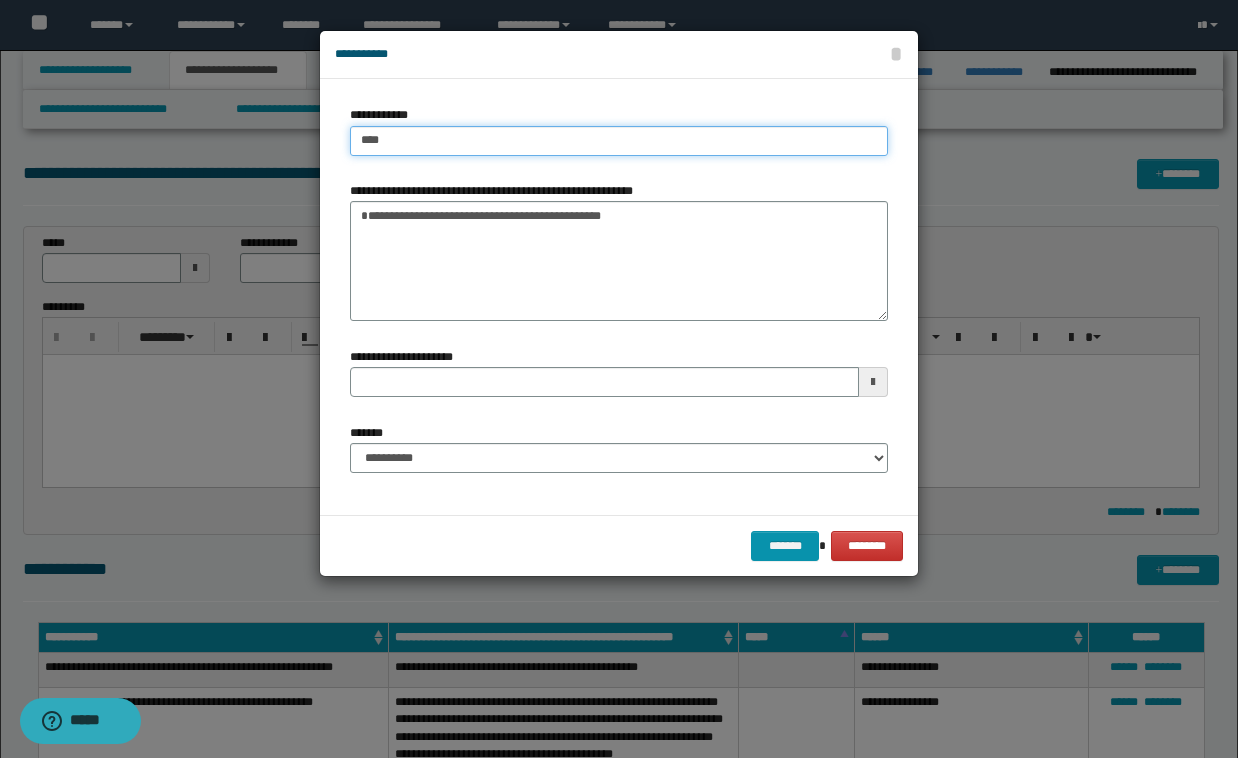 type on "****" 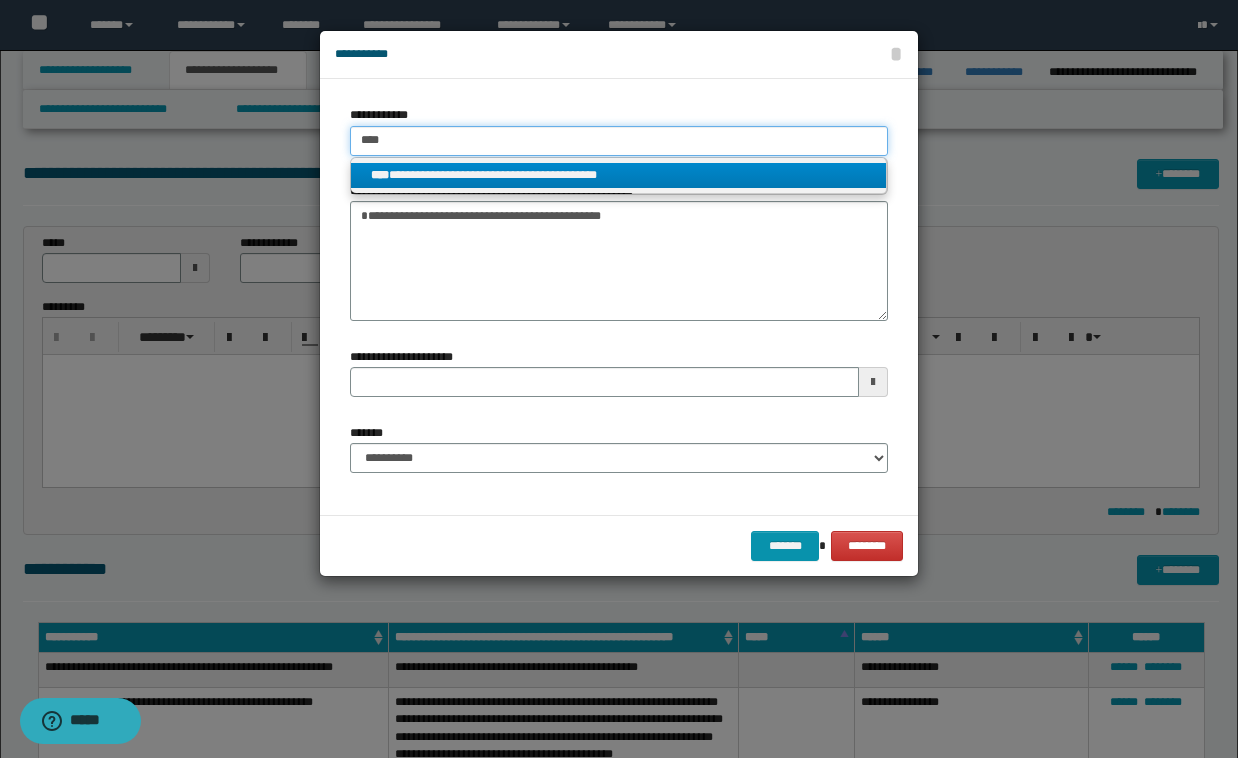 type on "****" 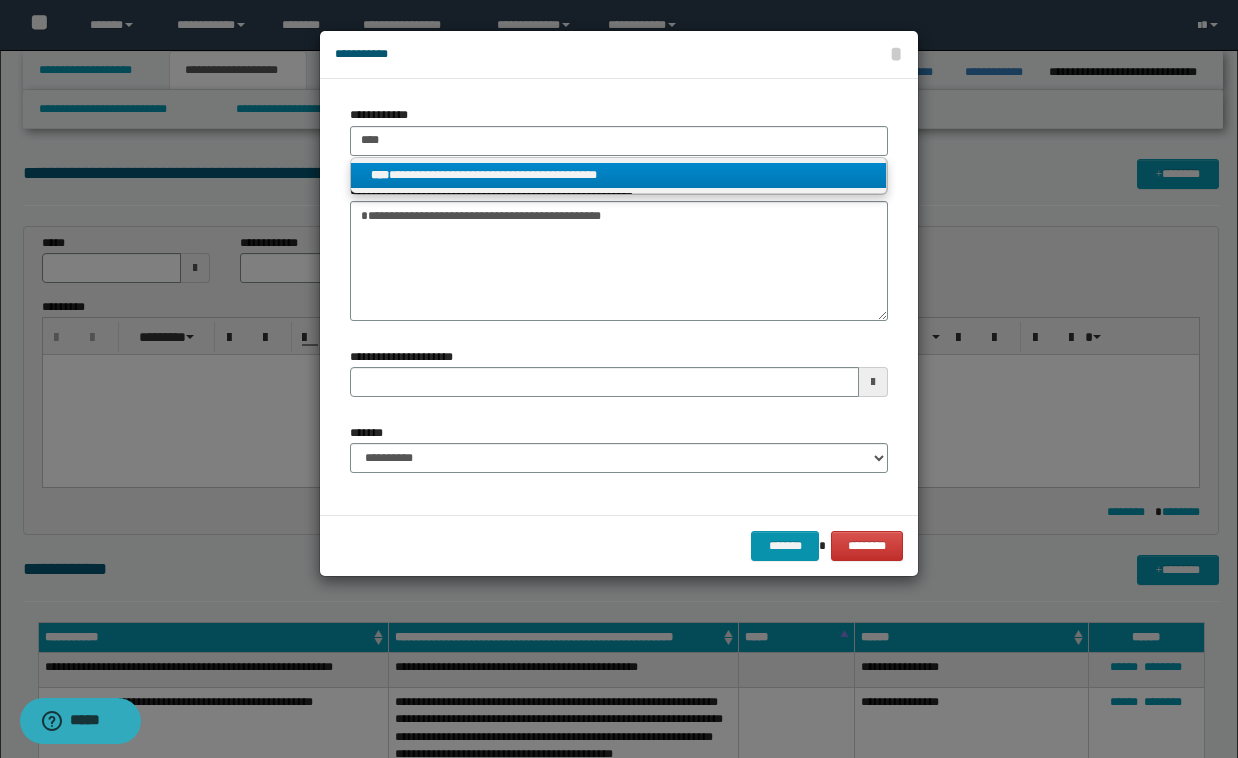 click on "**********" at bounding box center (618, 175) 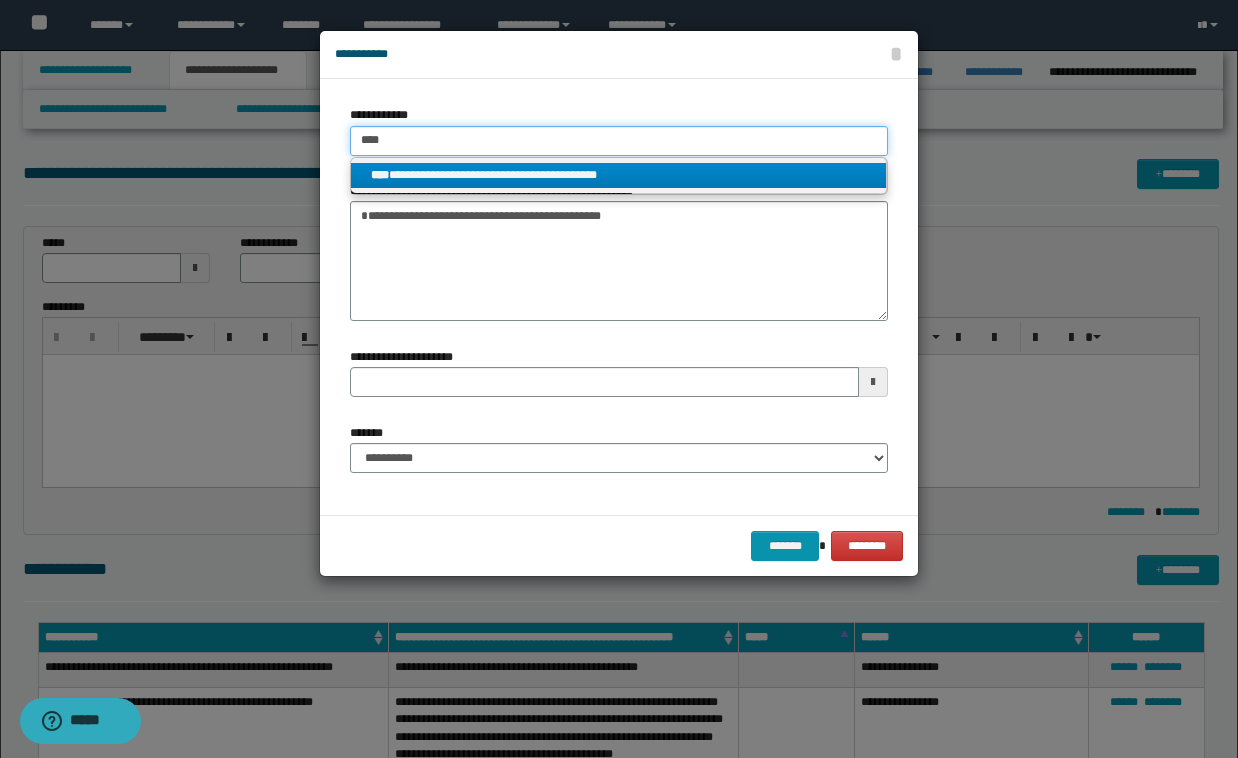 type 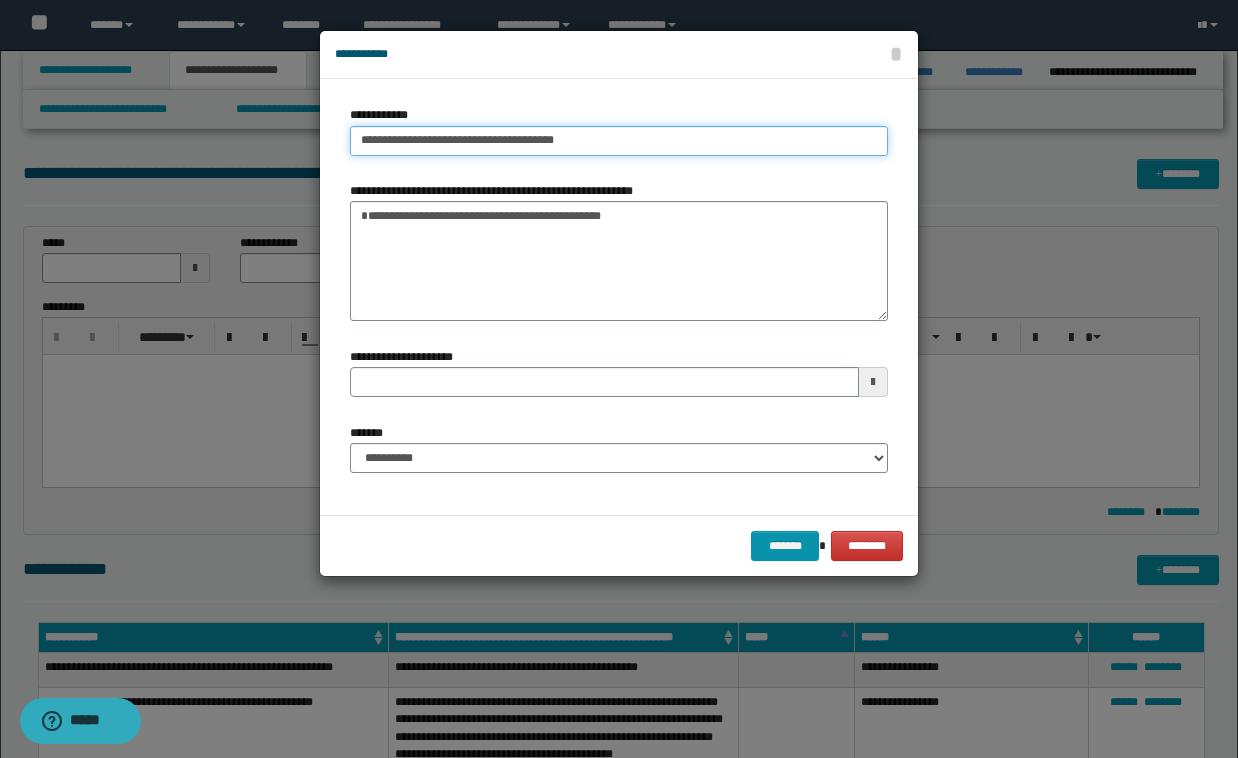 type 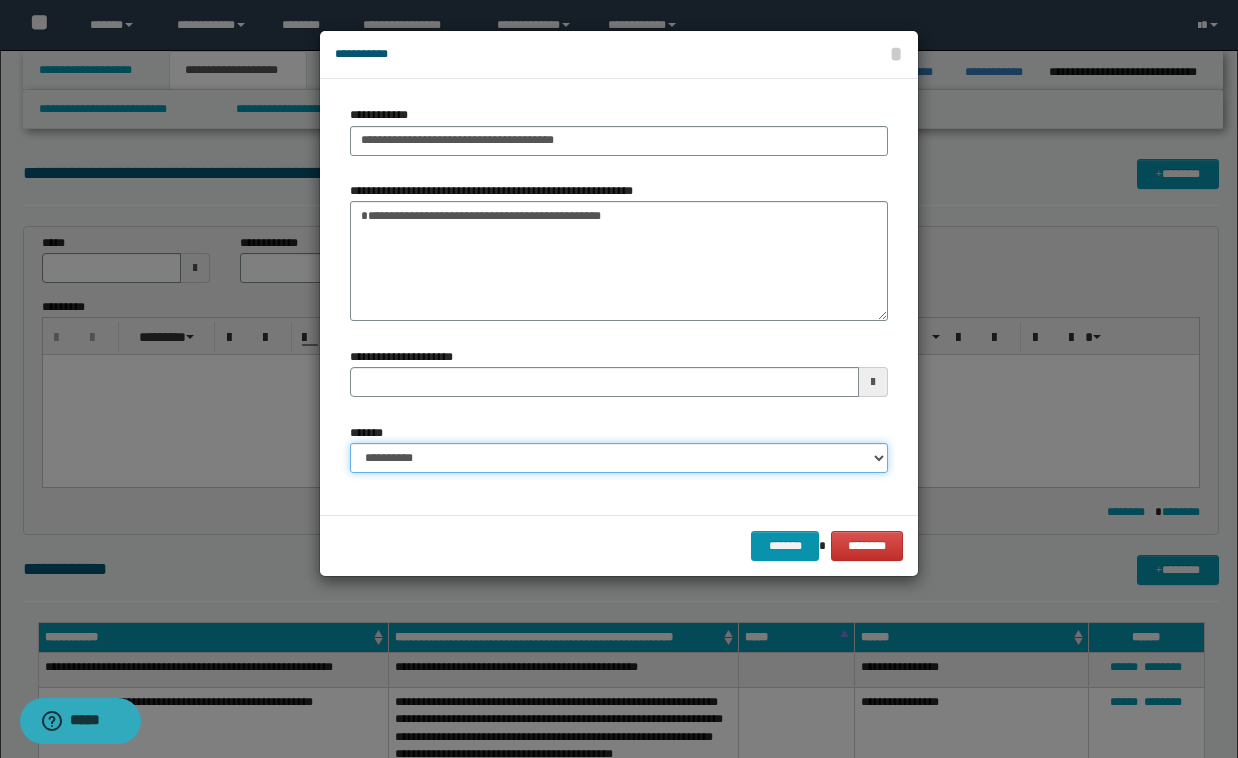 click on "**********" at bounding box center (619, 458) 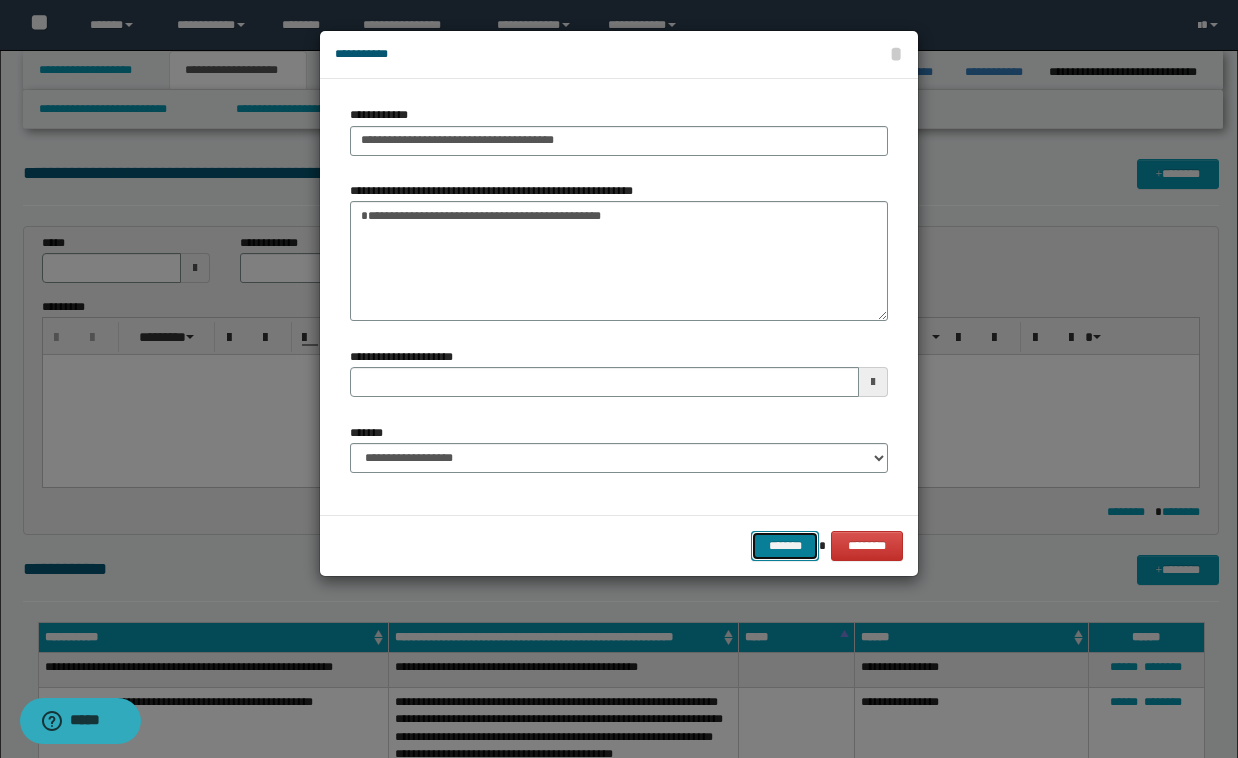 click on "*******" at bounding box center (785, 546) 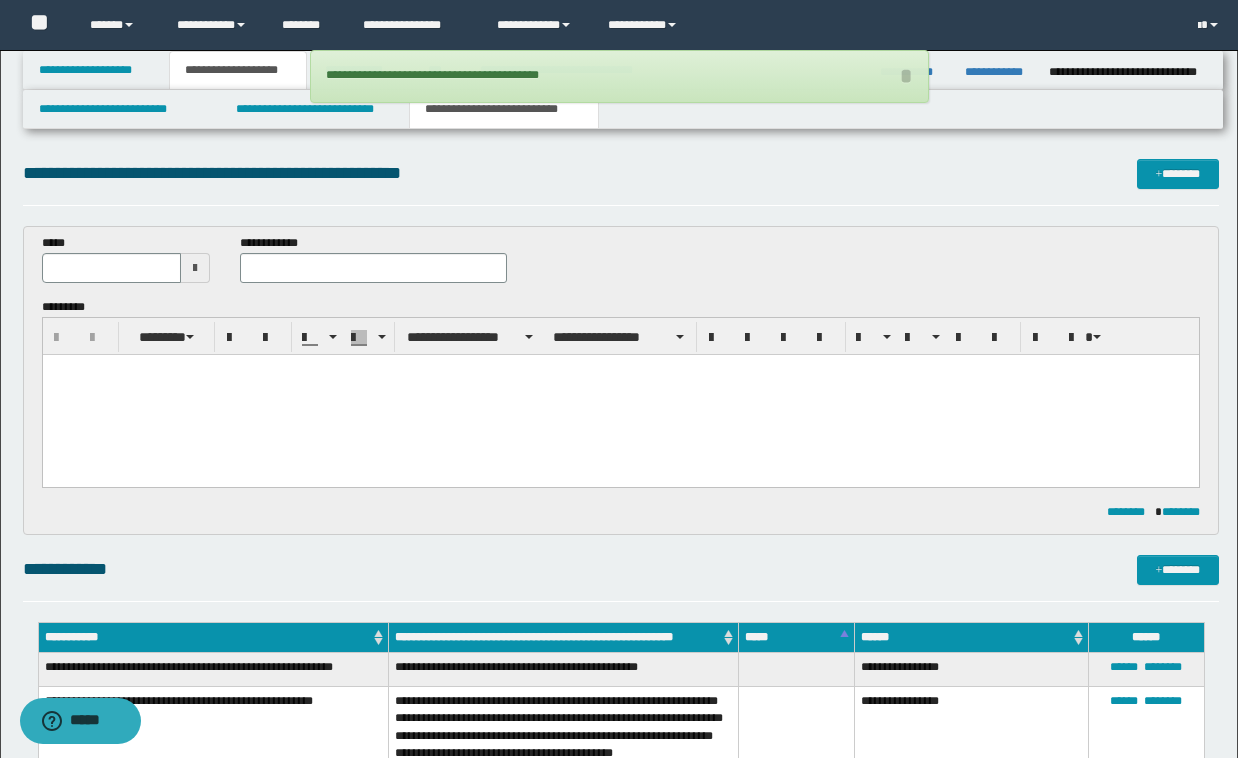 click on "**********" at bounding box center [619, 810] 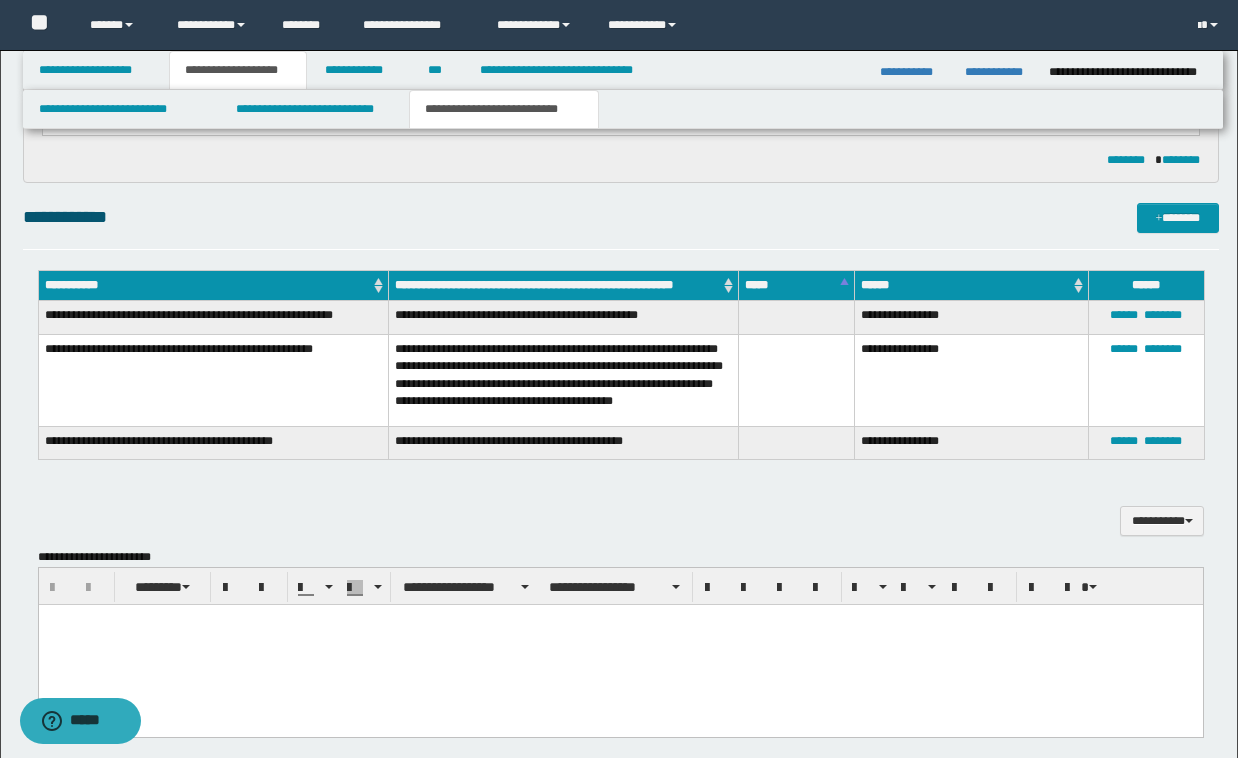 scroll, scrollTop: 360, scrollLeft: 0, axis: vertical 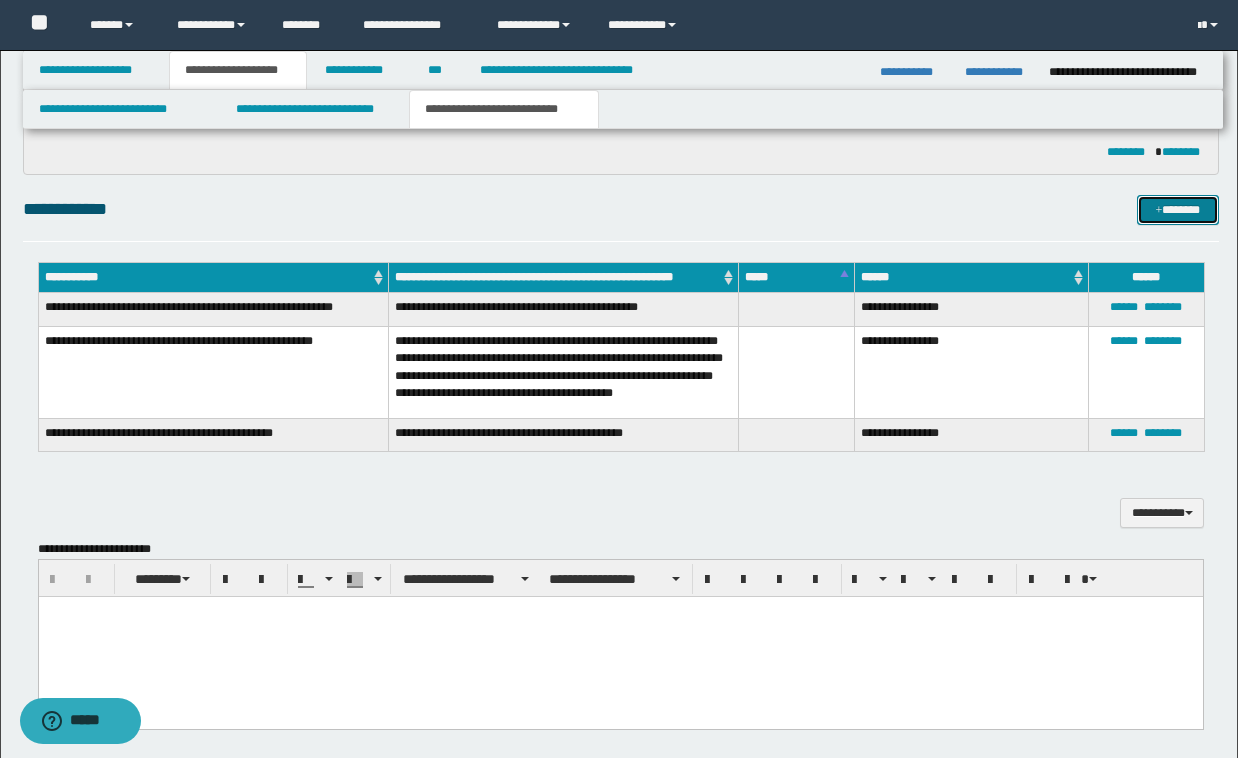 click on "*******" at bounding box center [1178, 210] 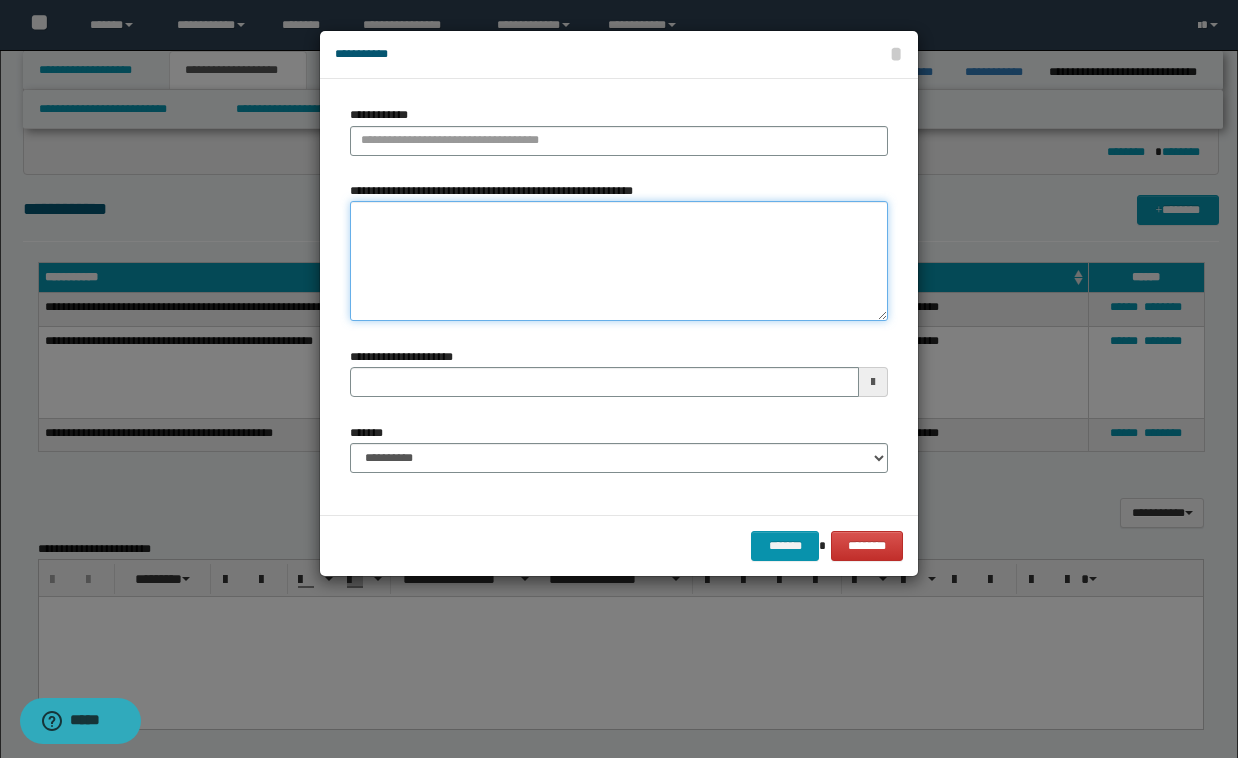click on "**********" at bounding box center (619, 261) 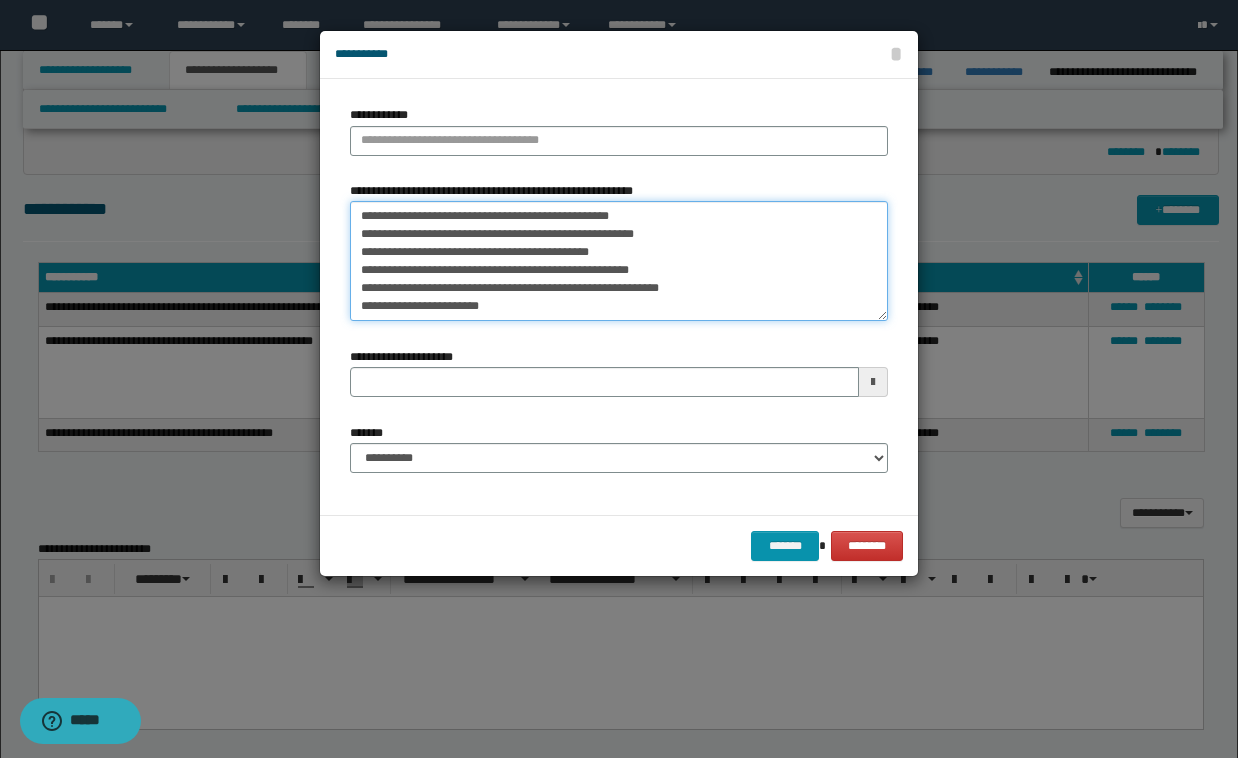 scroll, scrollTop: 0, scrollLeft: 0, axis: both 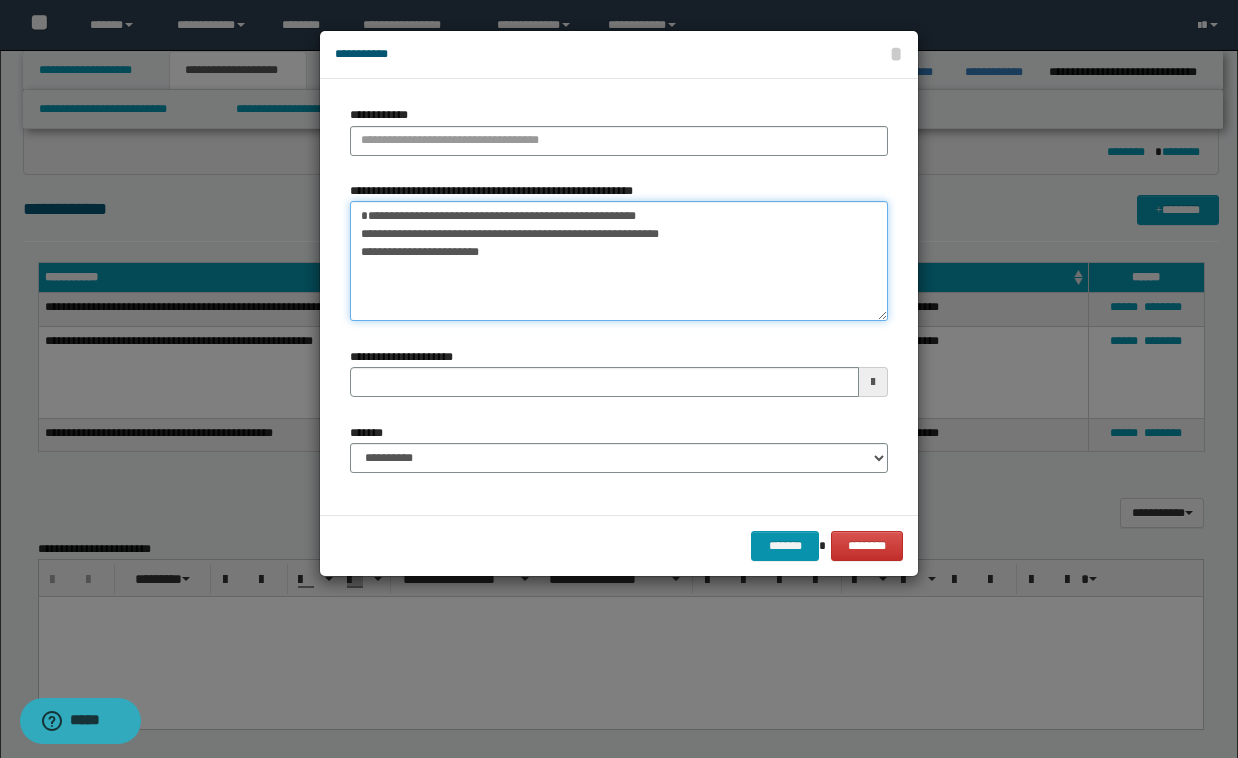 drag, startPoint x: 358, startPoint y: 261, endPoint x: 481, endPoint y: 329, distance: 140.54536 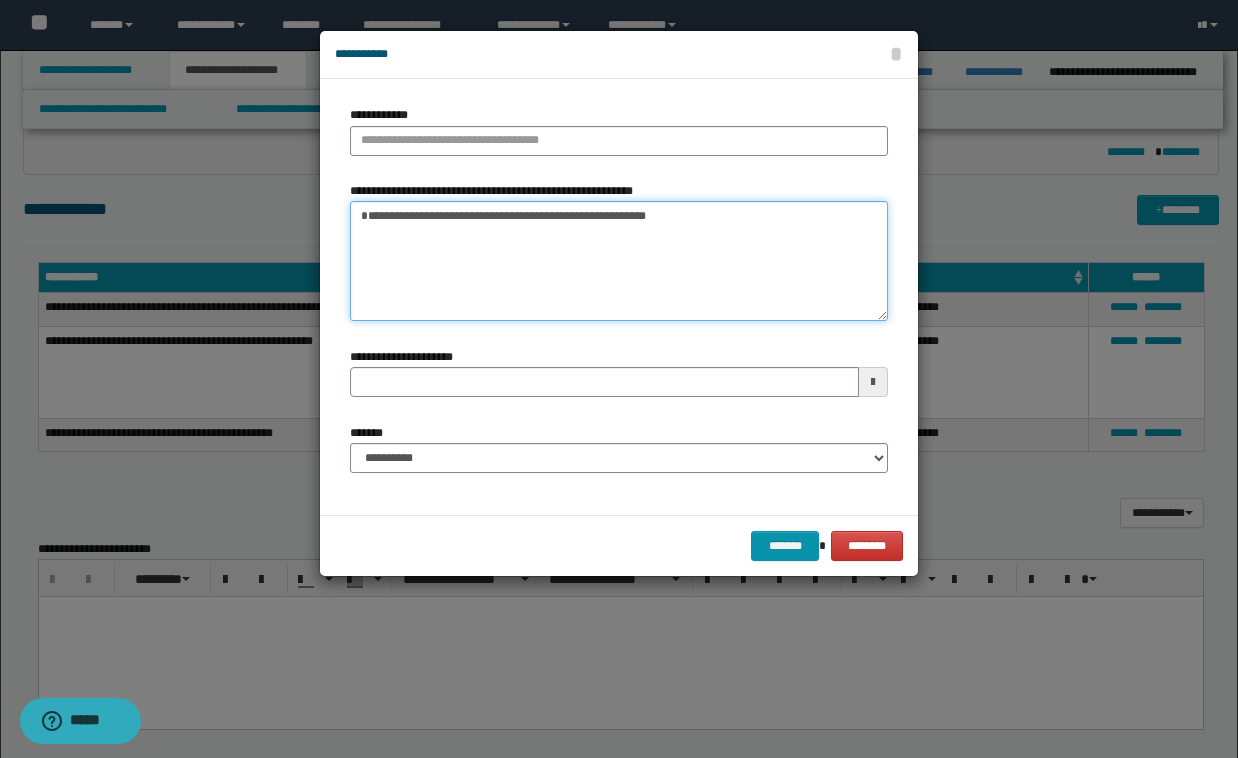 type on "**********" 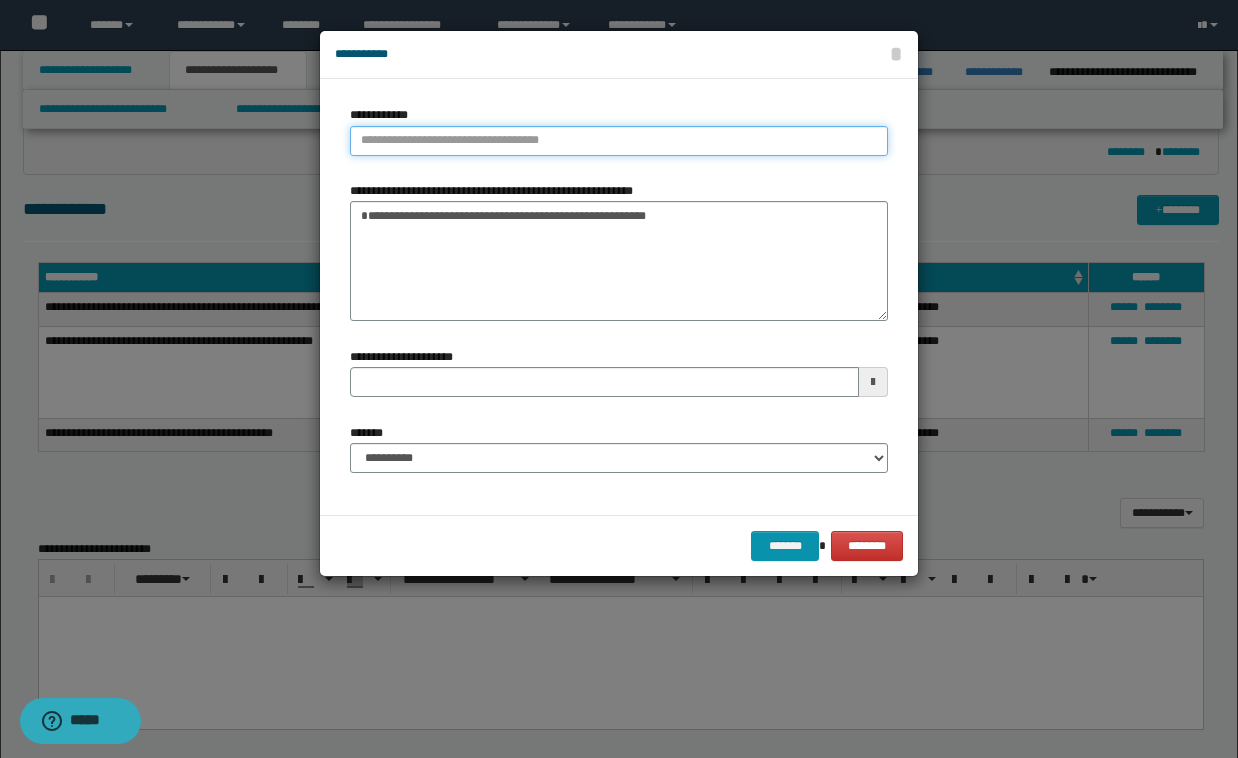 type on "**********" 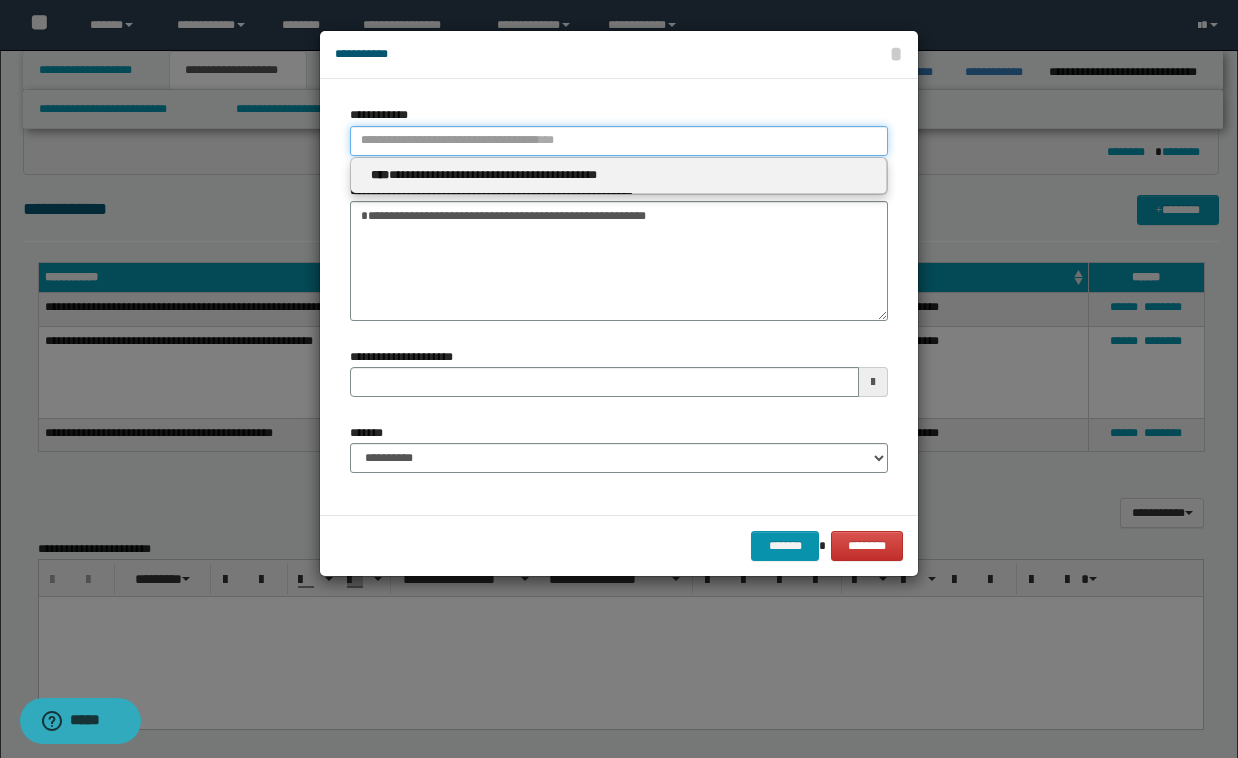 click on "**********" at bounding box center [619, 141] 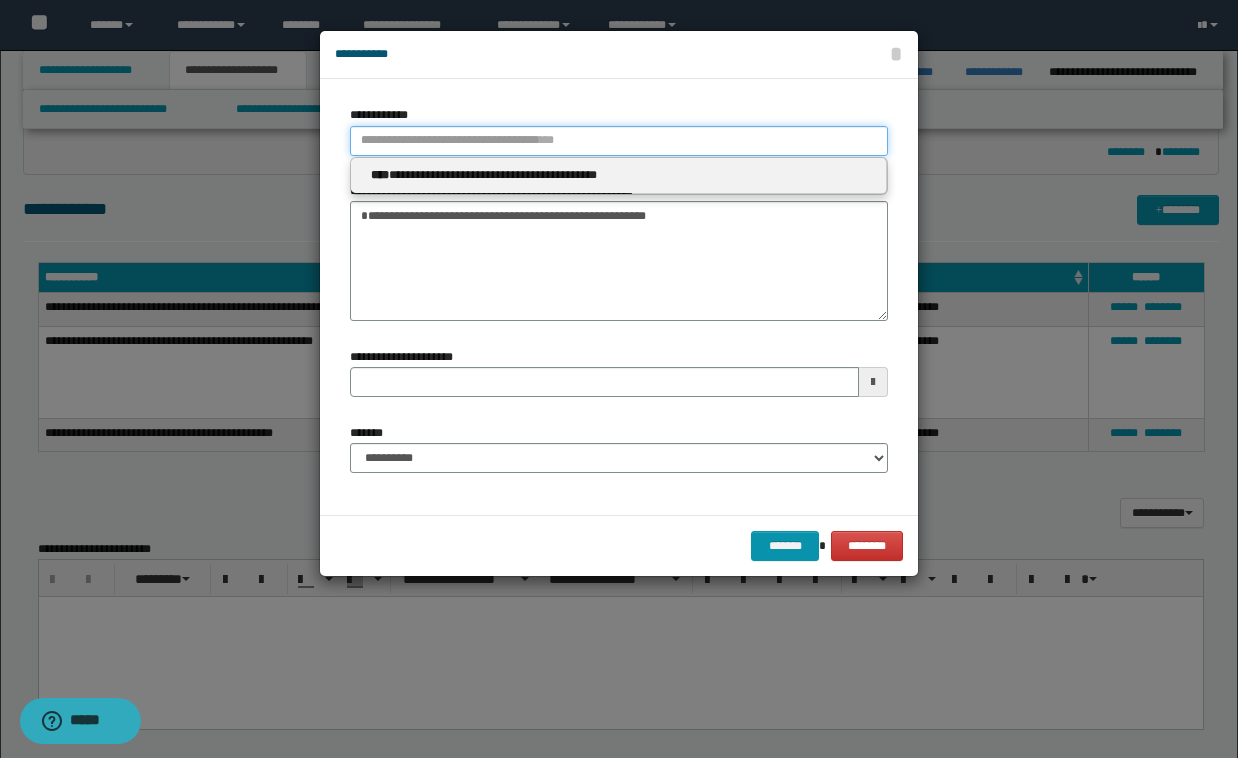type 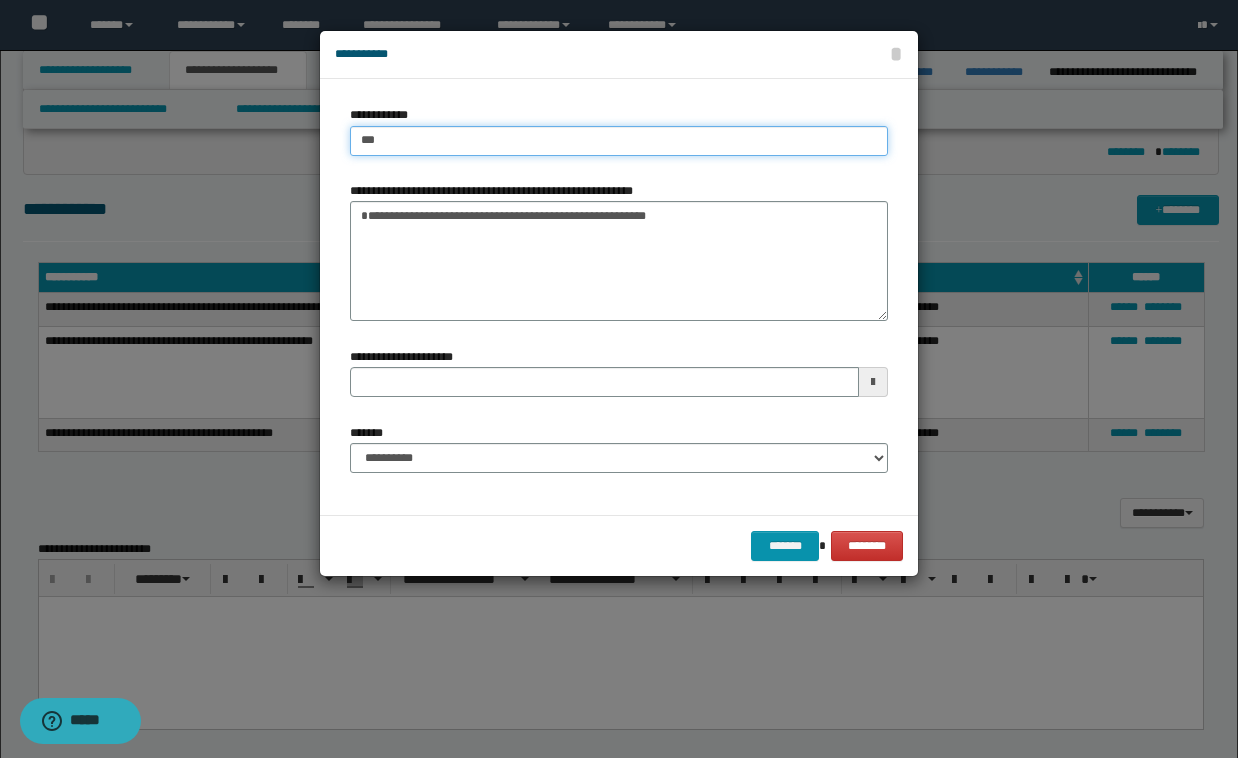 type on "****" 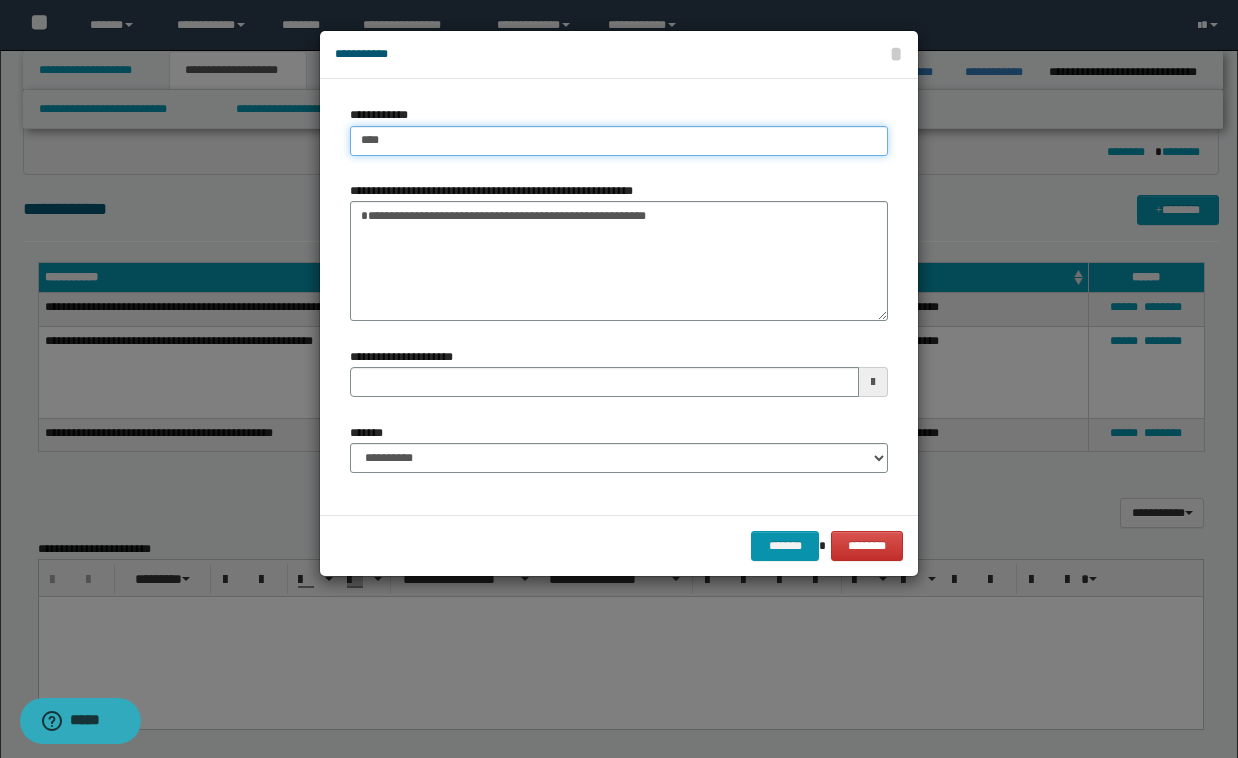 type on "****" 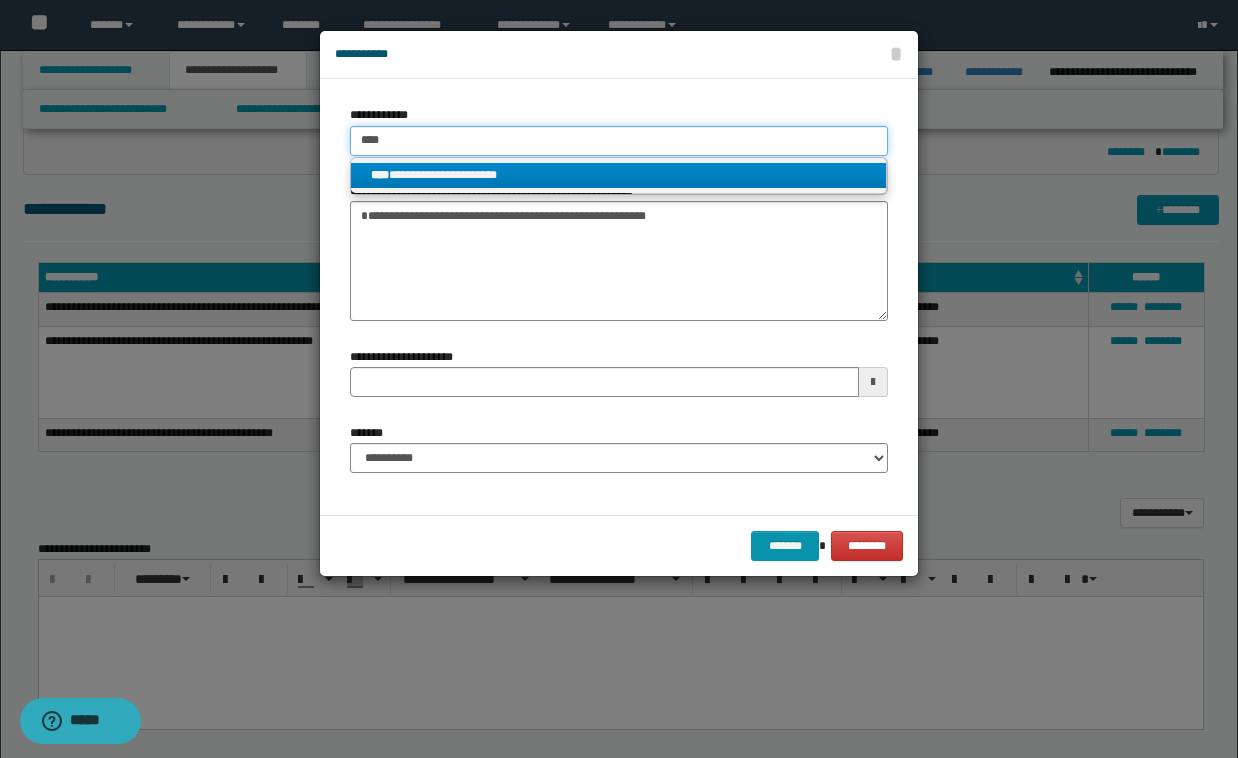 type on "****" 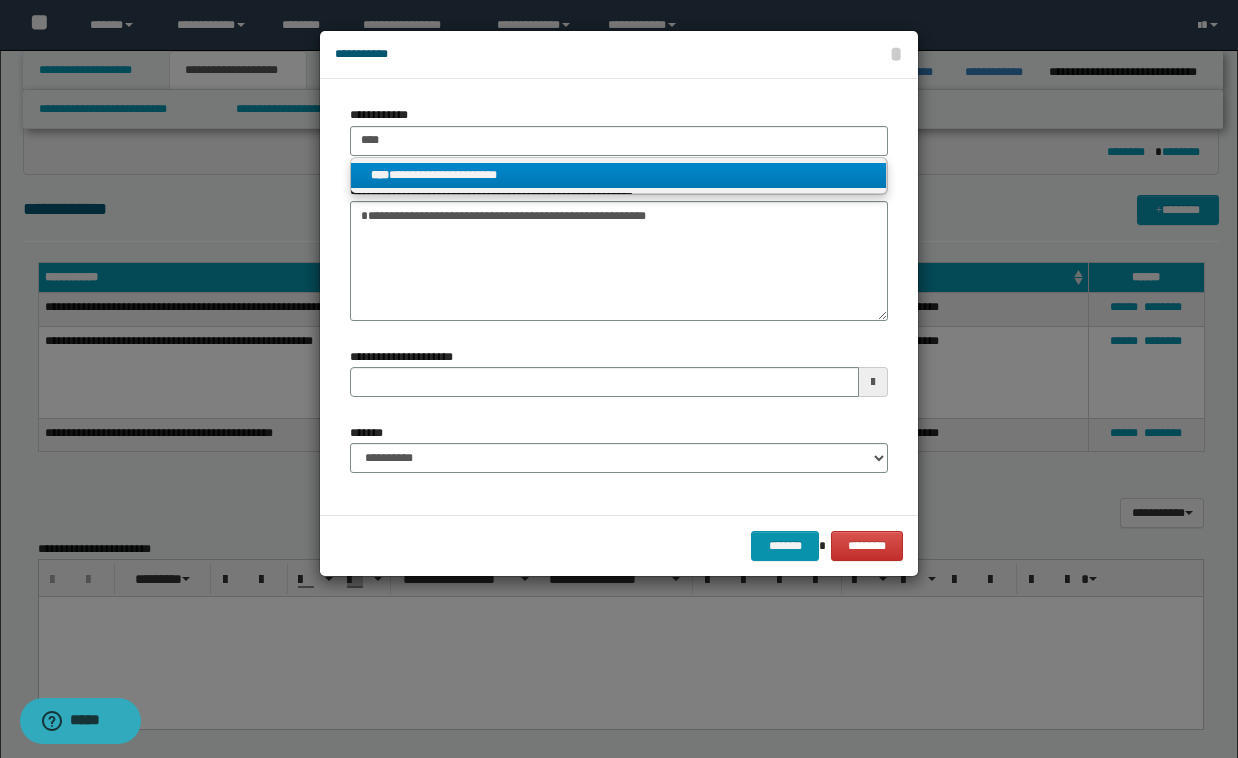 click on "**********" at bounding box center (618, 175) 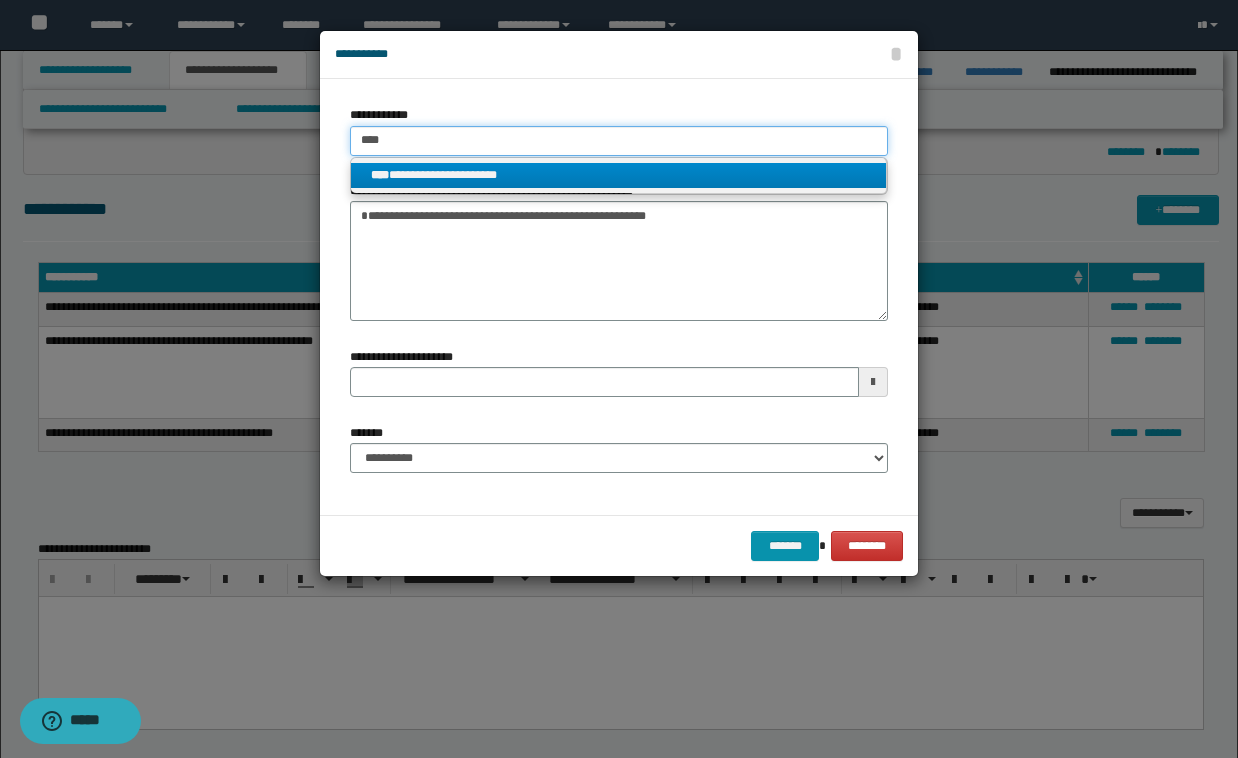 type 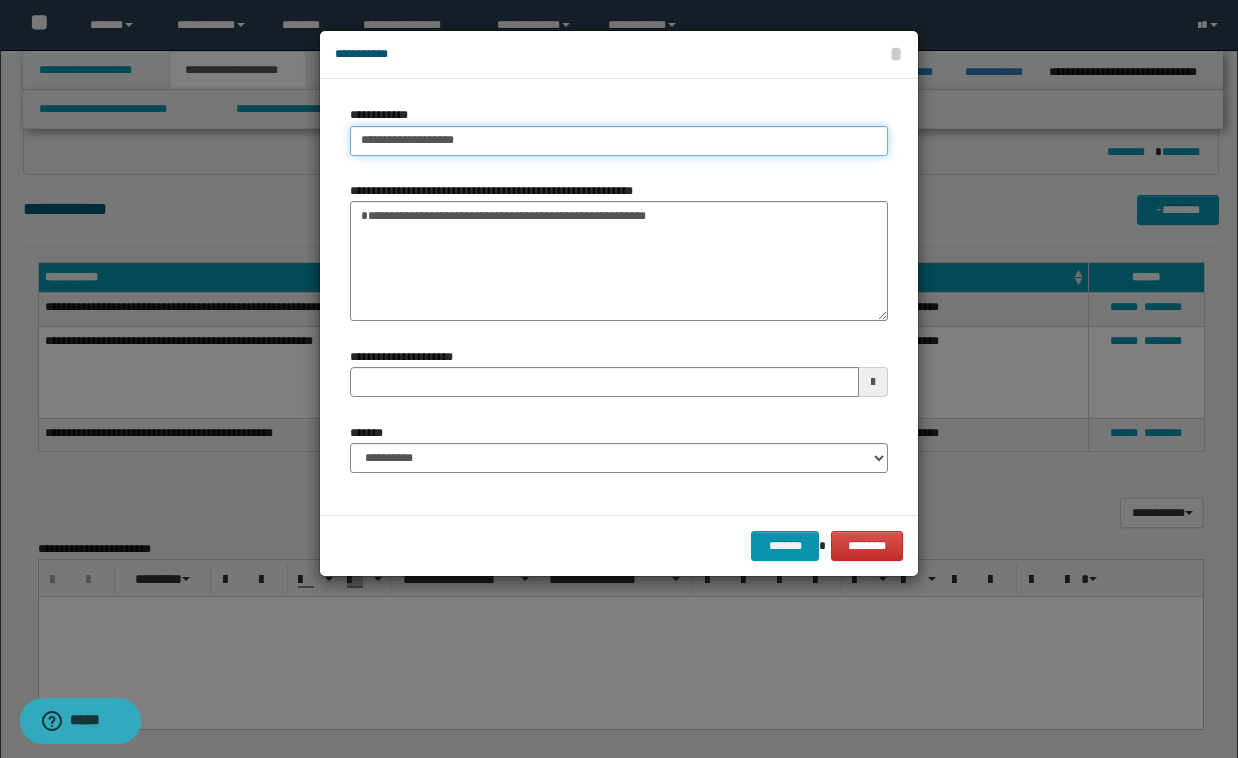 type 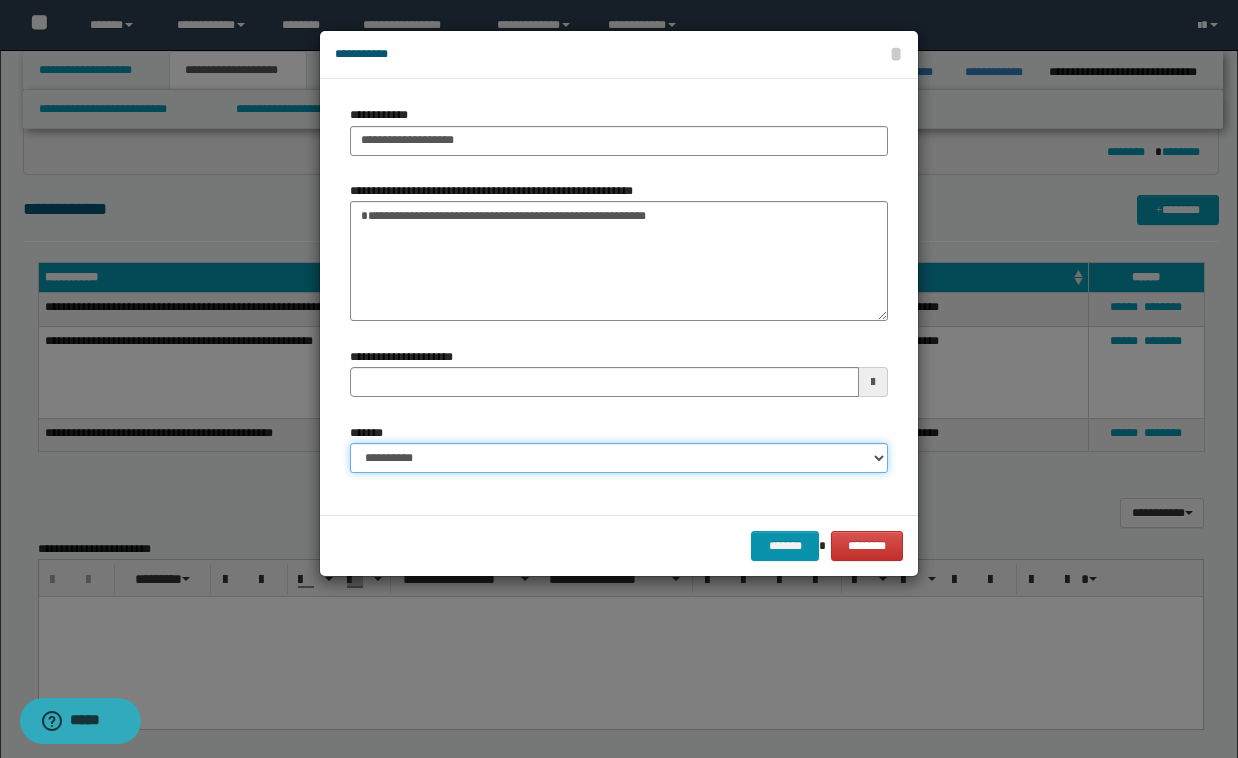 click on "**********" at bounding box center (619, 458) 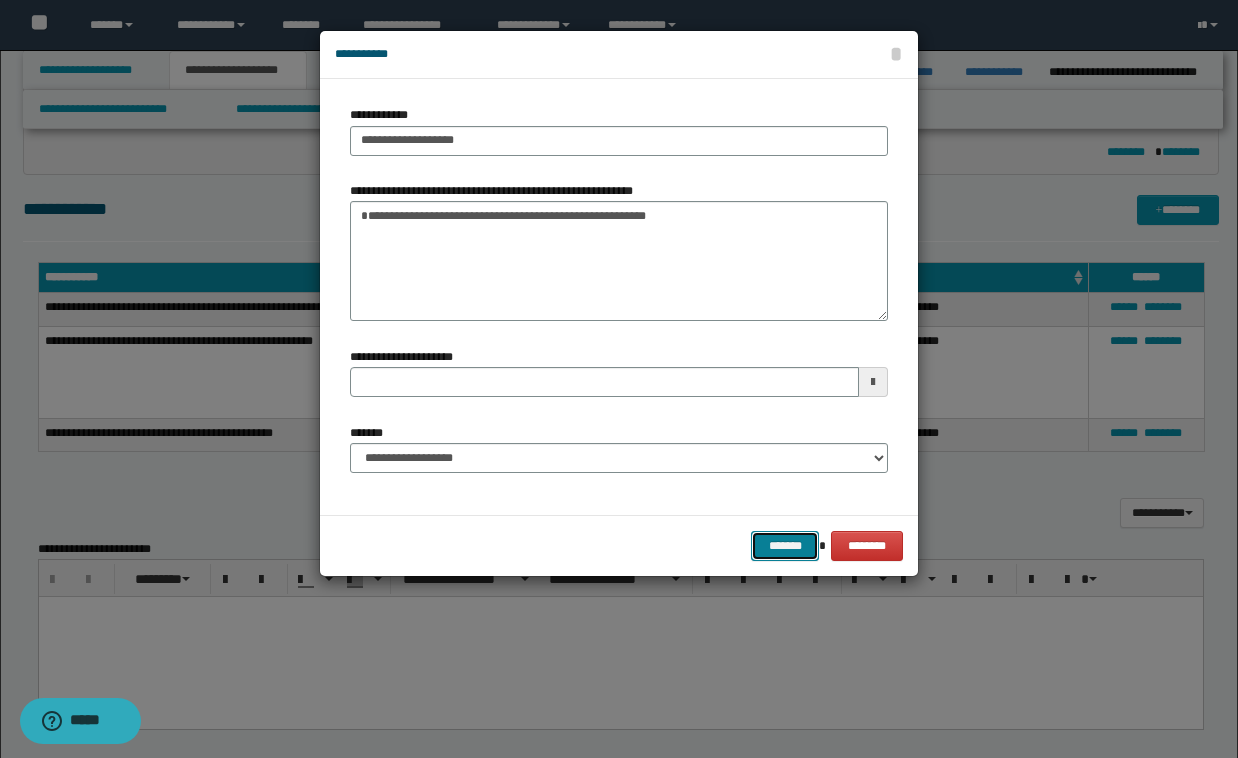 click on "*******" at bounding box center [785, 546] 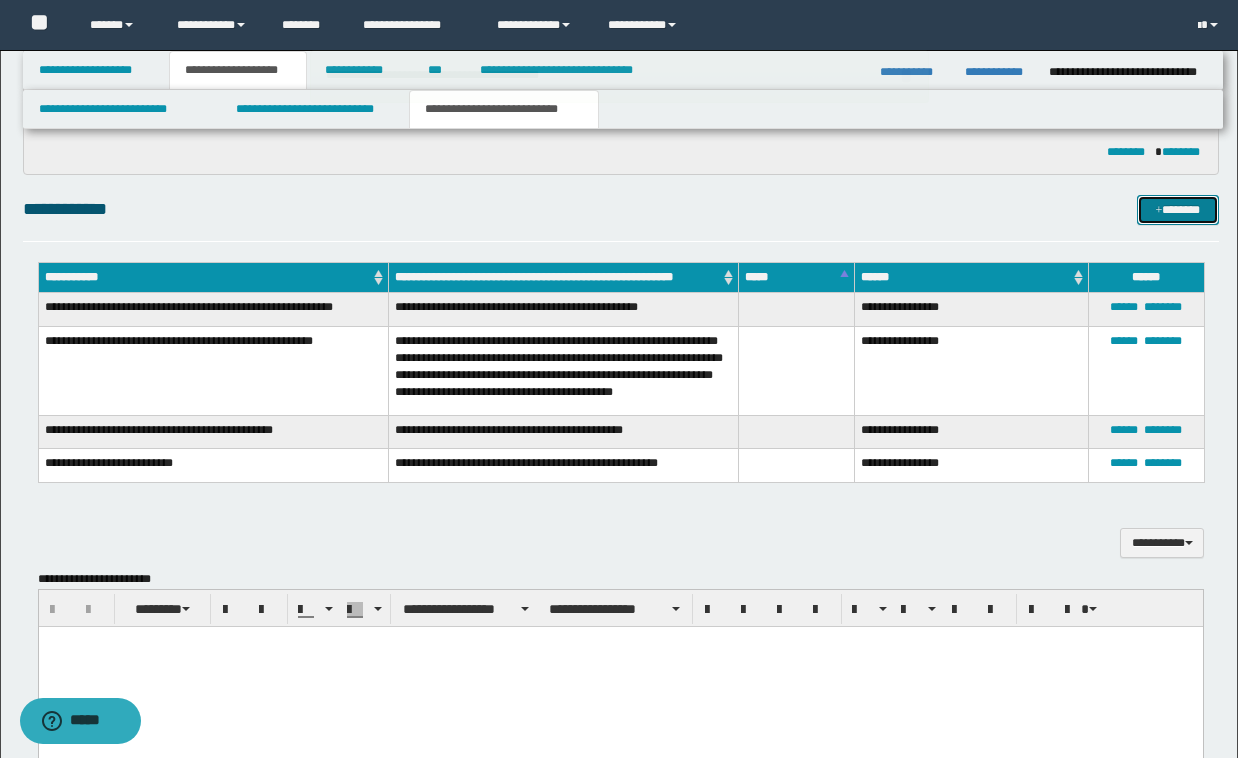 click on "*******" at bounding box center (1178, 210) 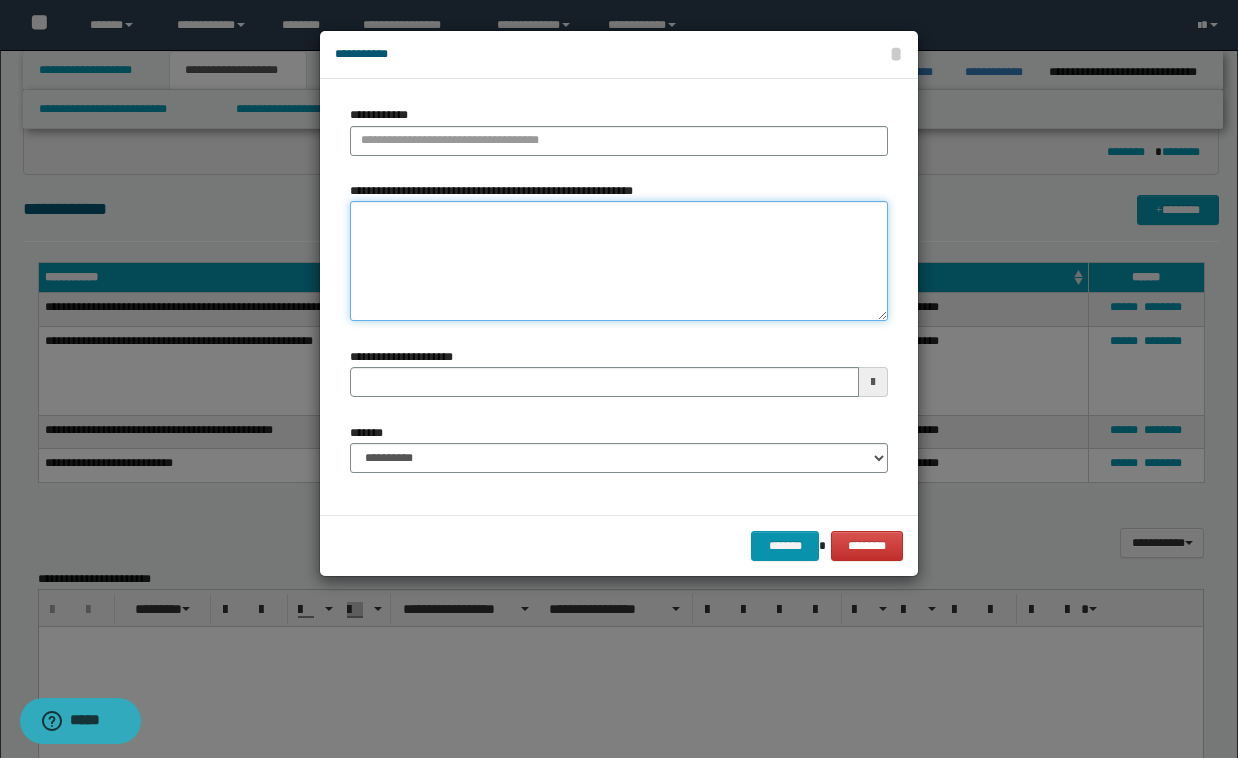 click on "**********" at bounding box center [619, 261] 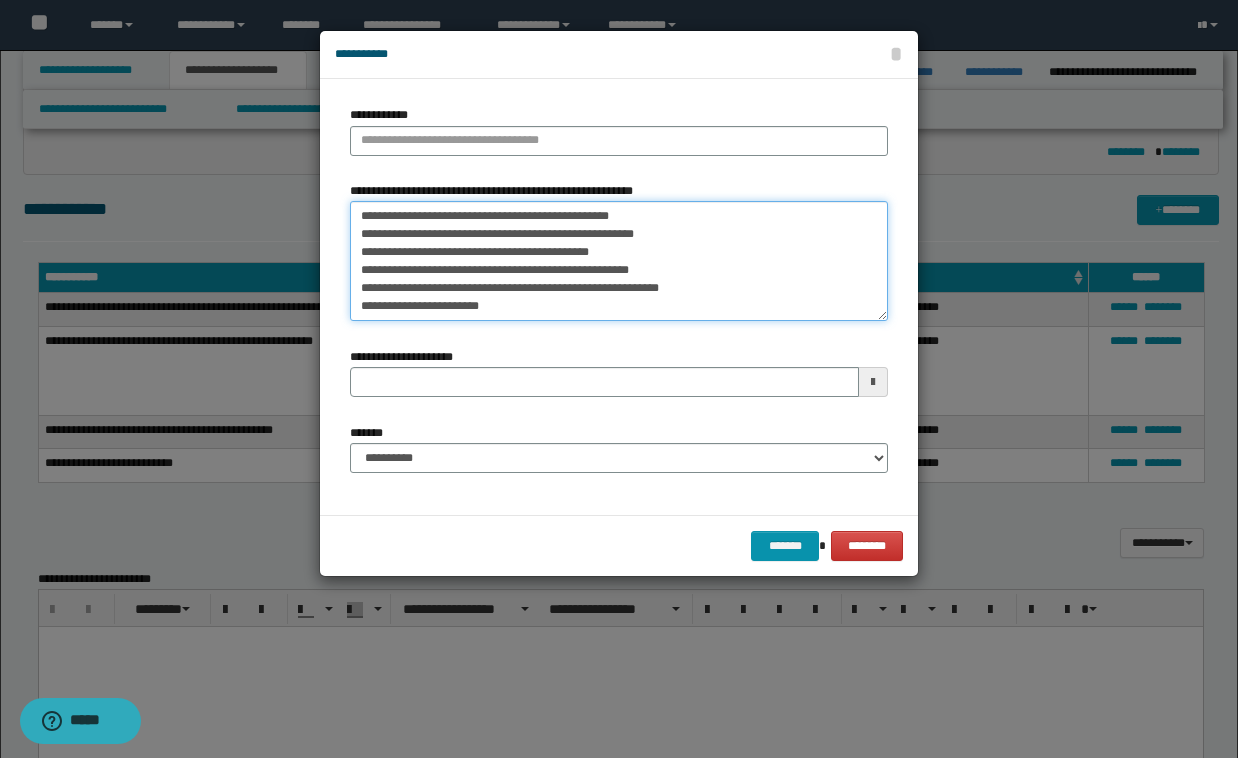 scroll, scrollTop: 11, scrollLeft: 0, axis: vertical 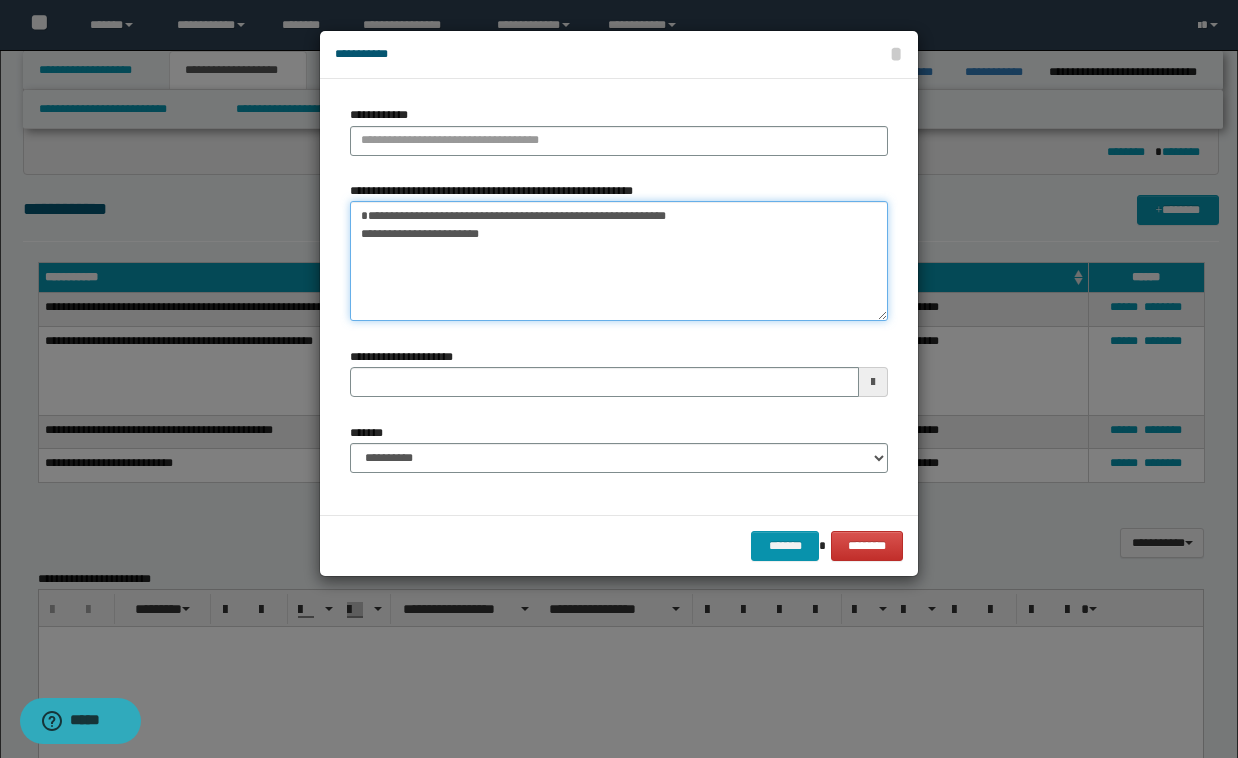 type on "**********" 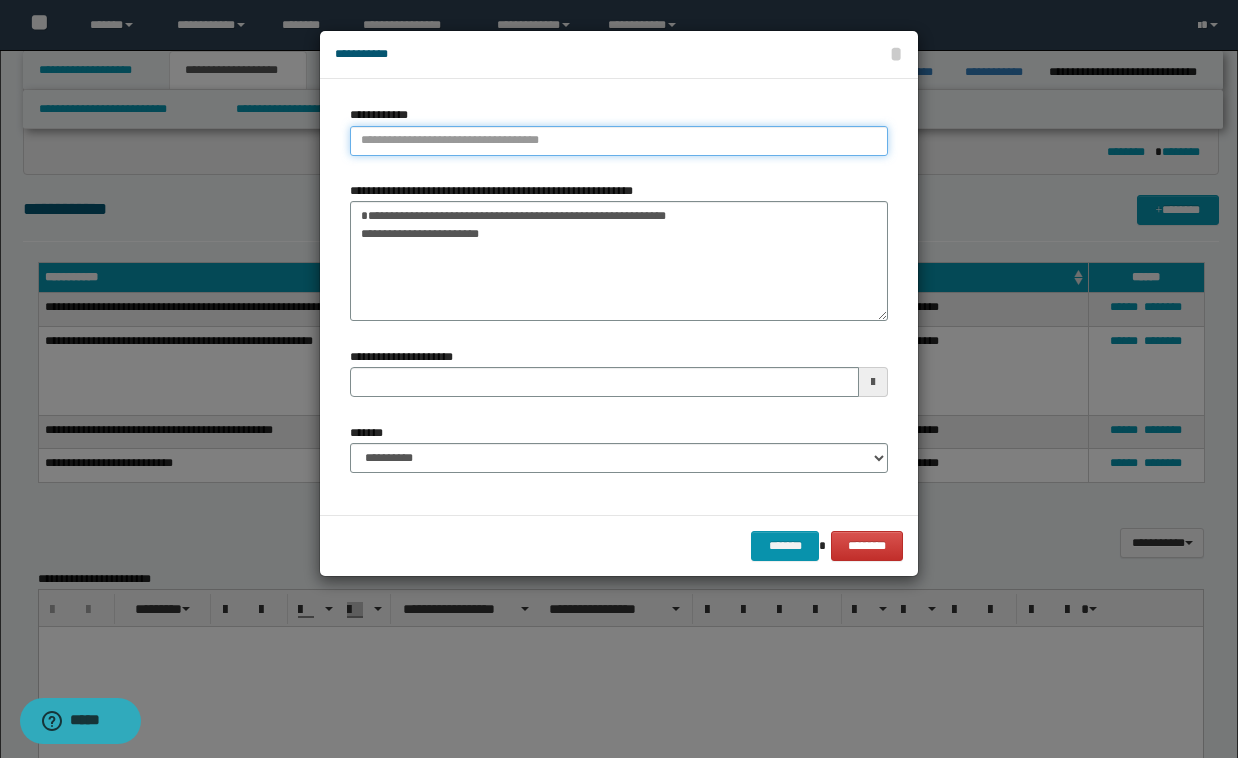 type on "**********" 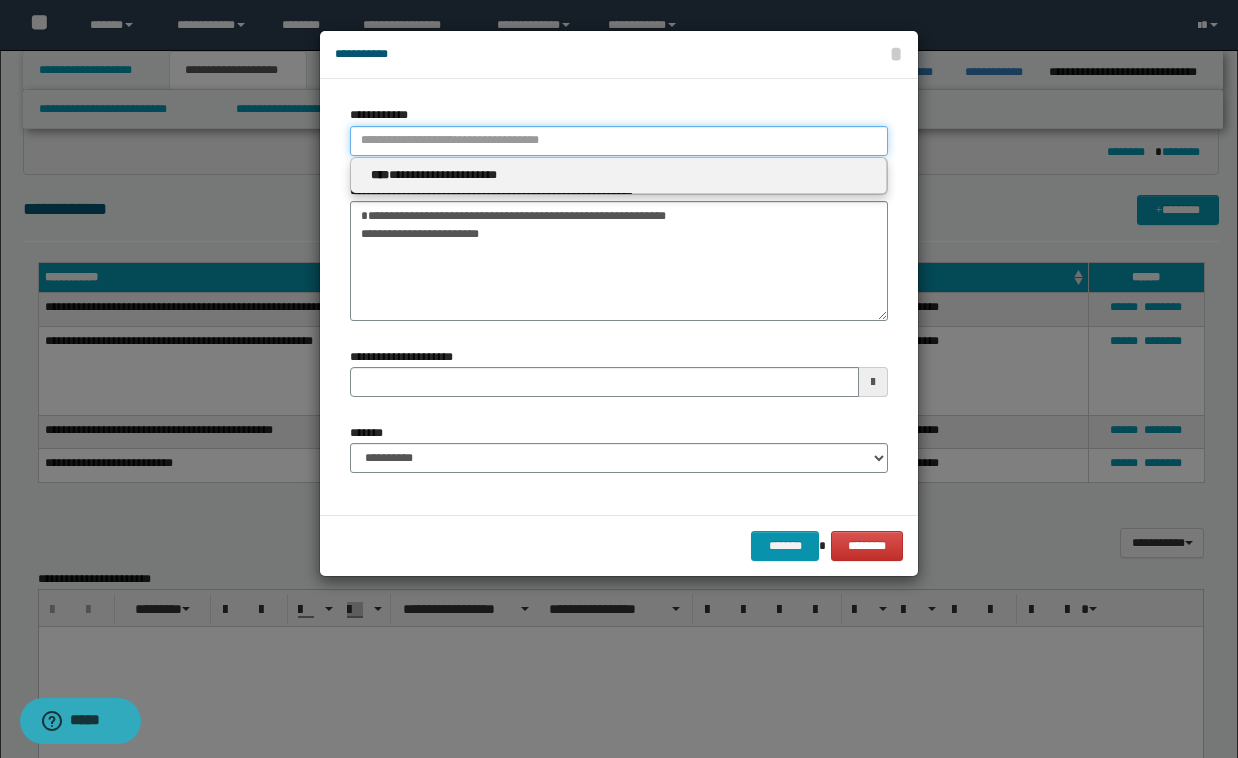 click on "**********" at bounding box center (619, 141) 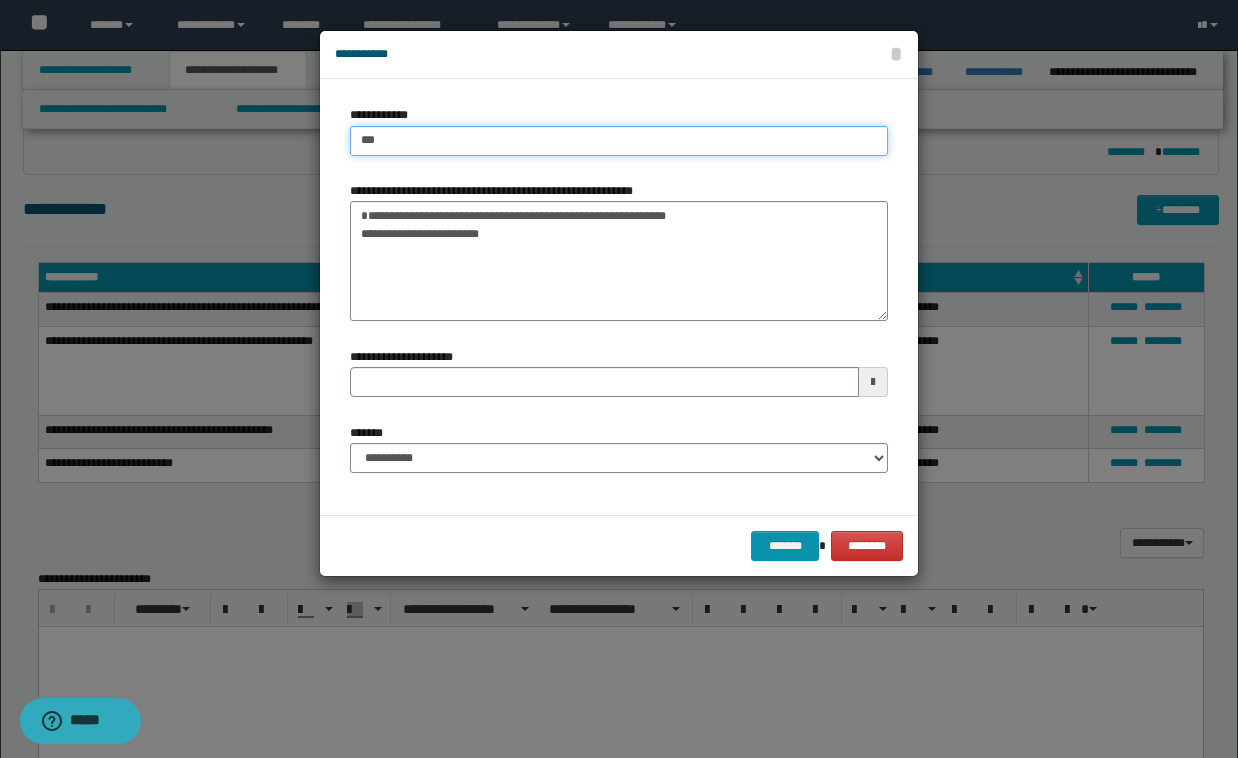 type on "****" 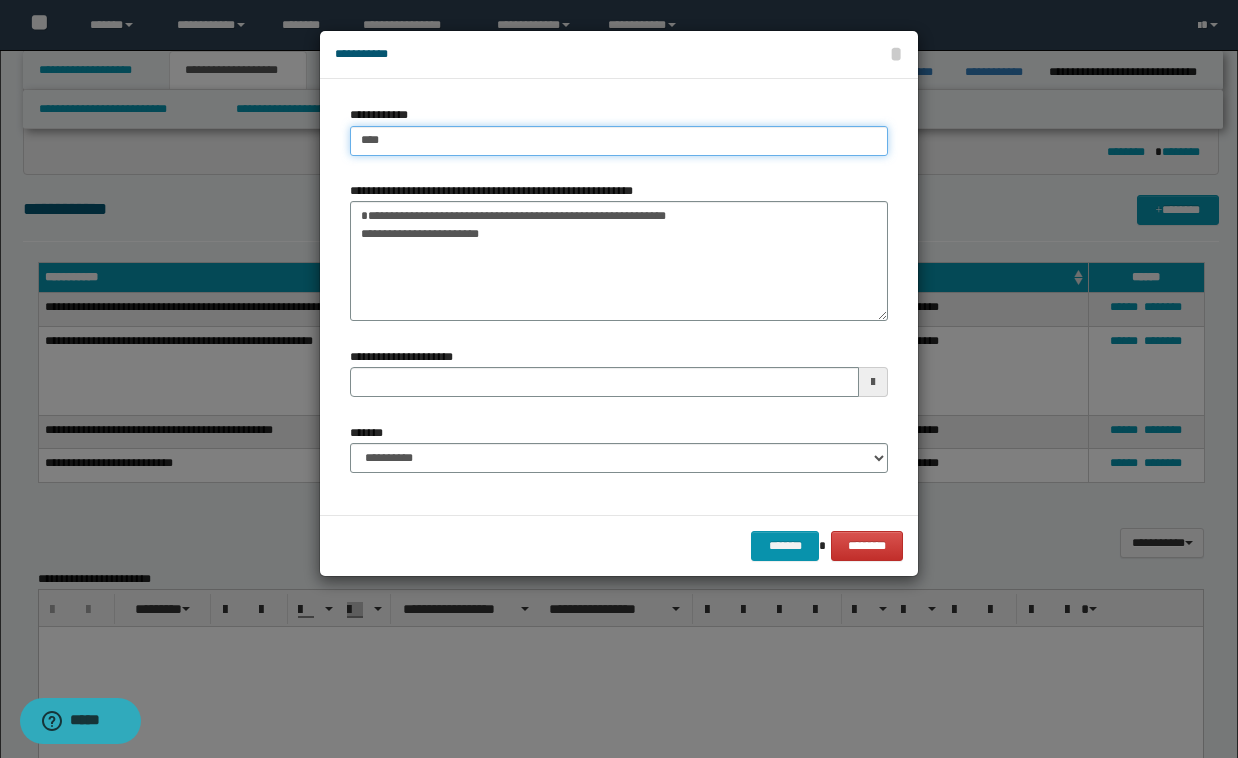 type on "****" 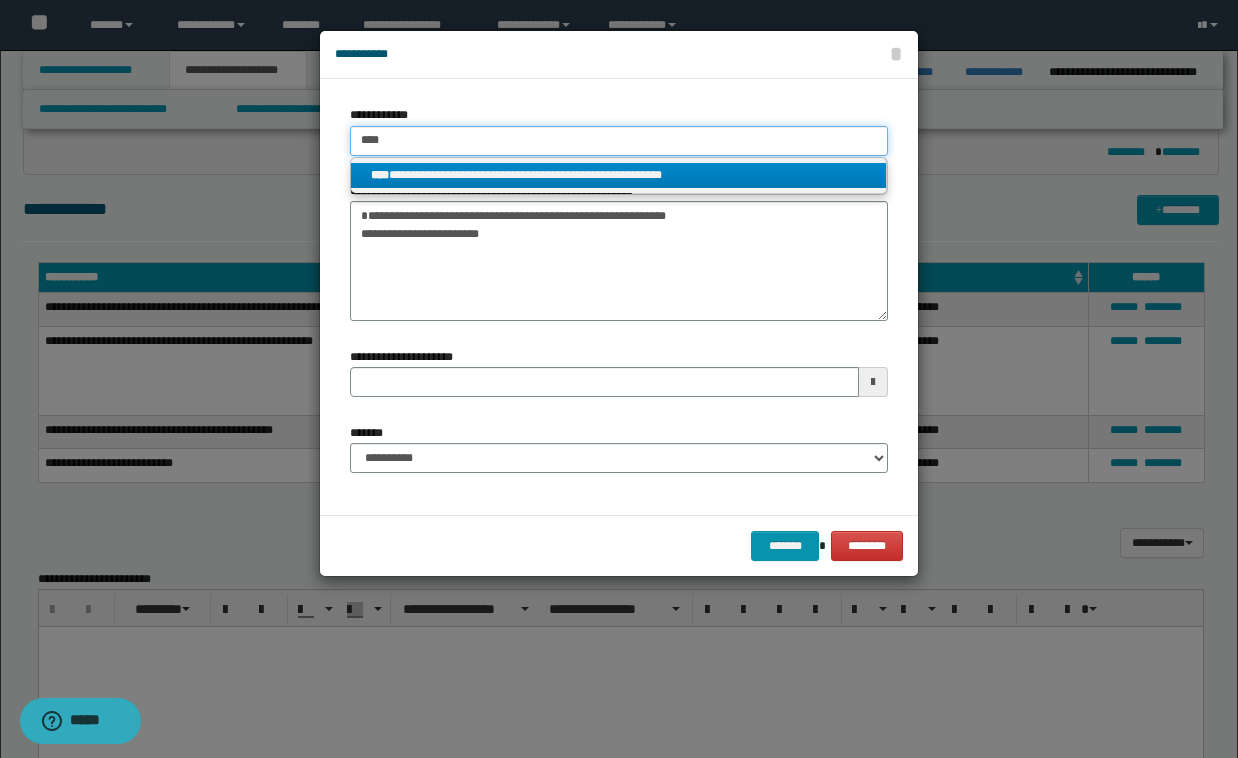 type on "****" 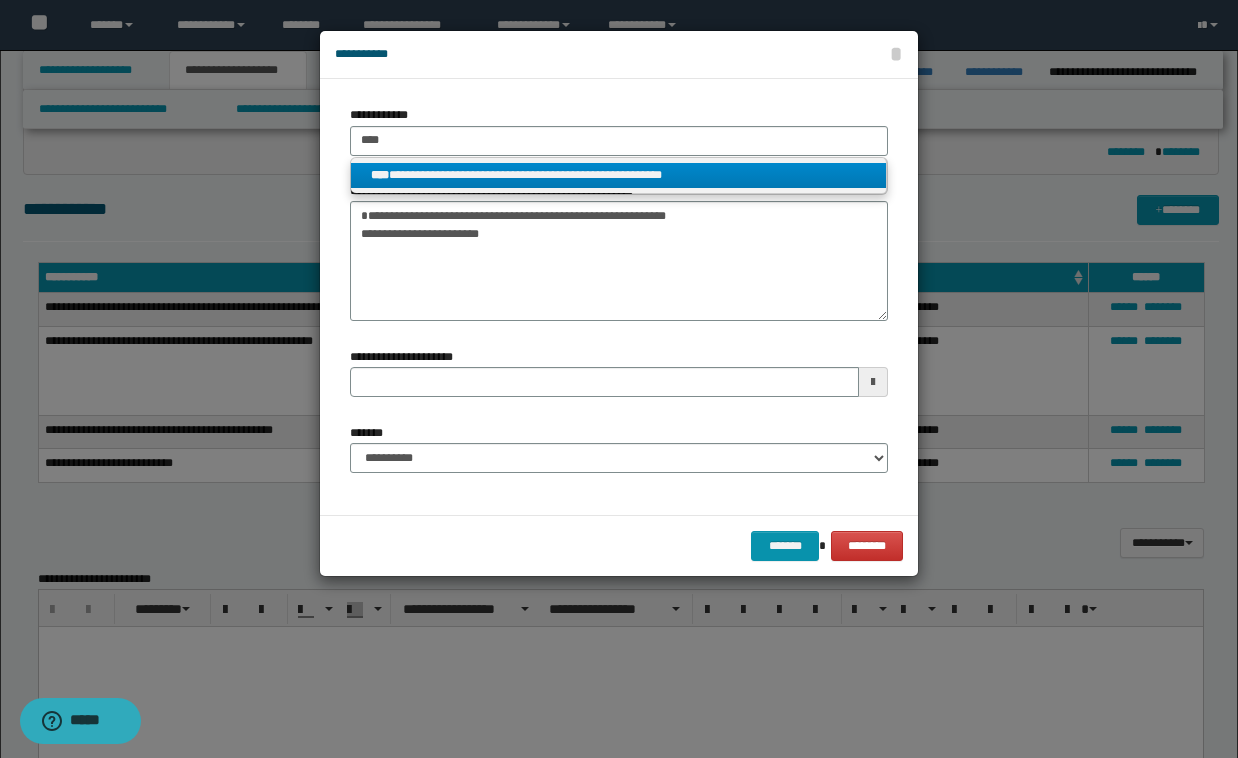click on "**********" at bounding box center [618, 175] 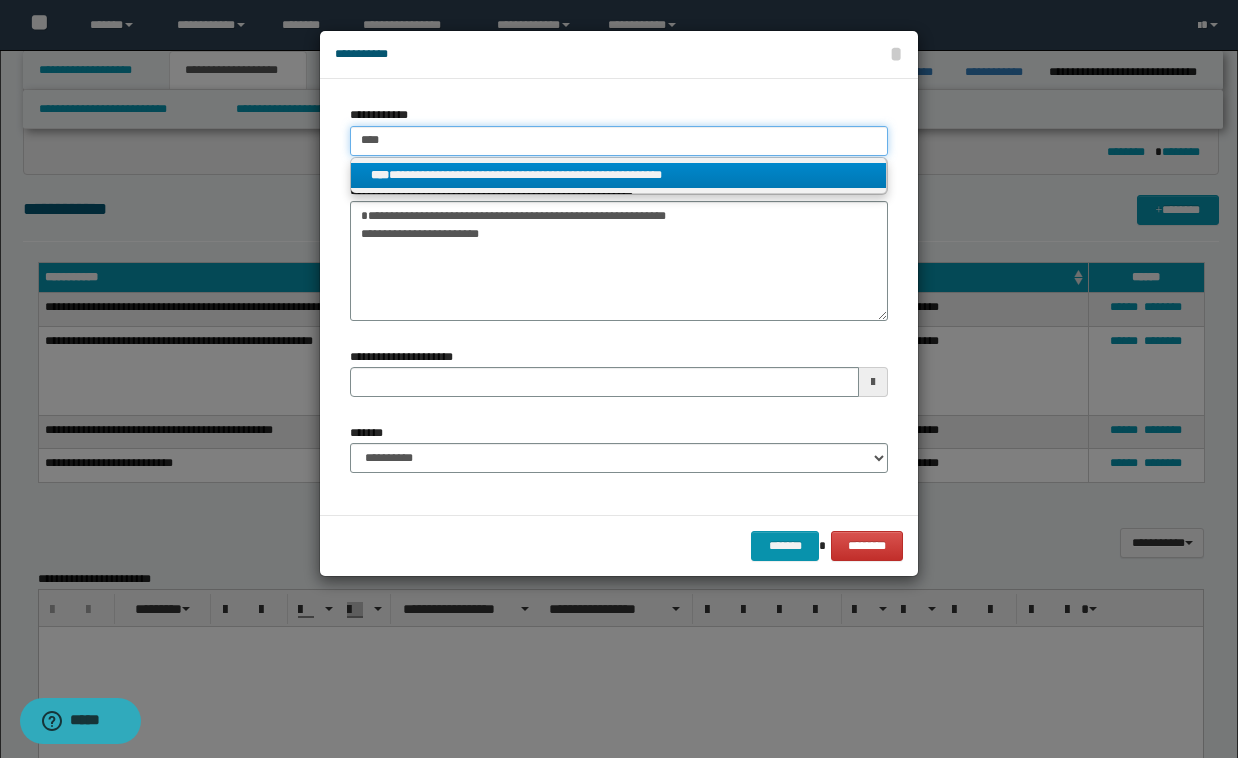 type 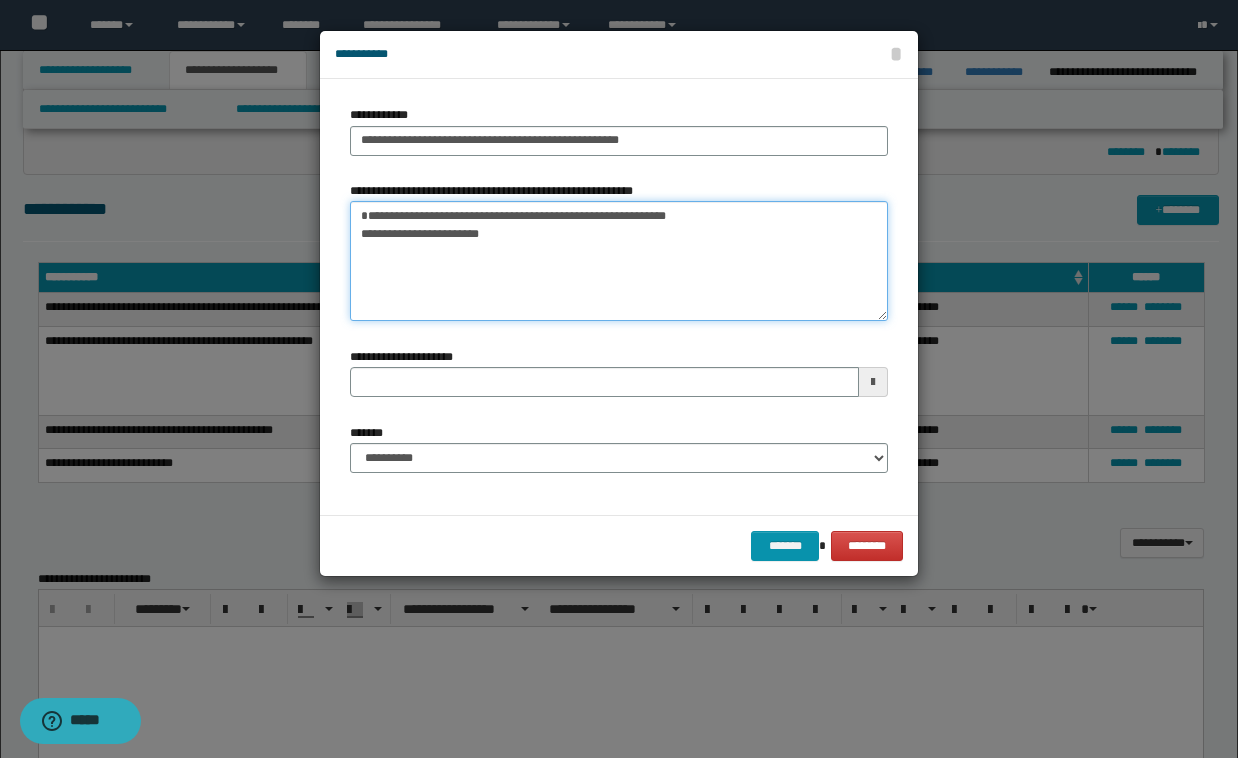 drag, startPoint x: 357, startPoint y: 254, endPoint x: 509, endPoint y: 261, distance: 152.1611 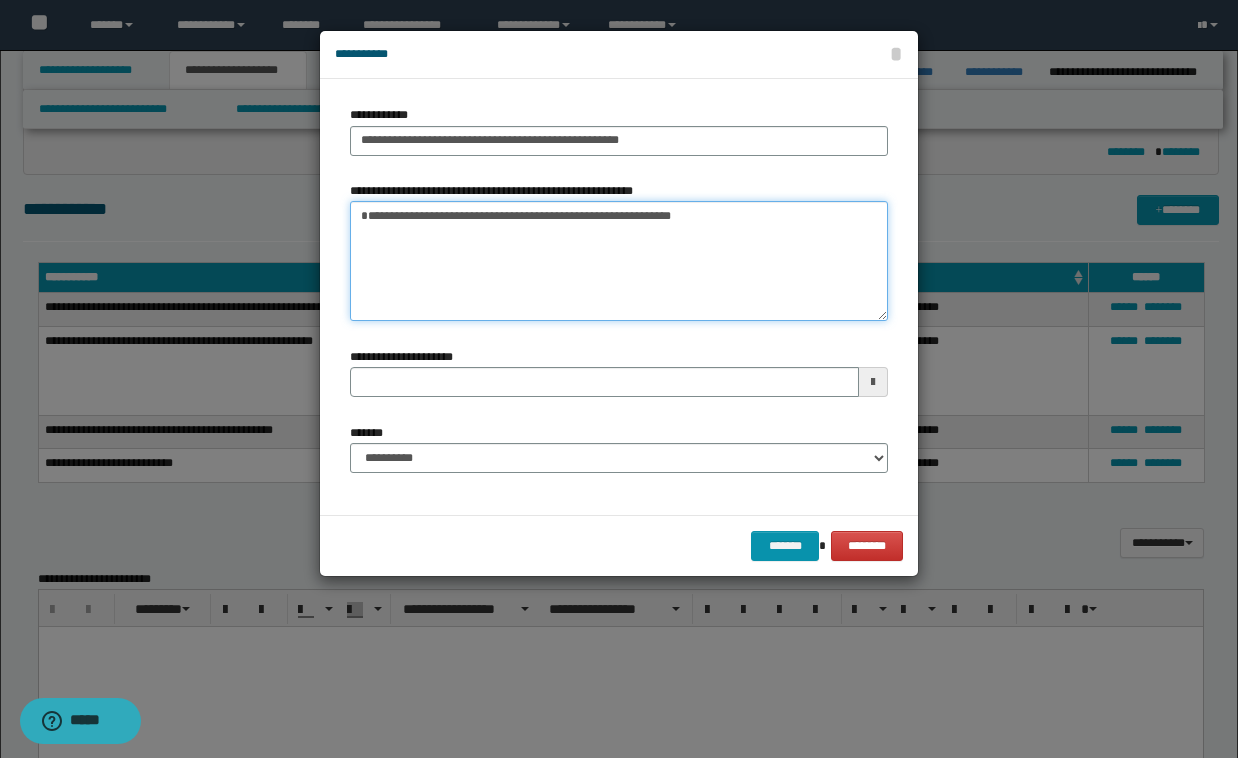 type 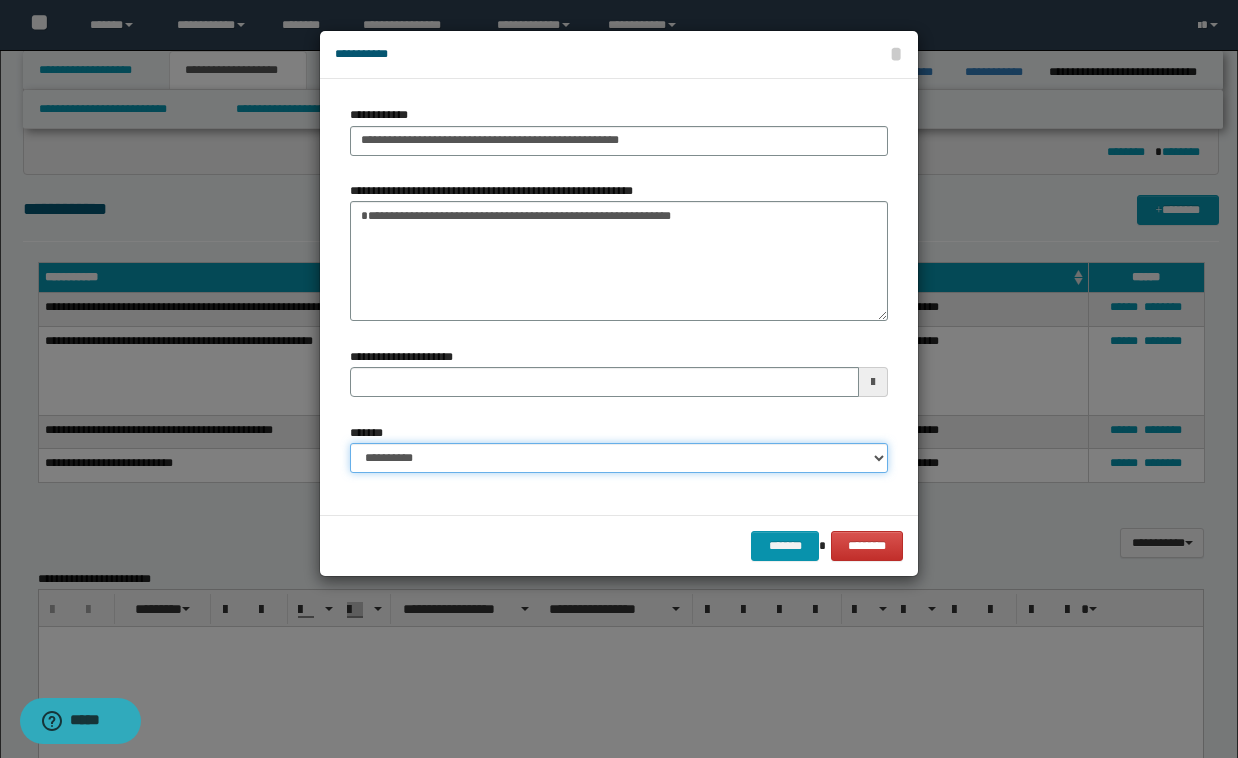 click on "**********" at bounding box center [619, 458] 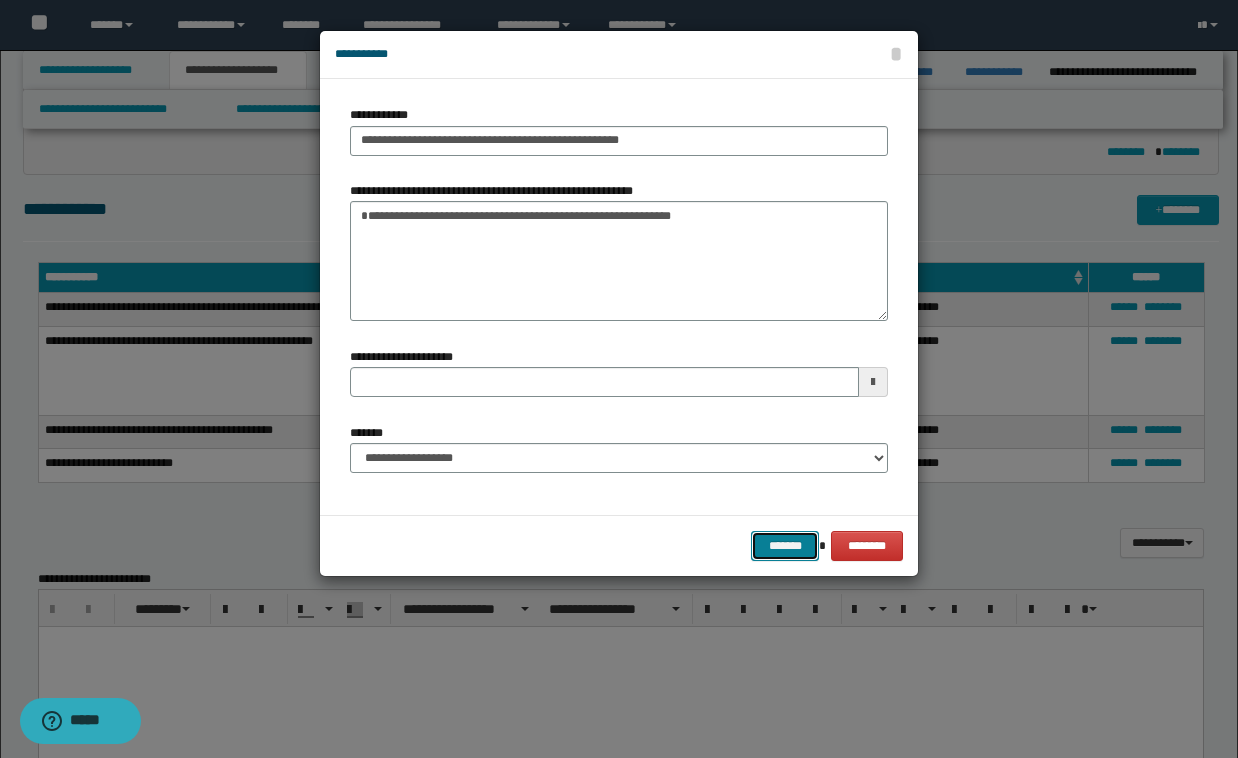 click on "*******" at bounding box center (785, 546) 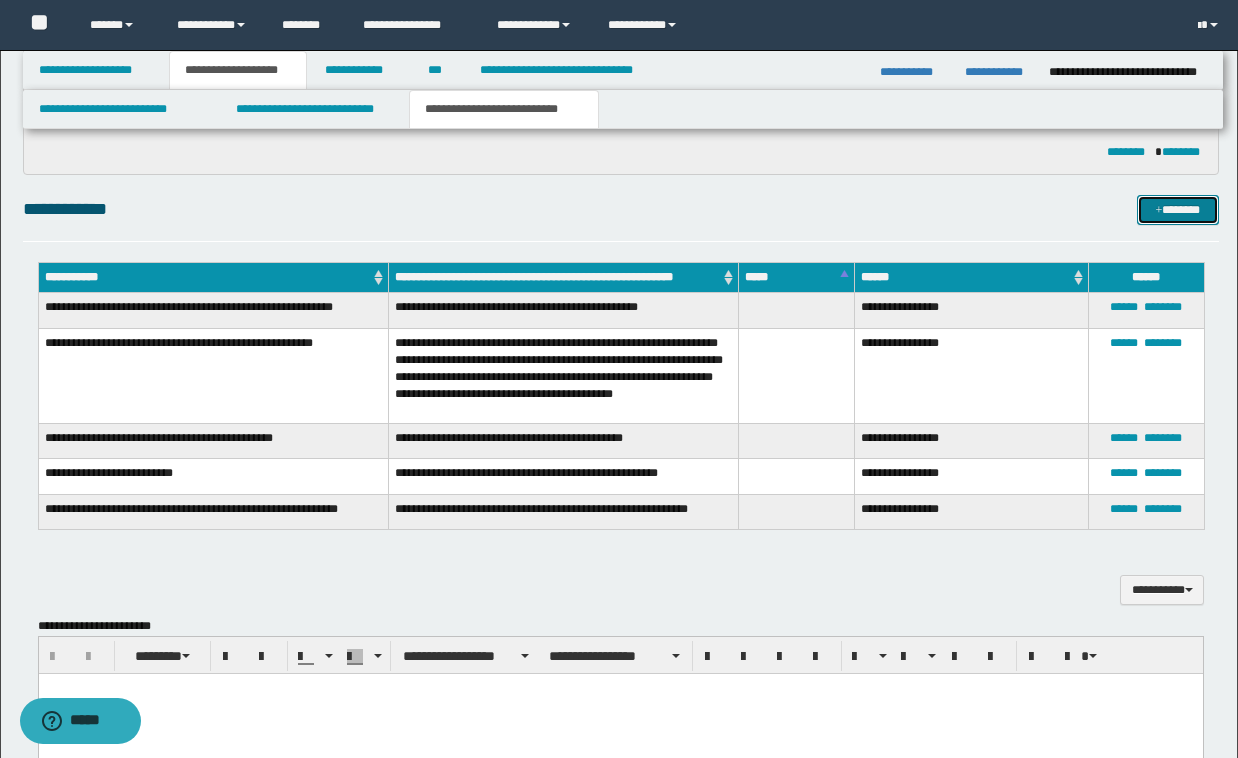 click on "*******" at bounding box center (1178, 210) 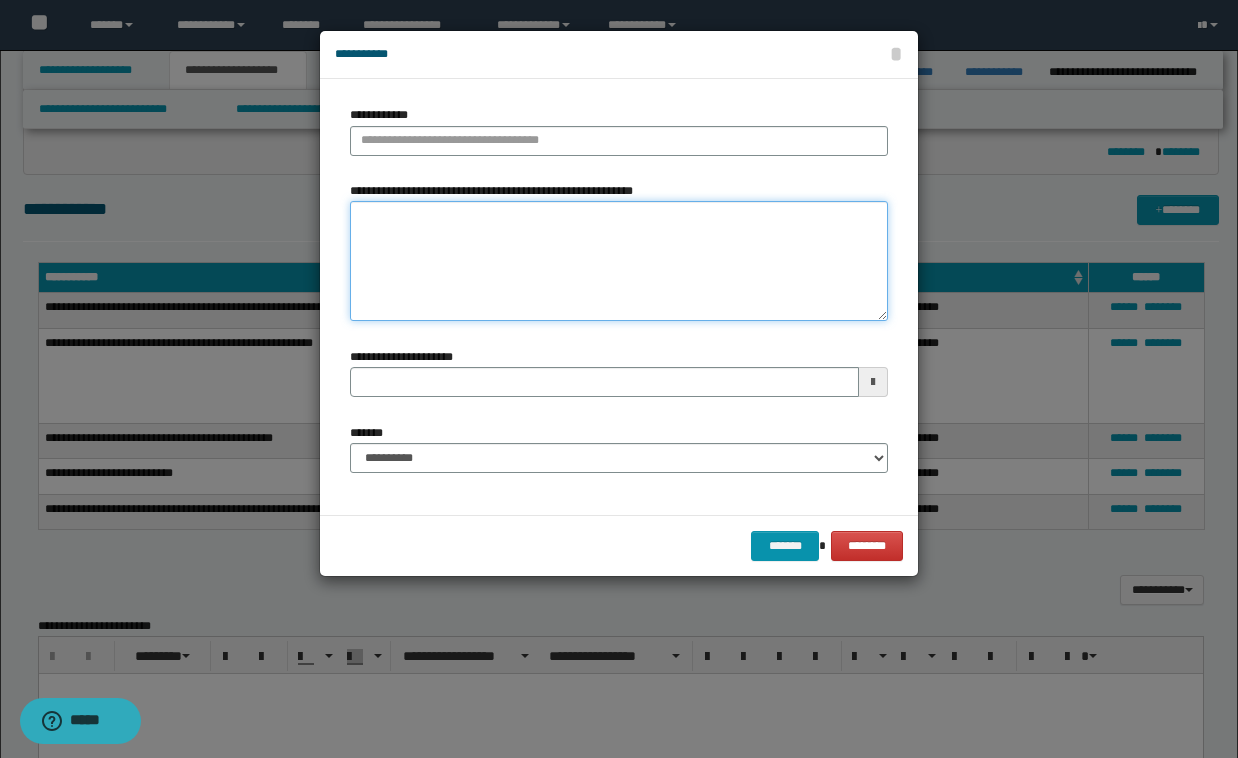 click on "**********" at bounding box center [619, 261] 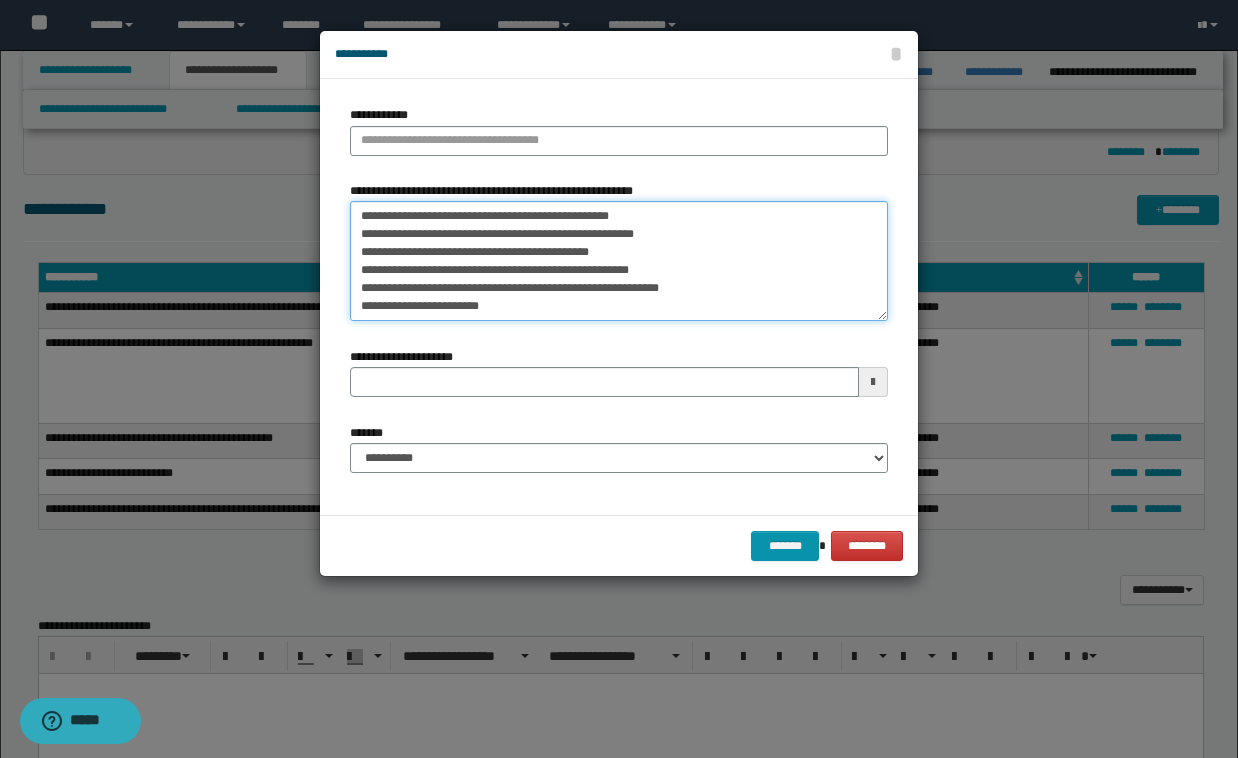 scroll, scrollTop: 11, scrollLeft: 0, axis: vertical 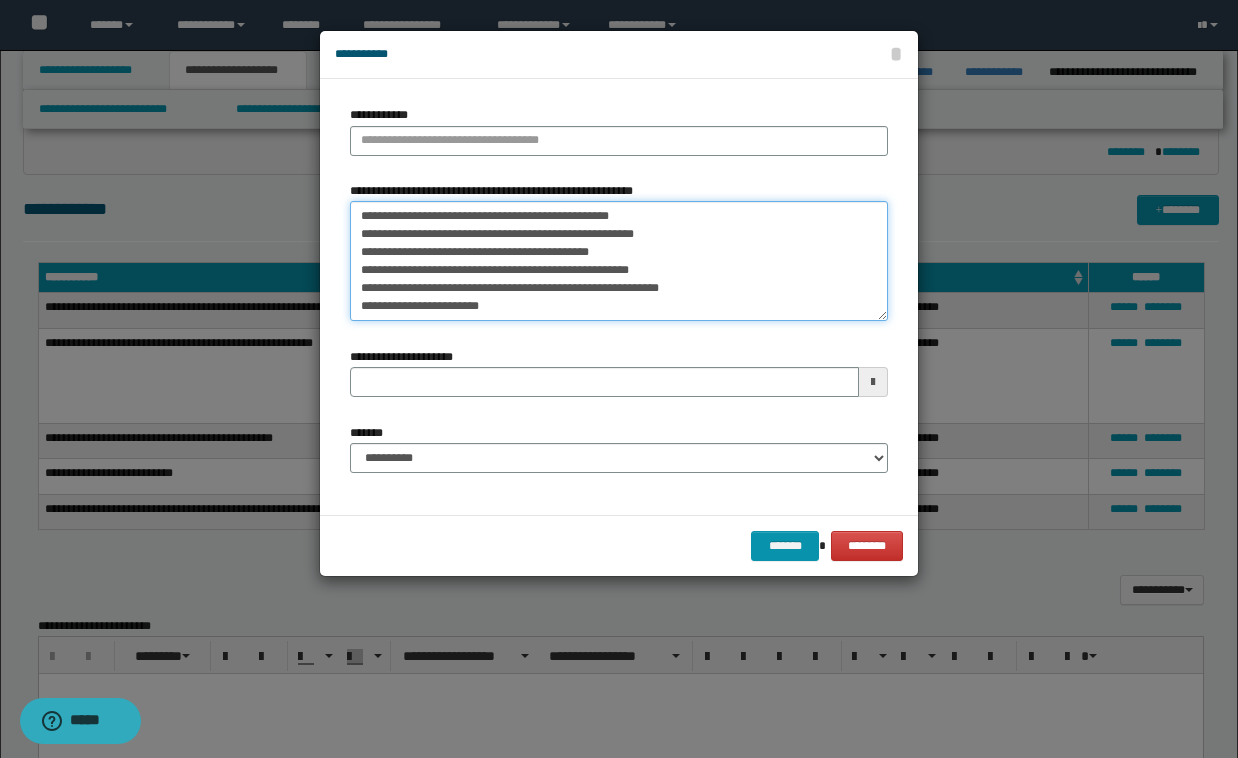 drag, startPoint x: 749, startPoint y: 268, endPoint x: 168, endPoint y: 157, distance: 591.50824 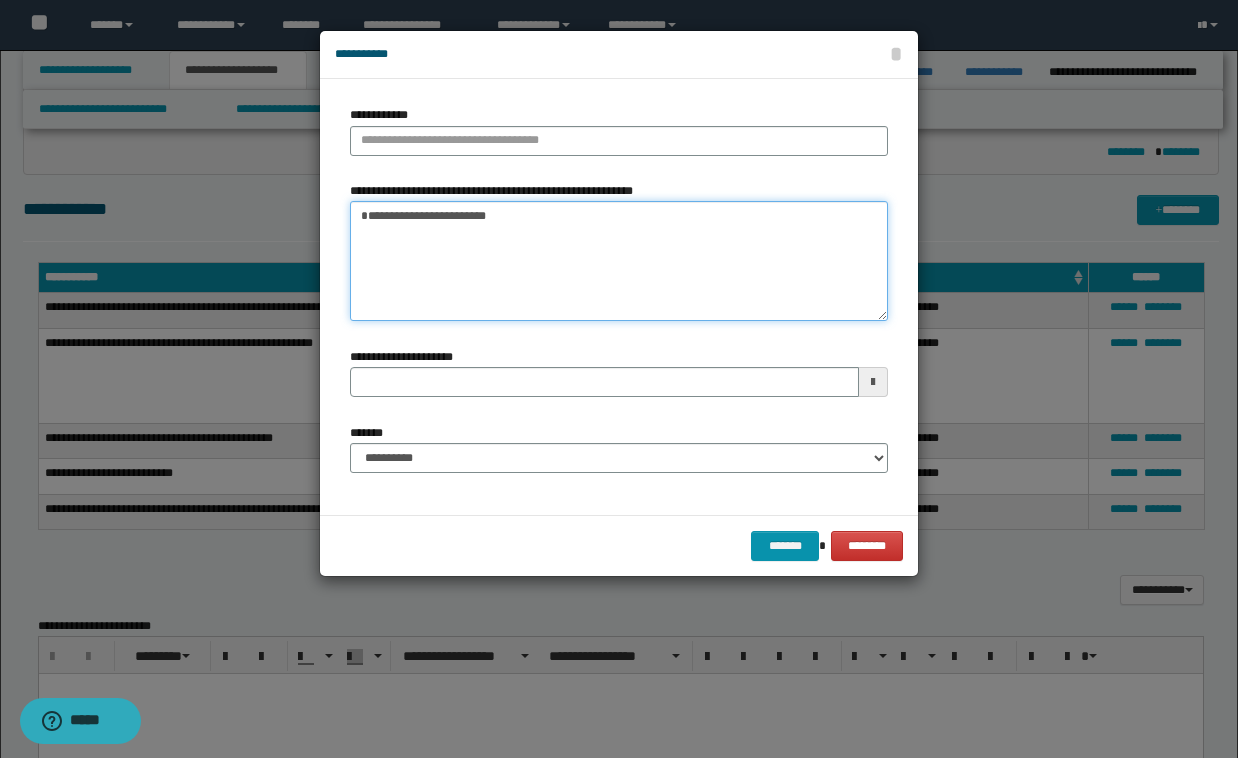 type on "**********" 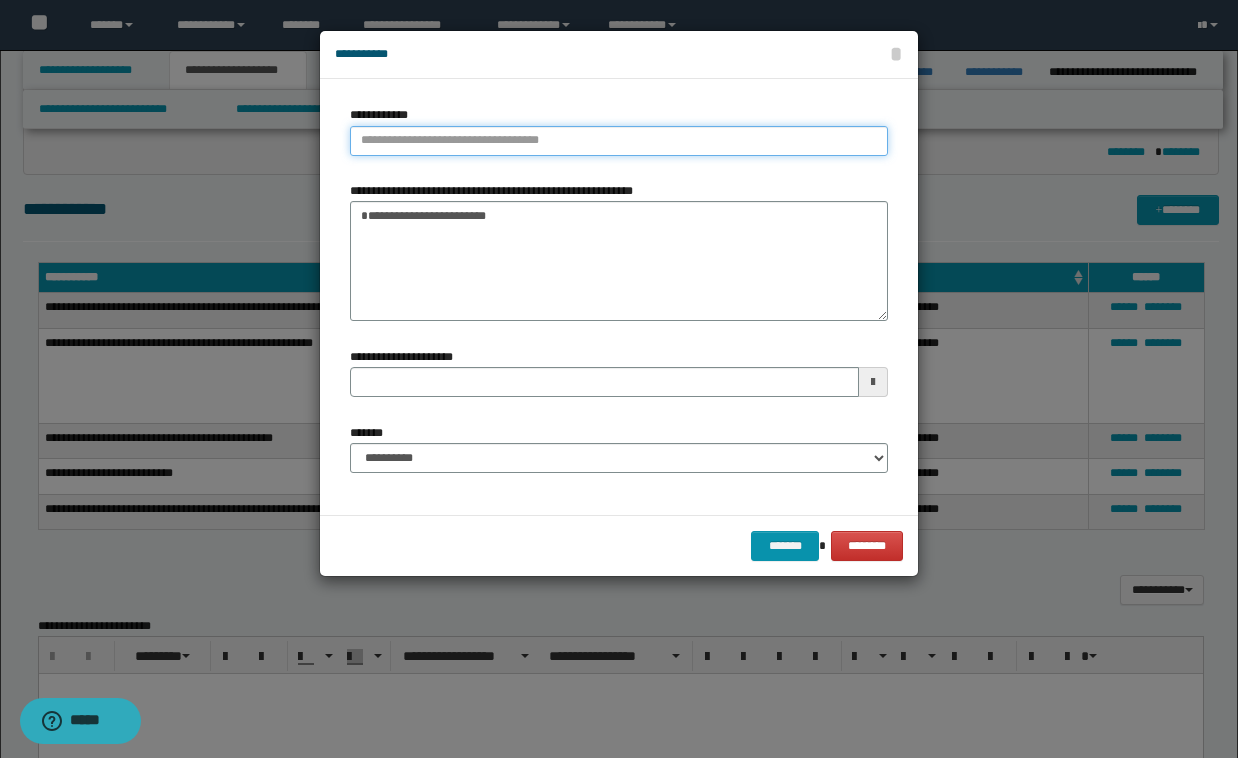 type on "**********" 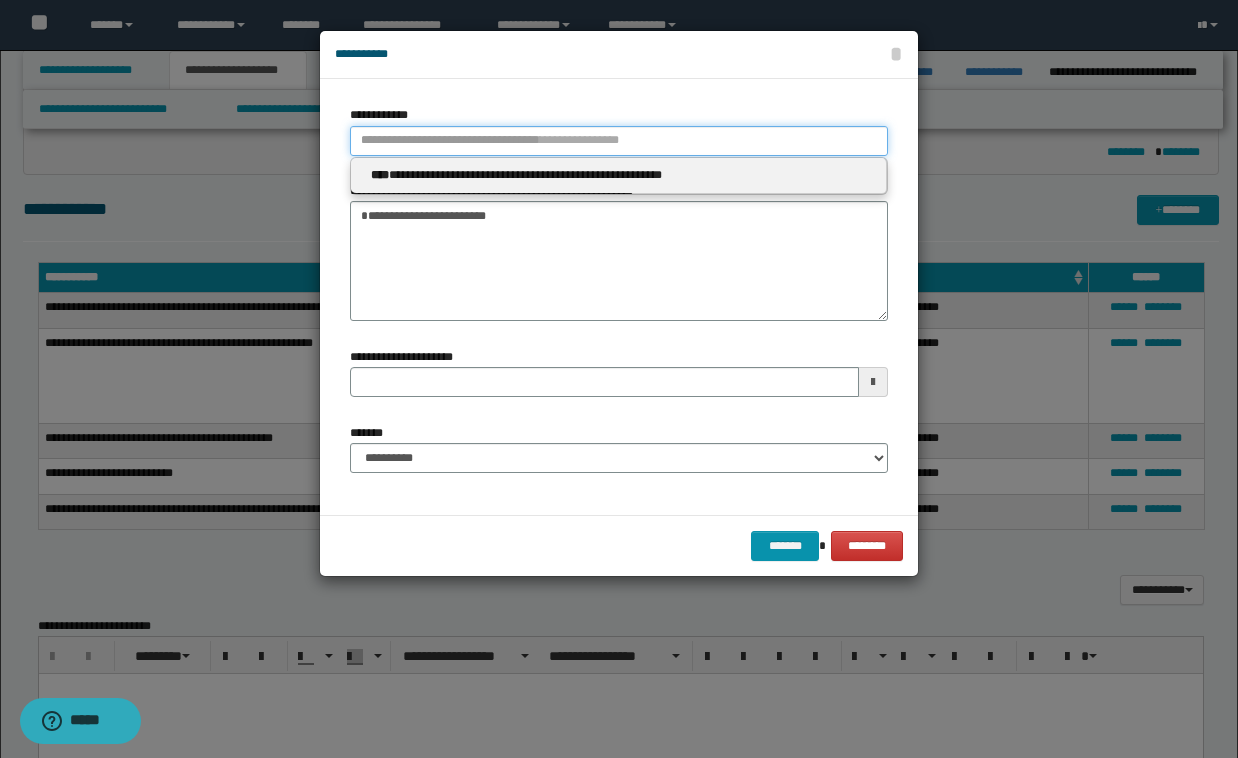 click on "**********" at bounding box center [619, 141] 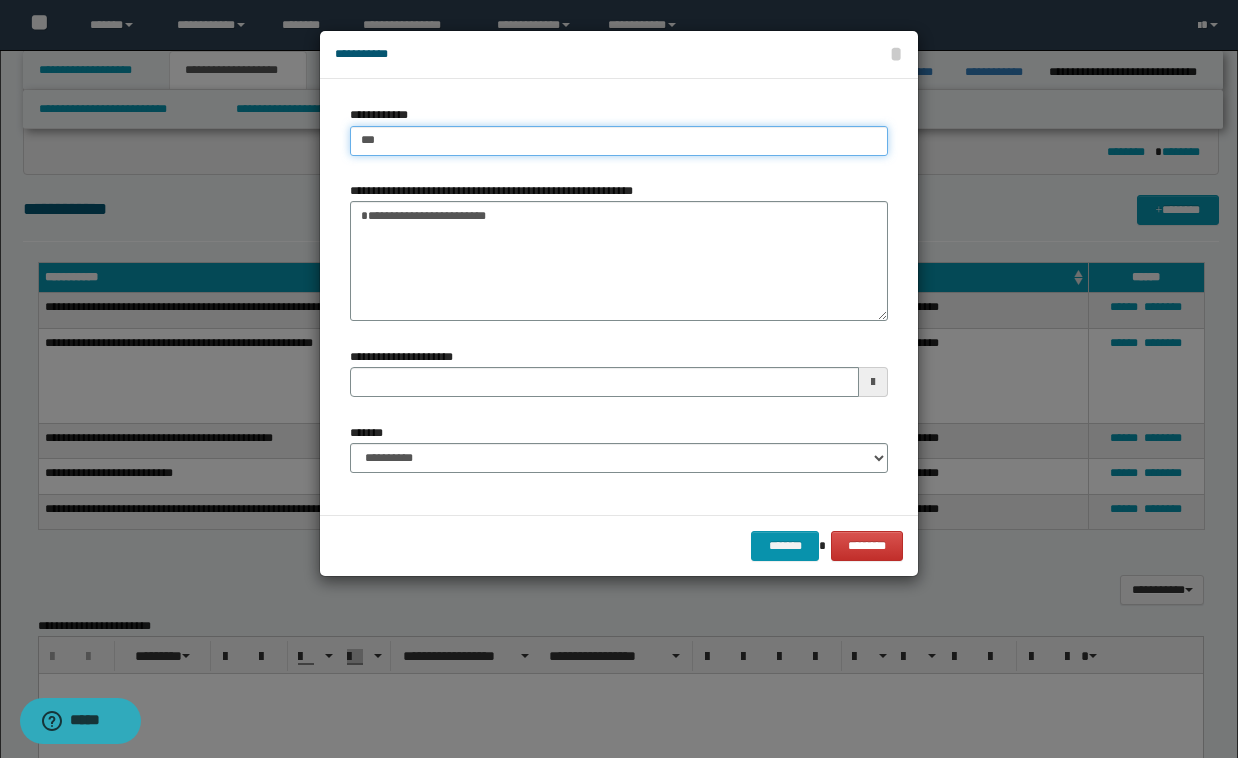type on "****" 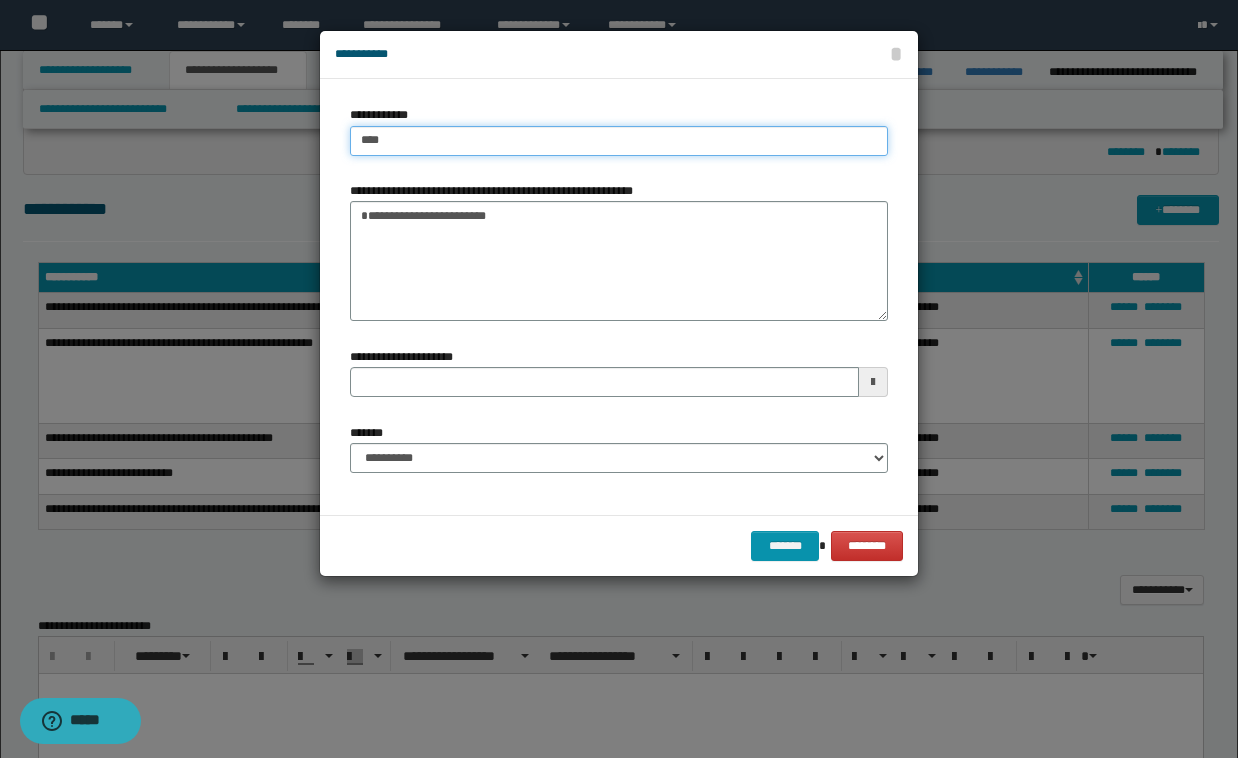 type on "****" 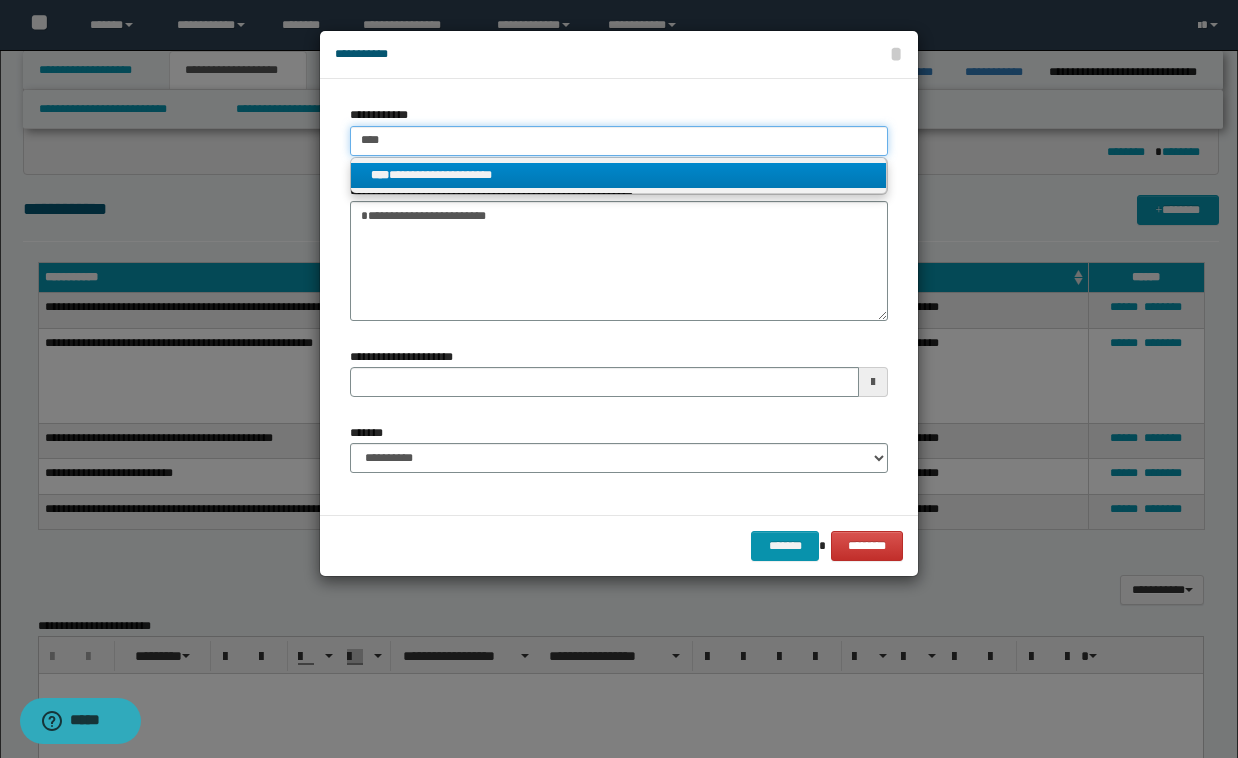 type on "****" 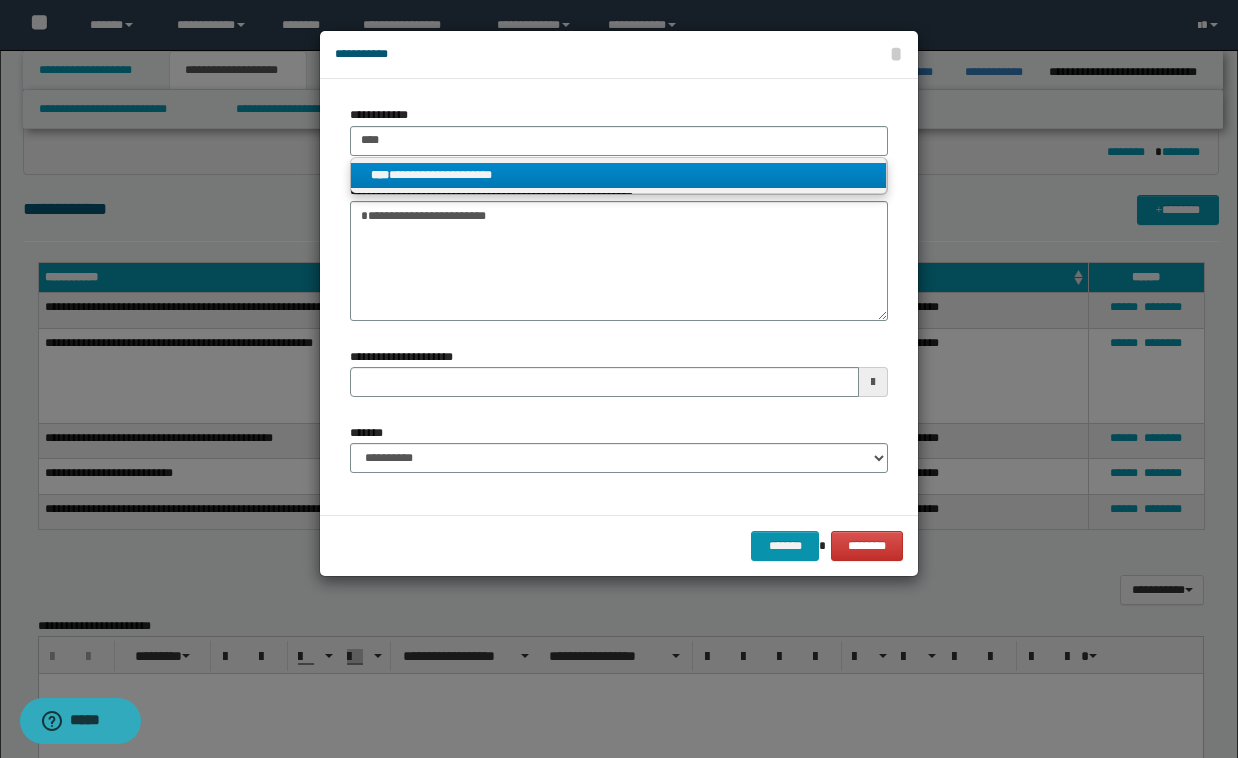 click on "**********" at bounding box center [618, 175] 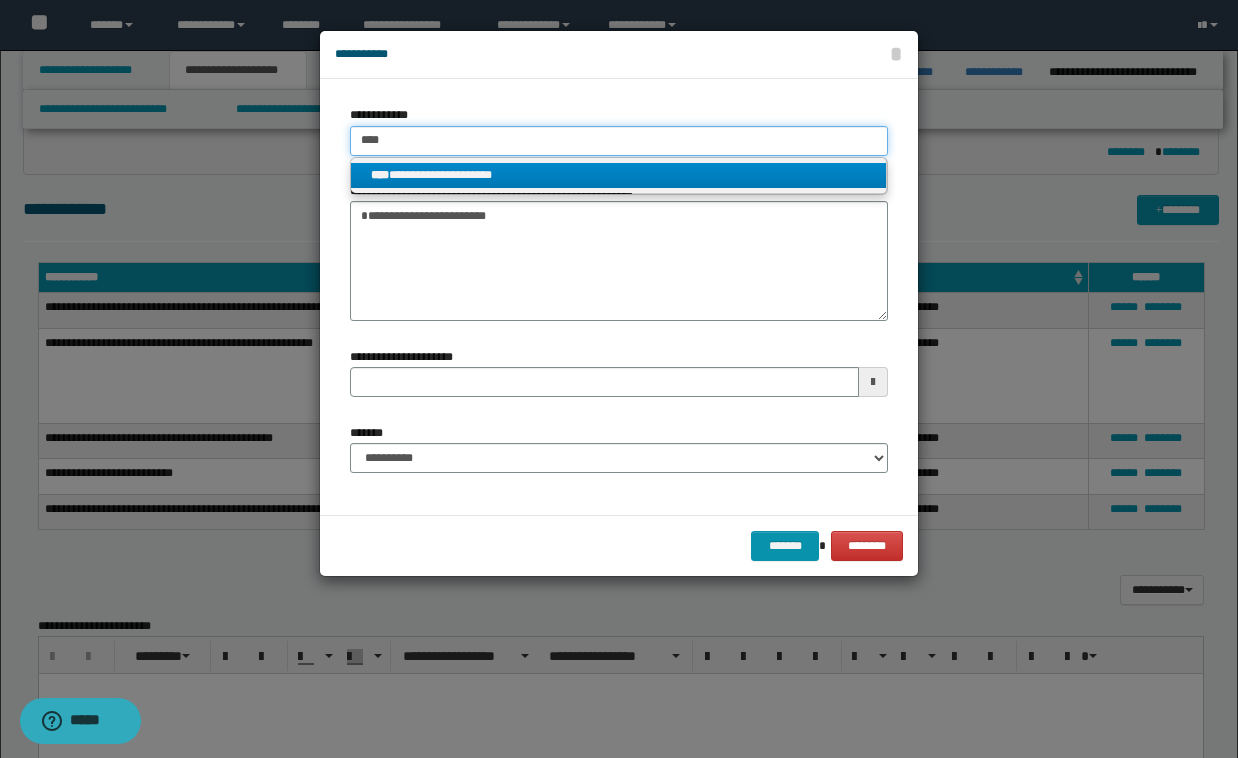 type 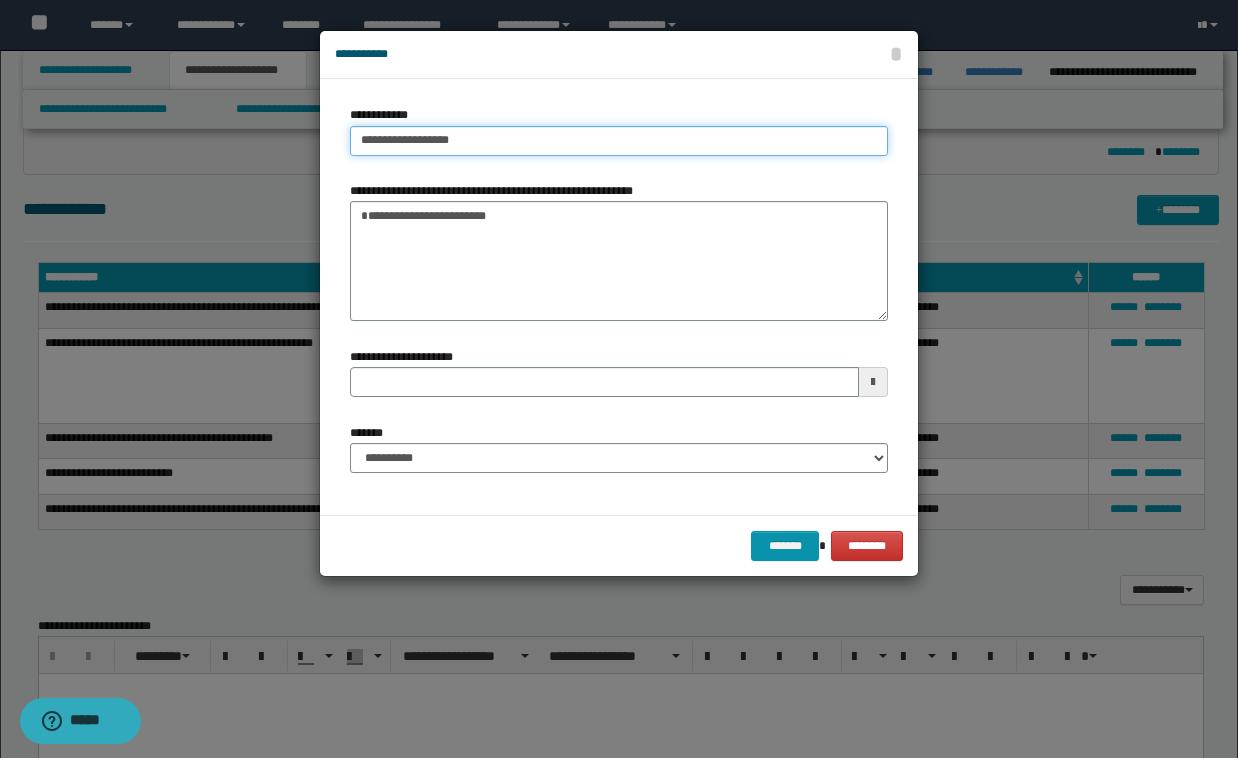 type 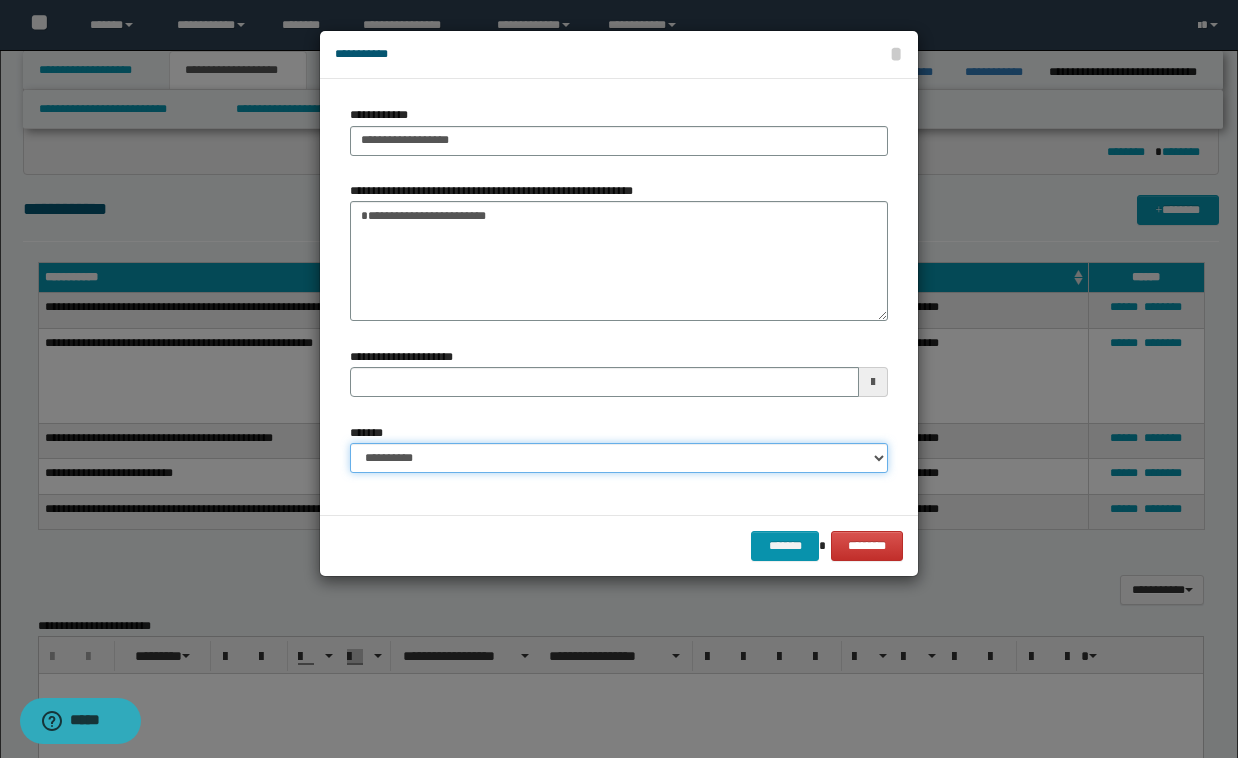click on "**********" at bounding box center [619, 458] 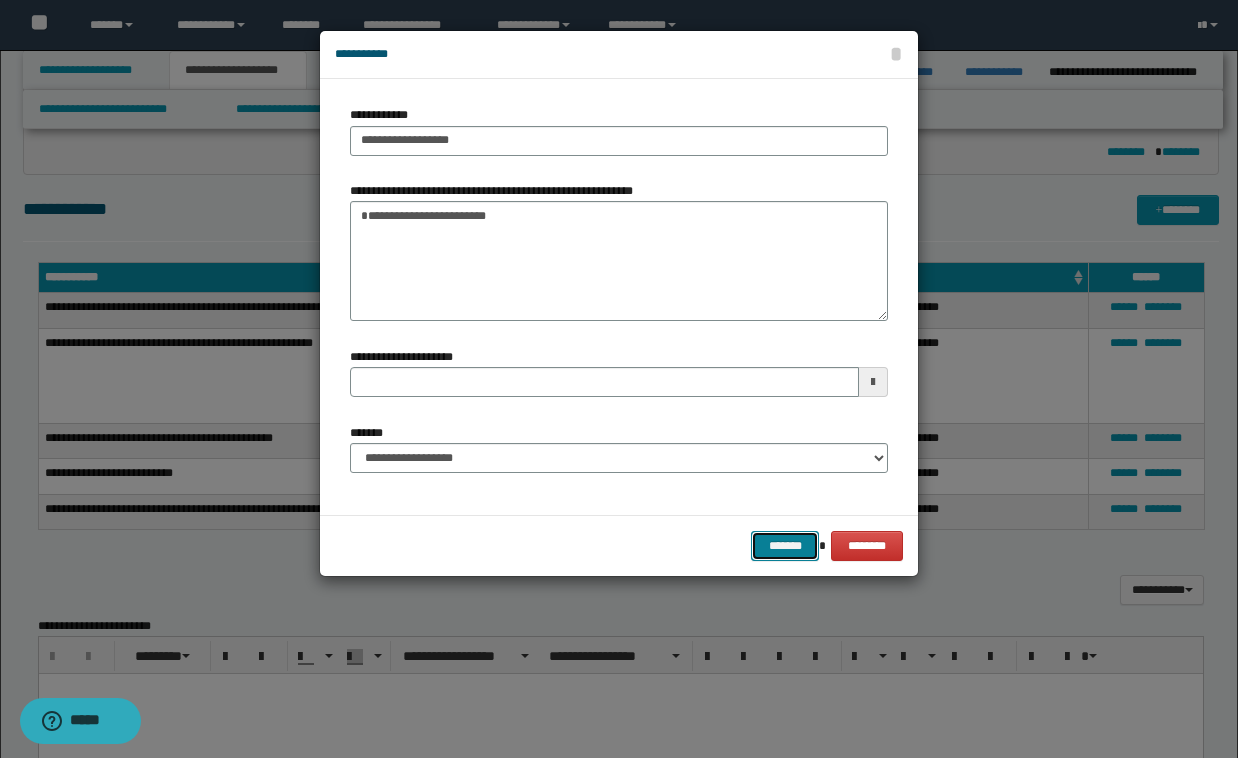 click on "*******" at bounding box center (785, 546) 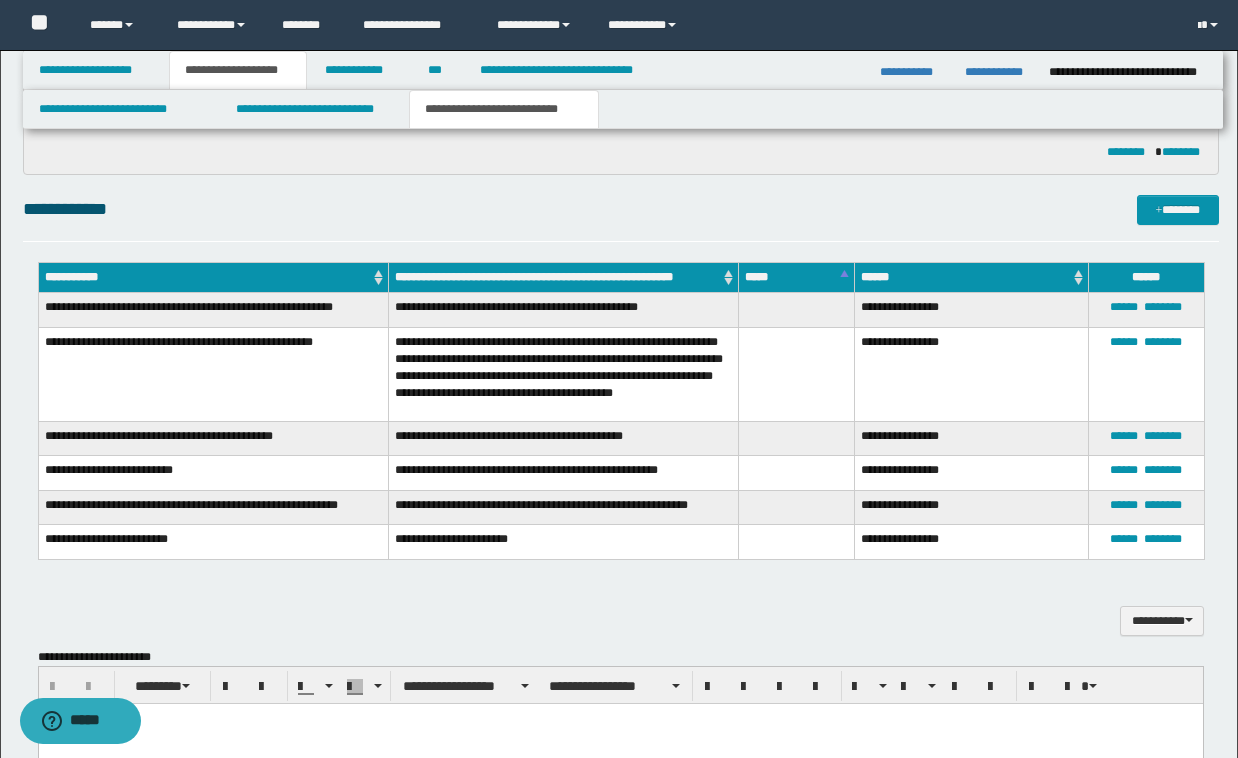 click on "**********" at bounding box center (621, 610) 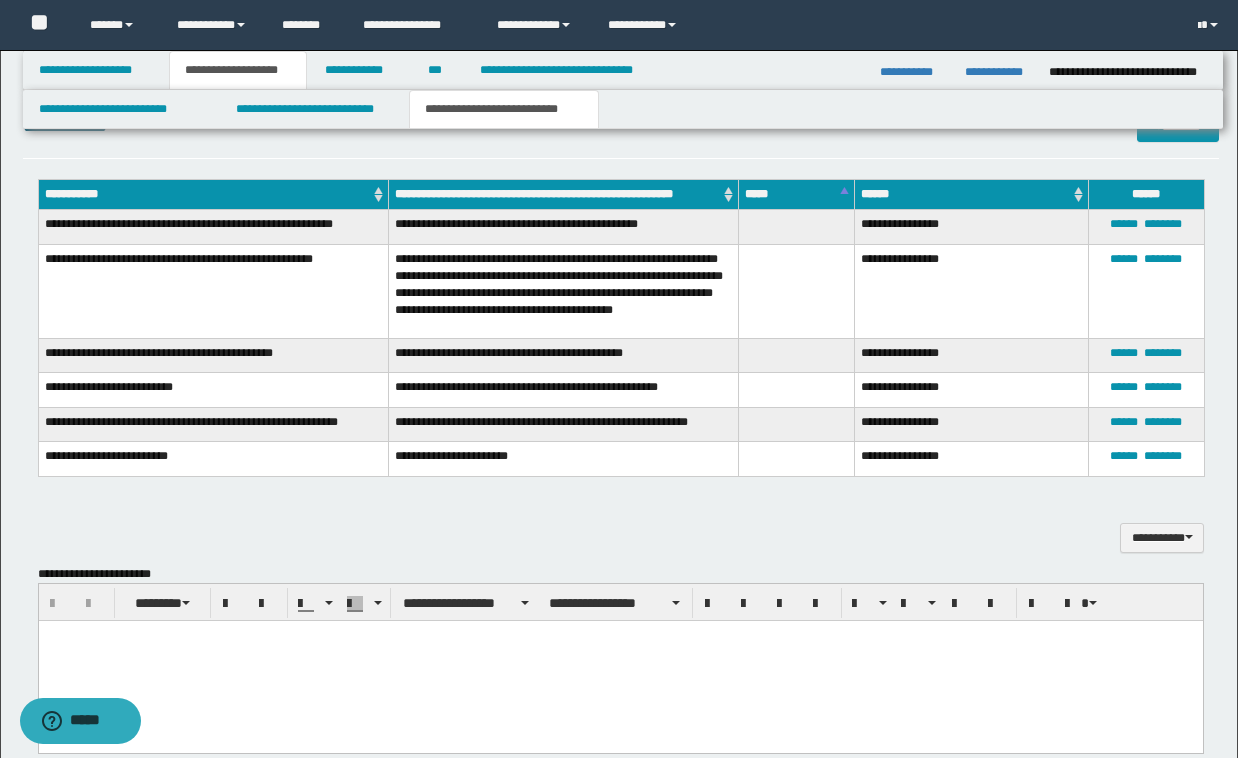 scroll, scrollTop: 480, scrollLeft: 0, axis: vertical 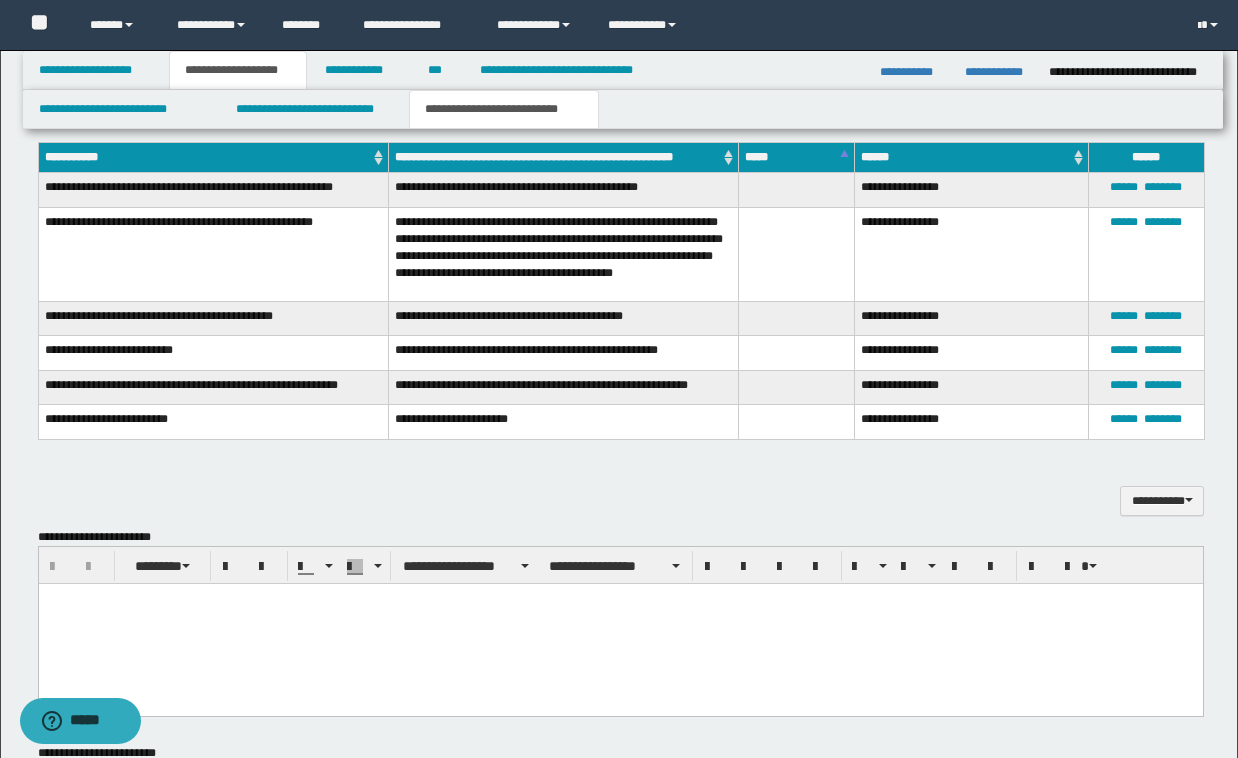 click at bounding box center [620, 599] 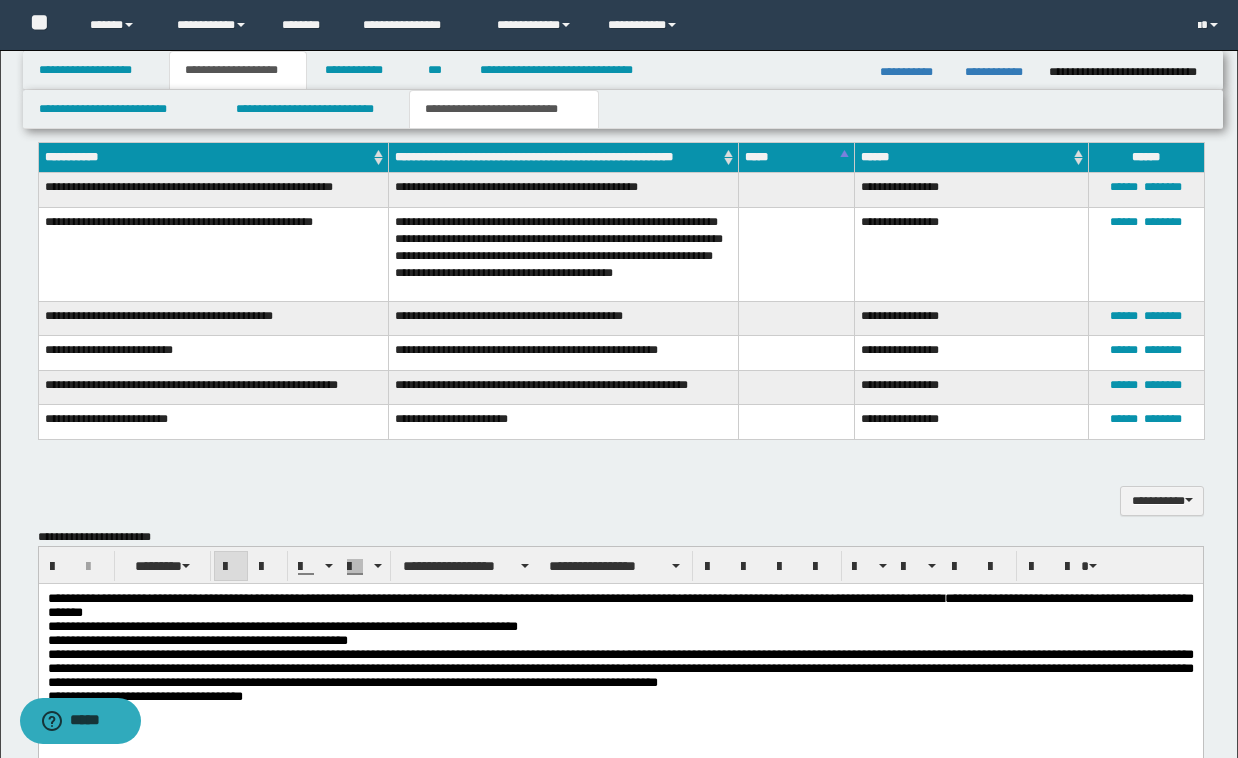 click on "**********" at bounding box center [621, 490] 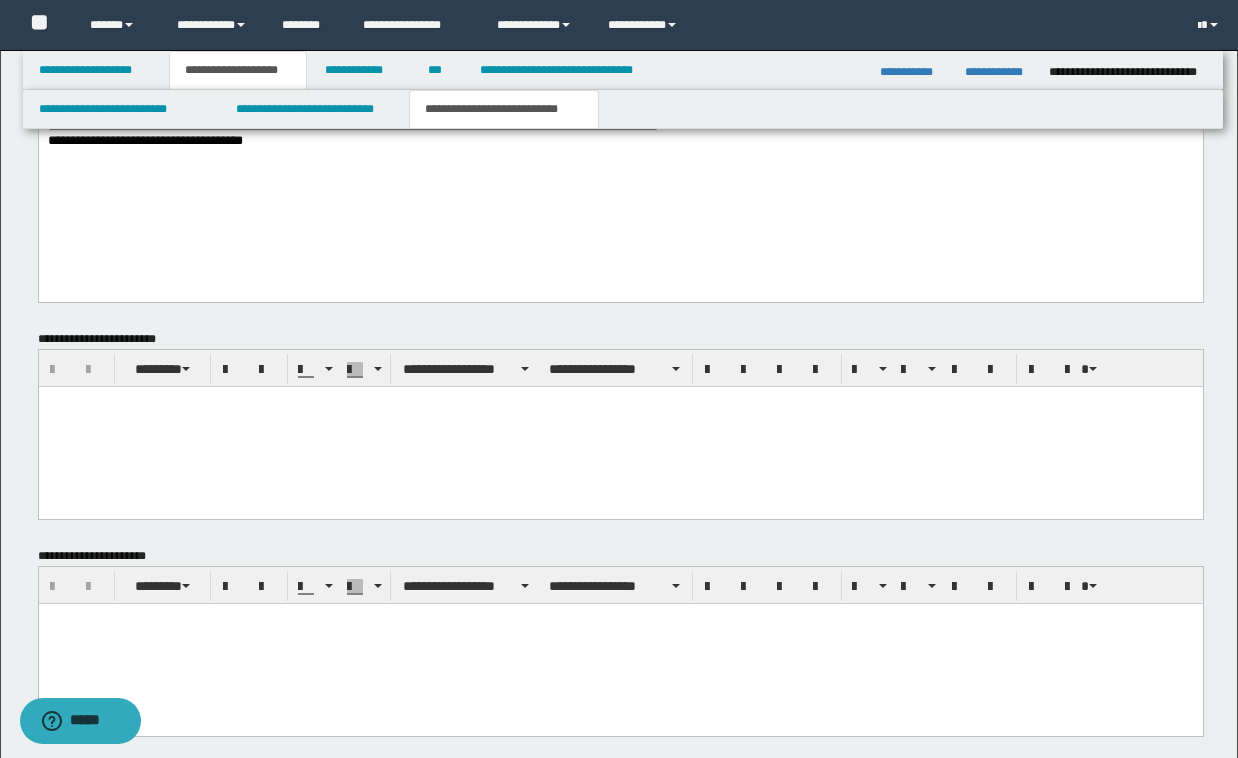scroll, scrollTop: 1040, scrollLeft: 0, axis: vertical 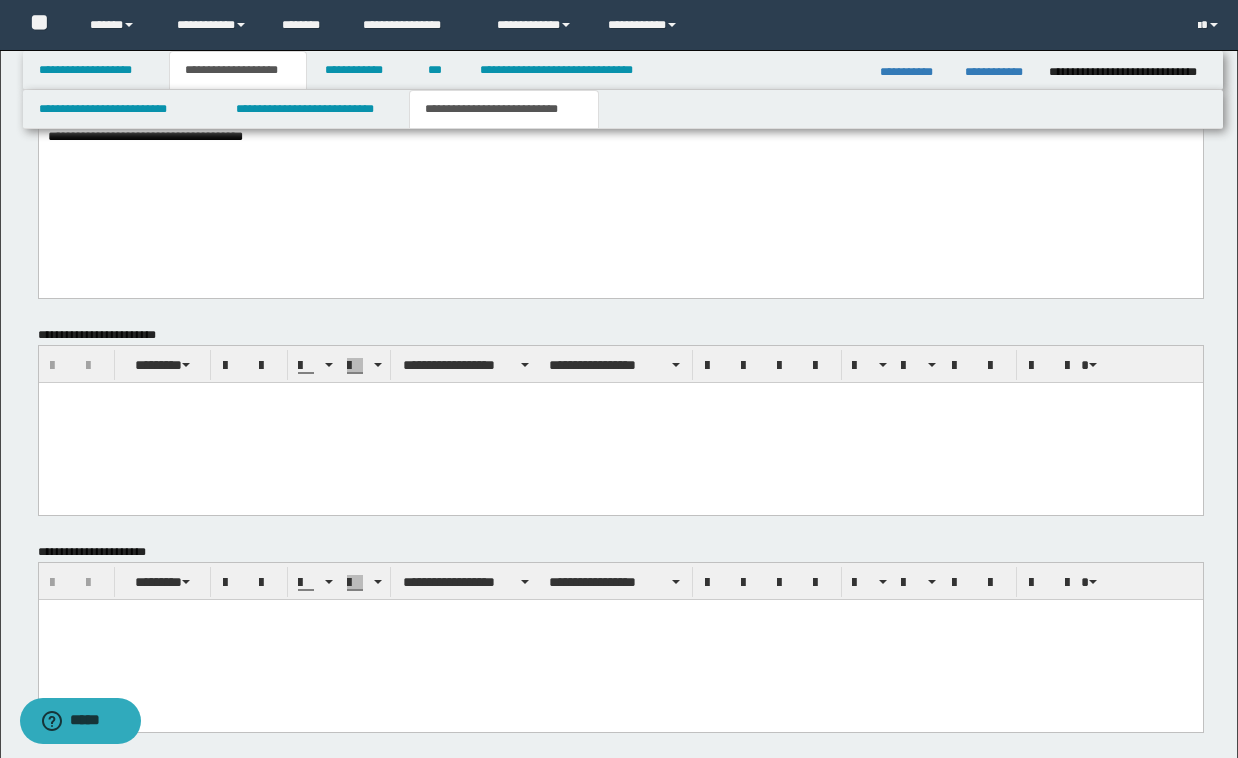 click at bounding box center (620, 615) 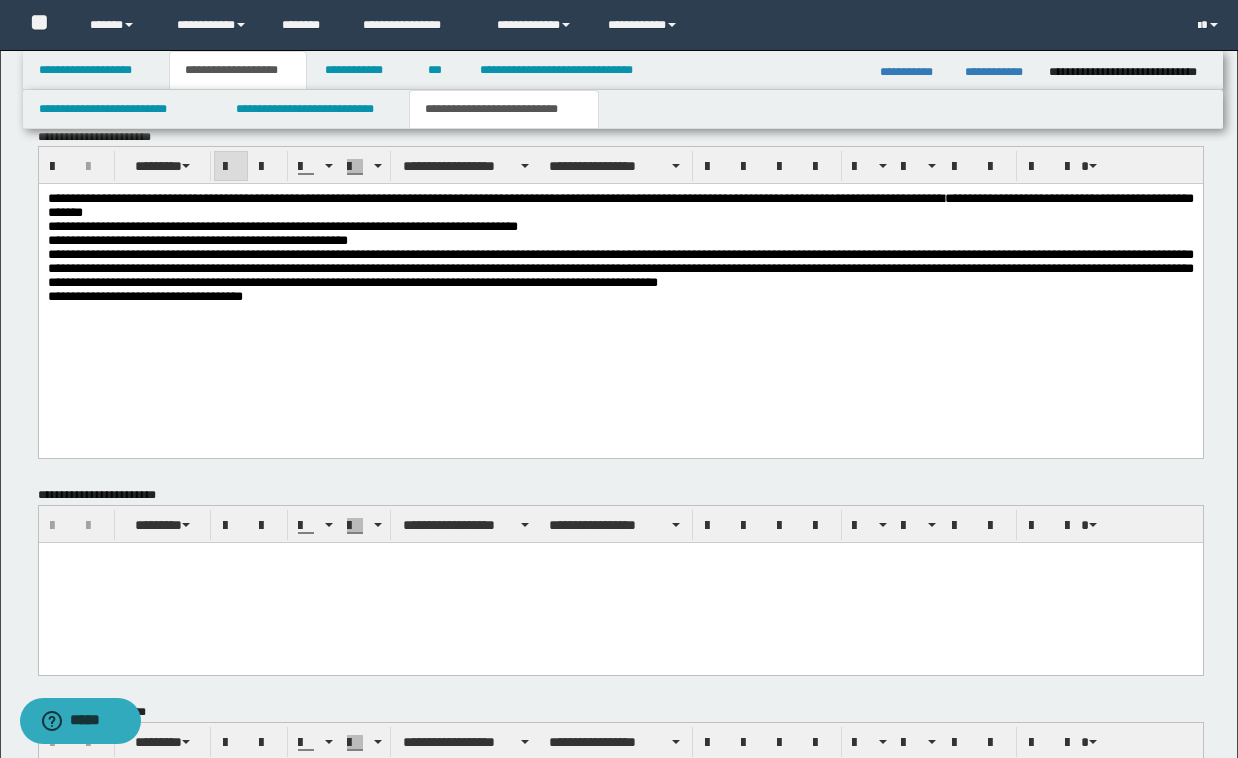 scroll, scrollTop: 920, scrollLeft: 0, axis: vertical 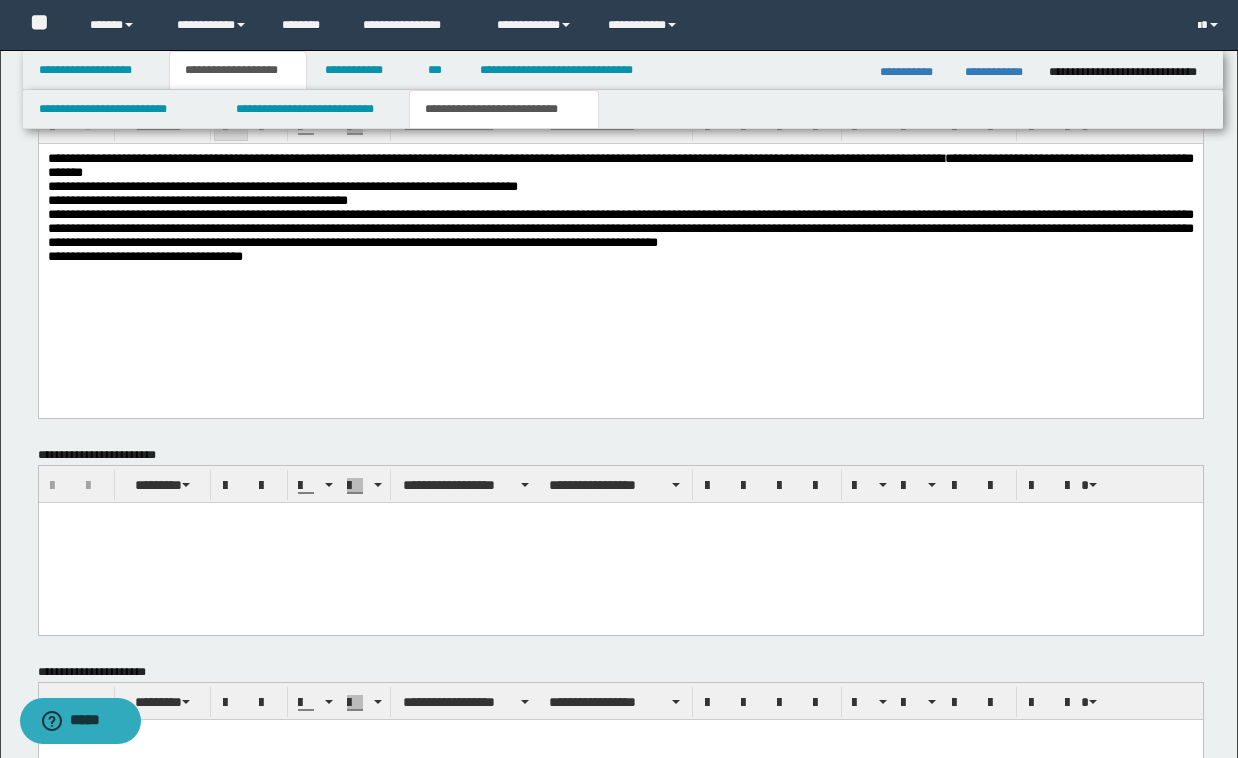 click on "**********" at bounding box center [144, 256] 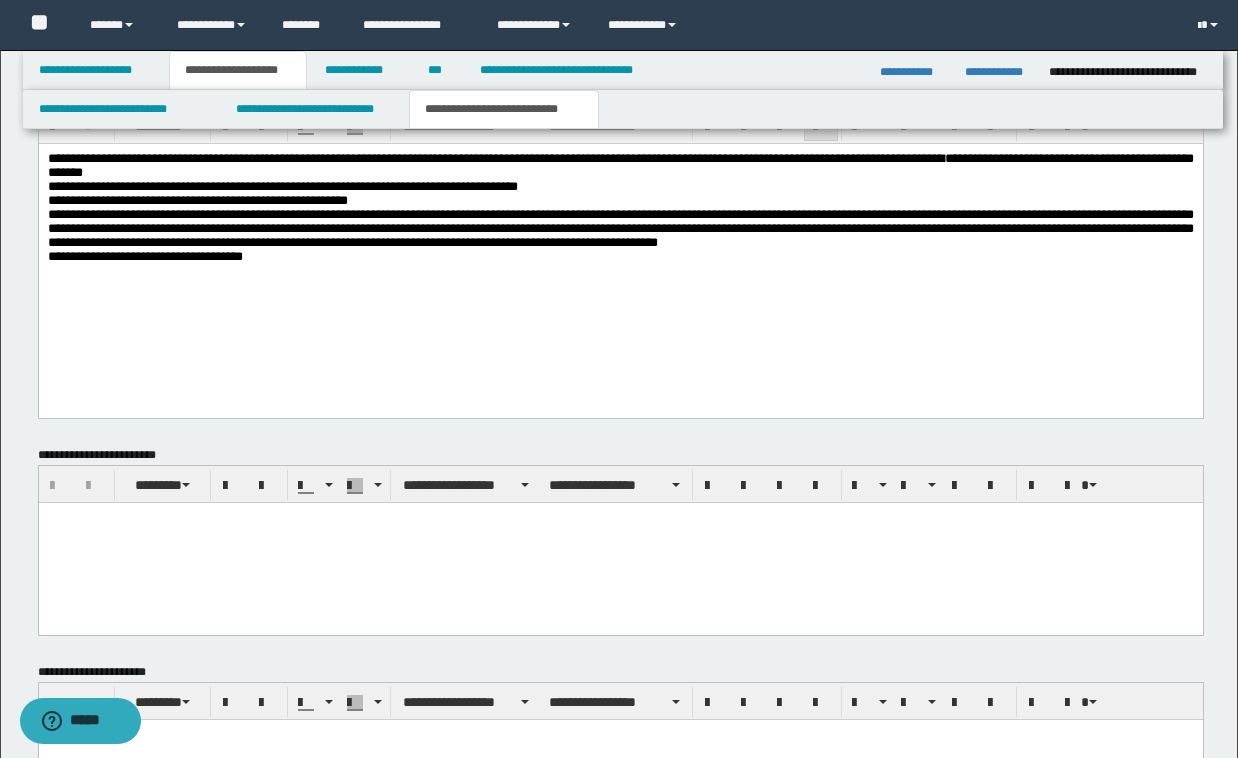click on "**********" at bounding box center [621, 548] 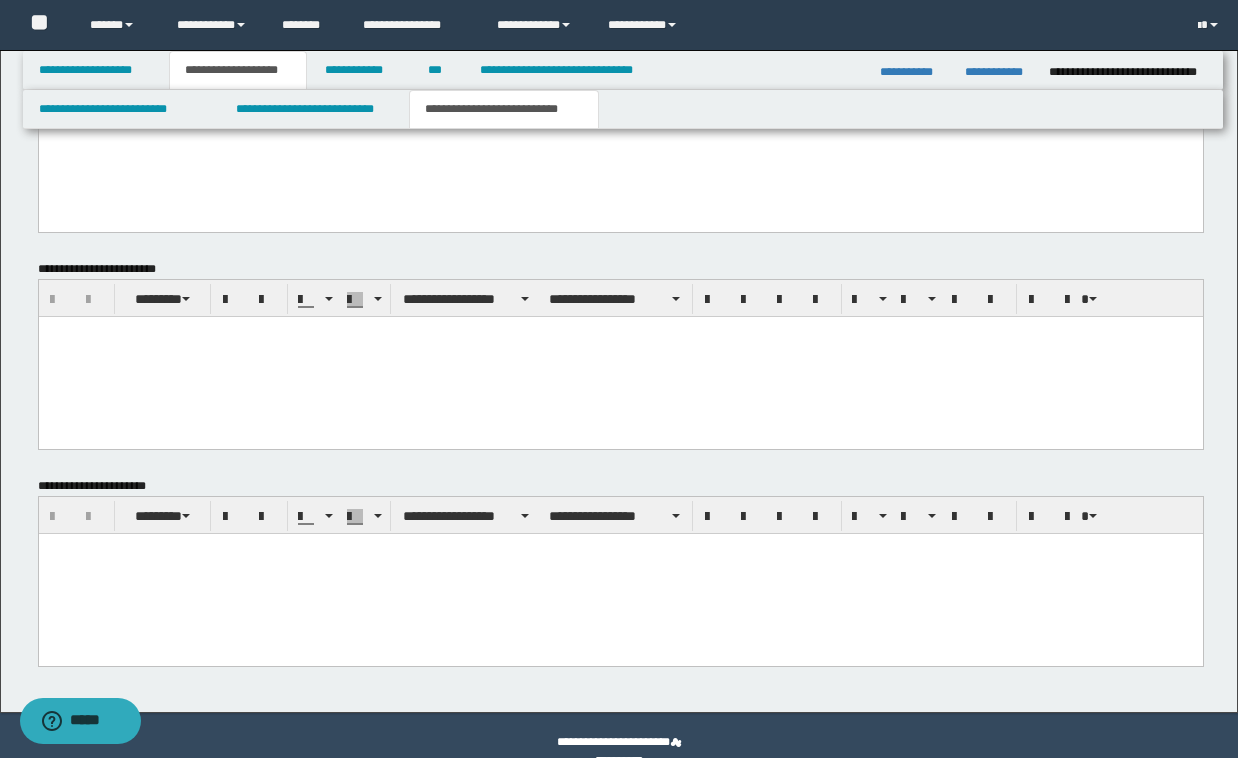 scroll, scrollTop: 1139, scrollLeft: 0, axis: vertical 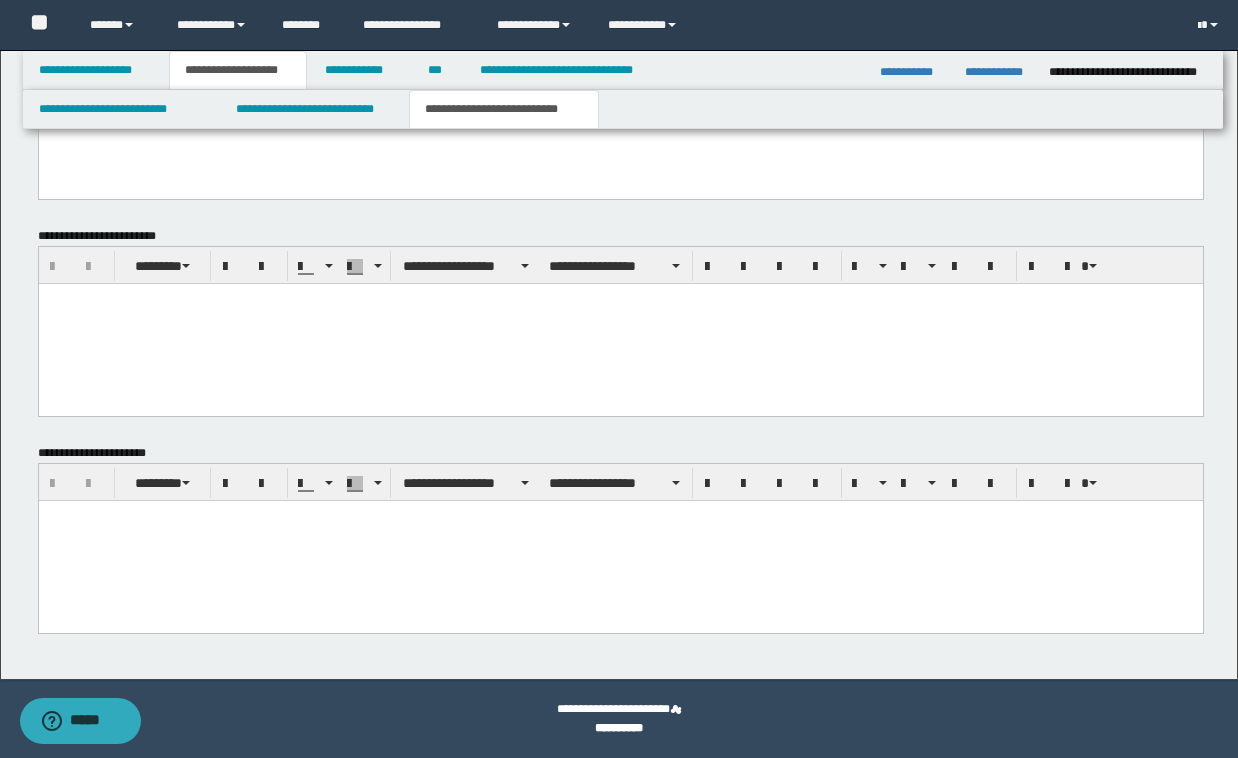 click at bounding box center [620, 516] 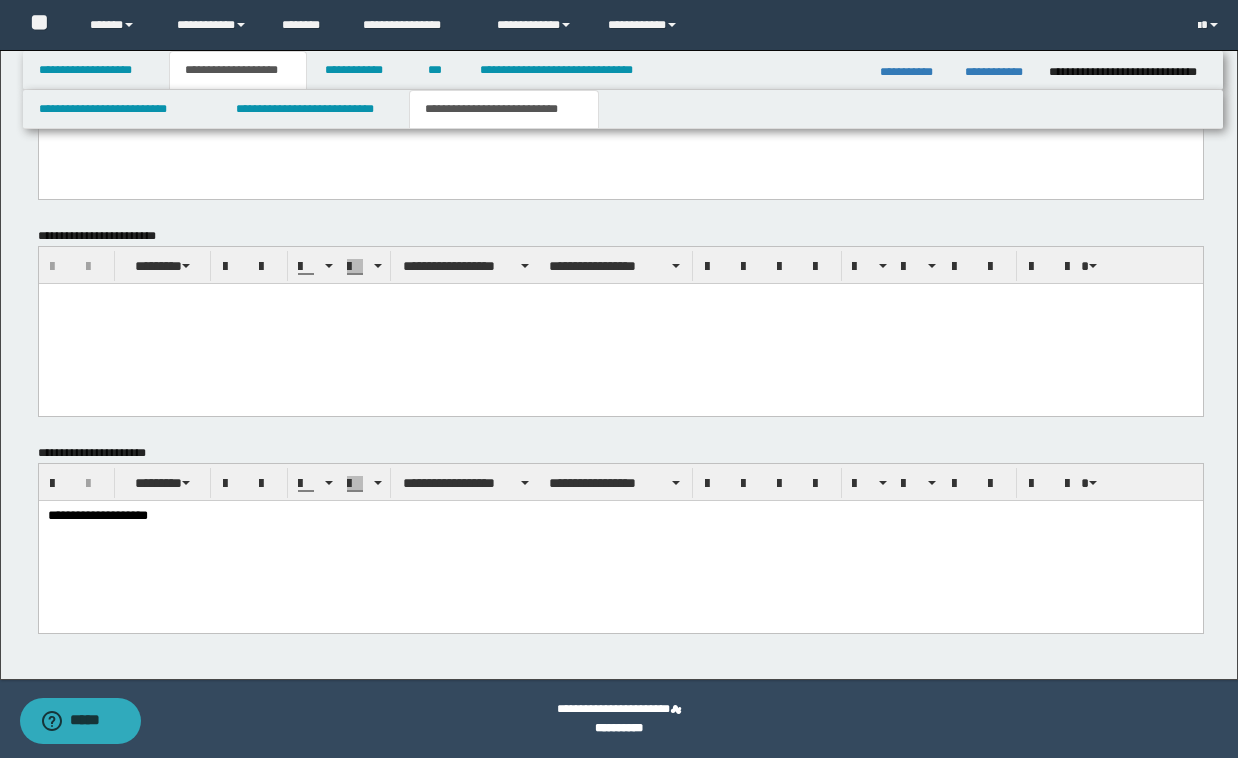 click on "**********" at bounding box center (620, 23) 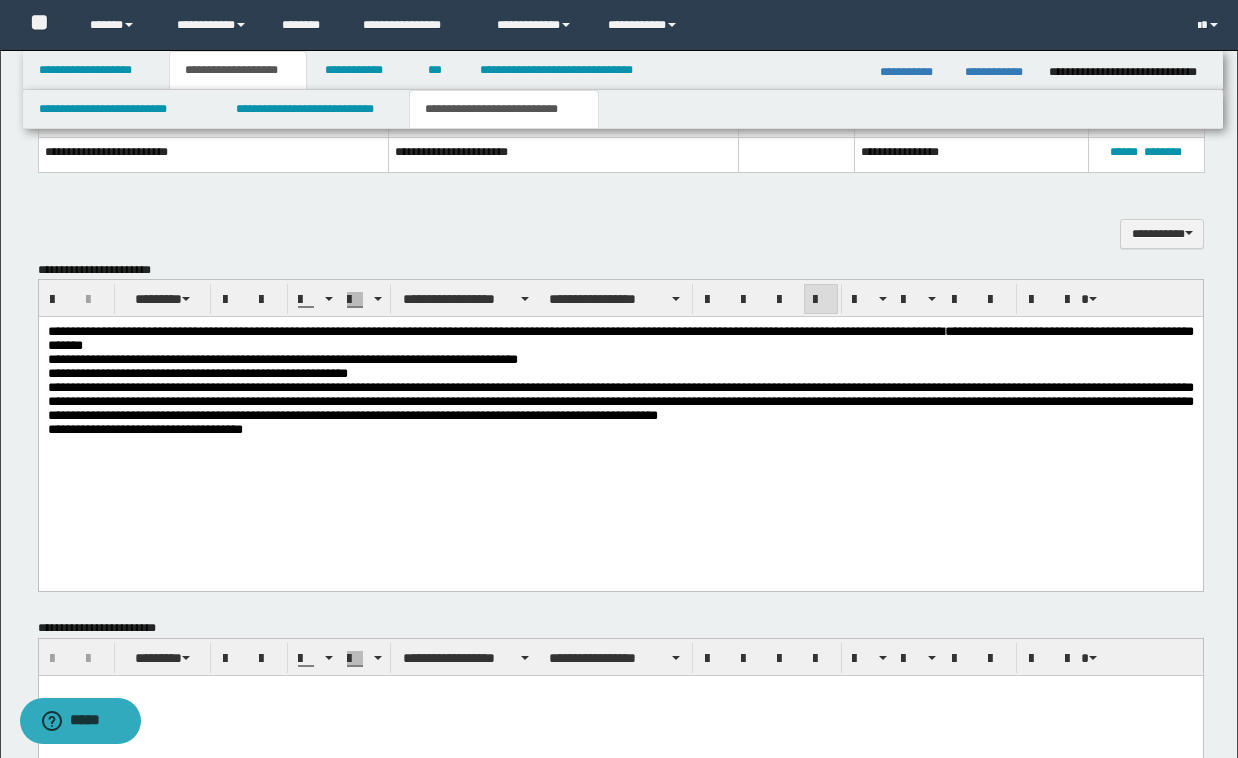 click on "**********" at bounding box center (619, 187) 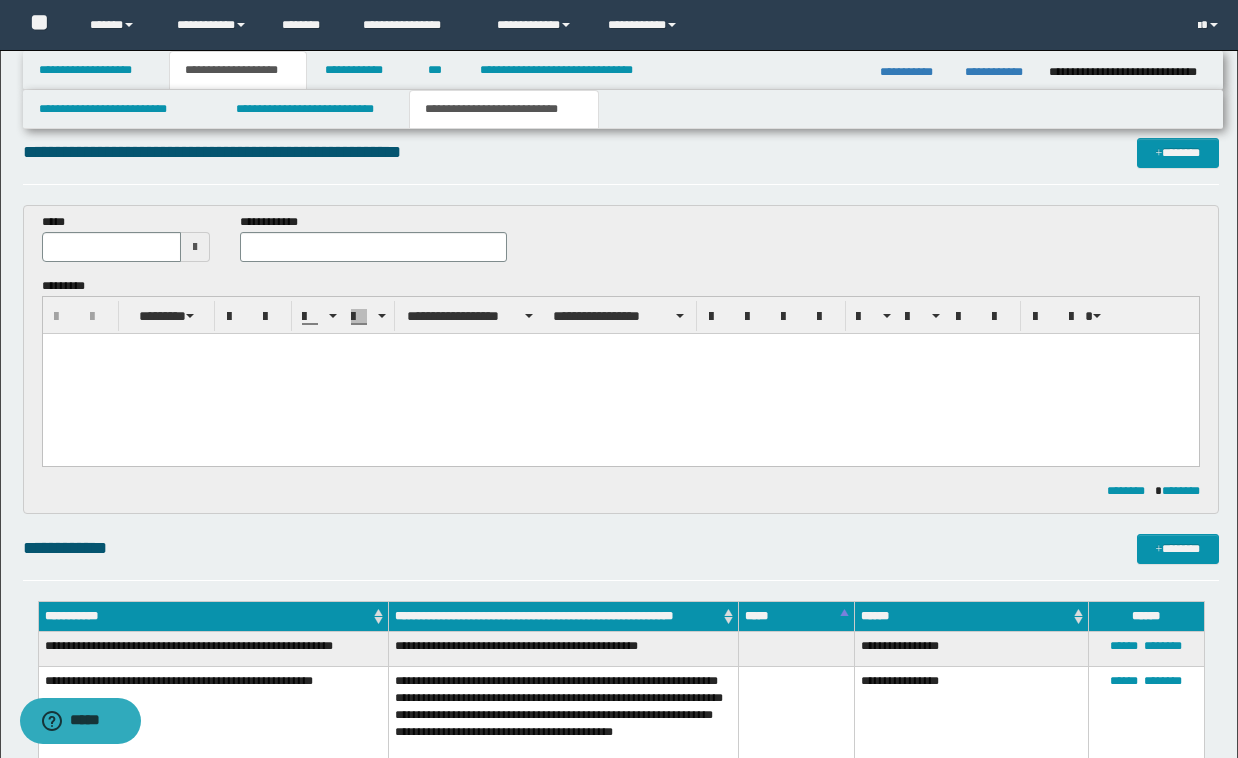 scroll, scrollTop: 0, scrollLeft: 0, axis: both 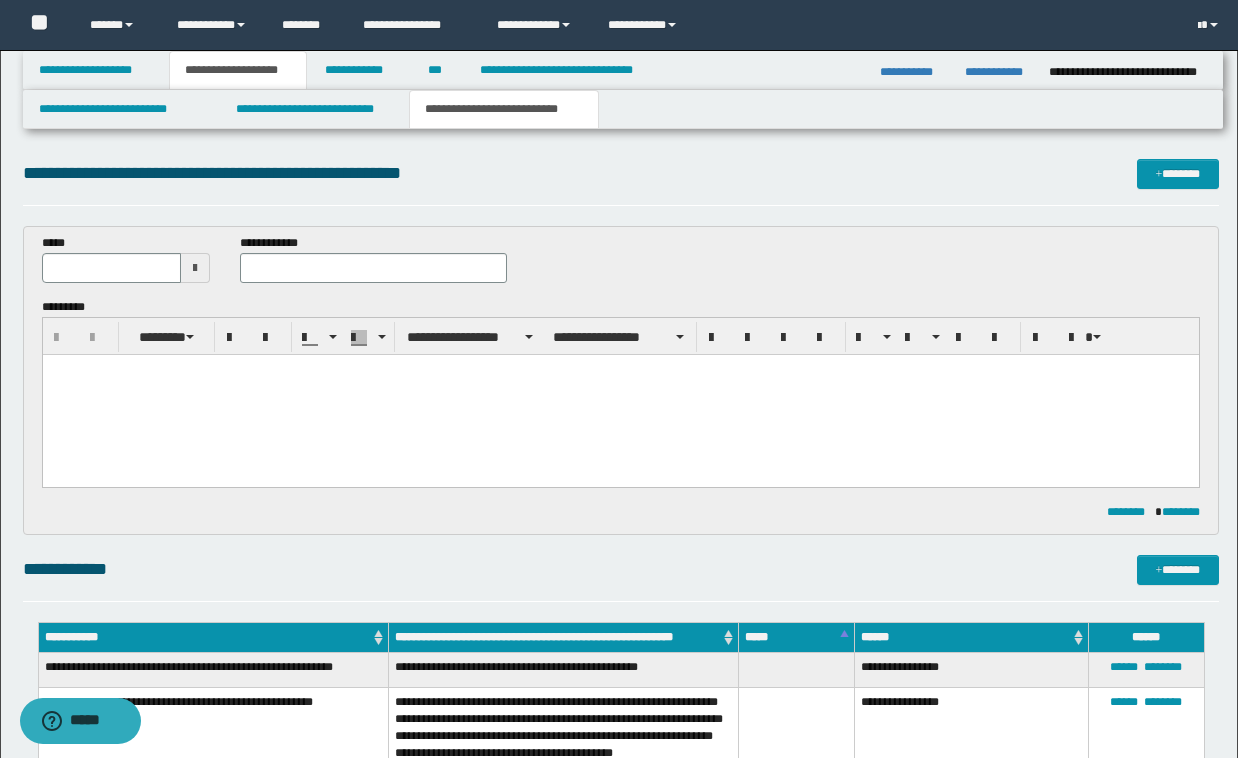 click at bounding box center [620, 395] 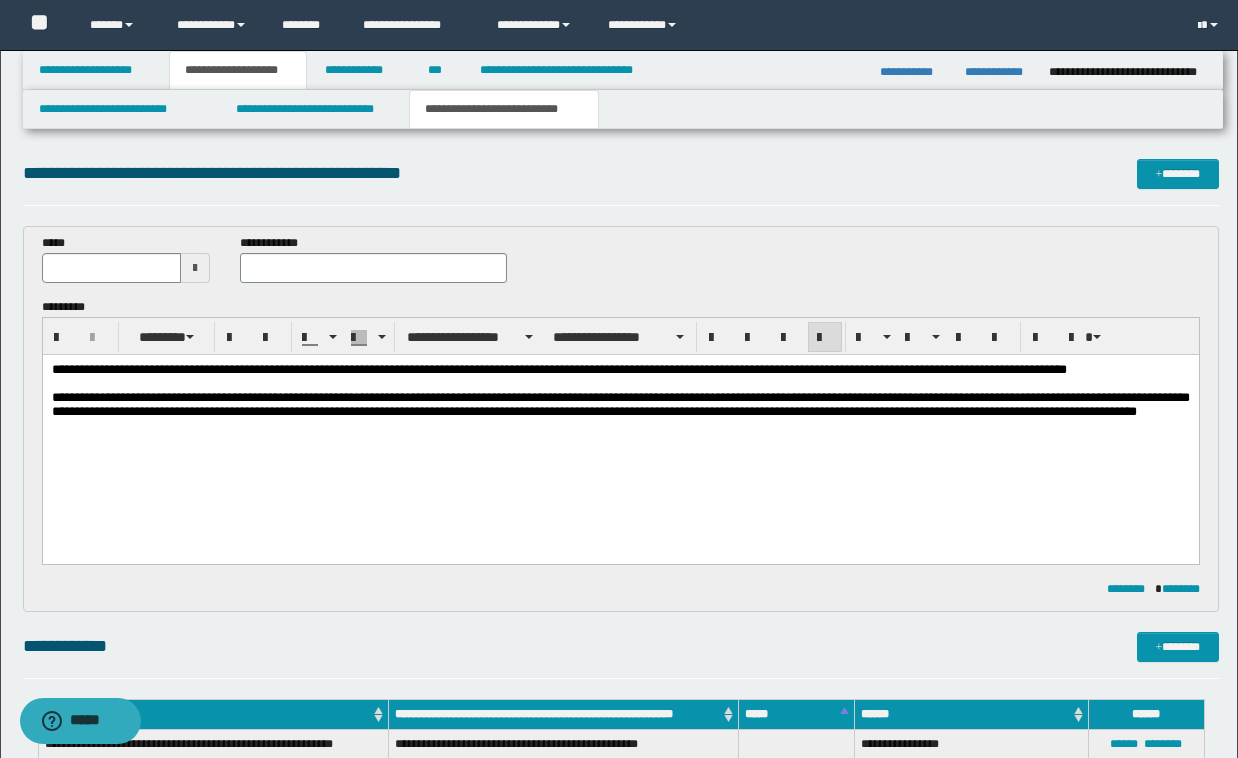 click on "**********" at bounding box center (558, 369) 